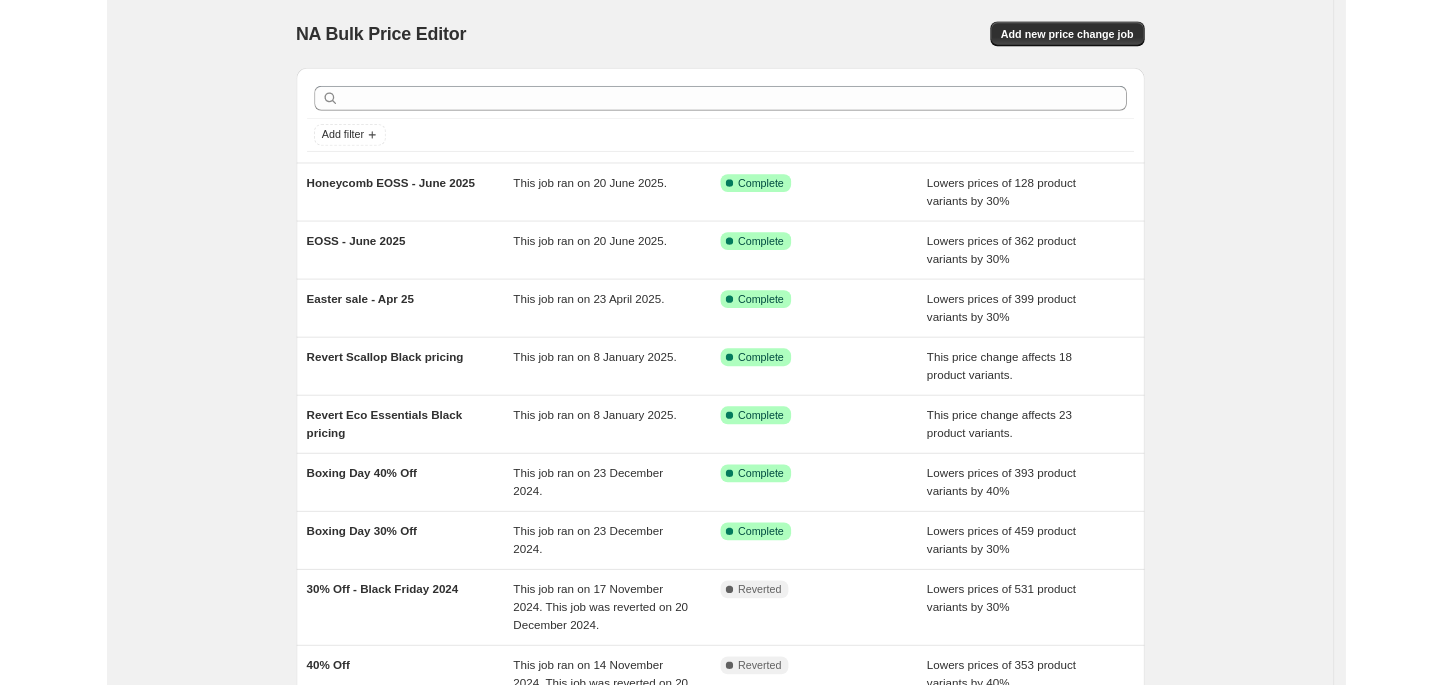 scroll, scrollTop: 0, scrollLeft: 0, axis: both 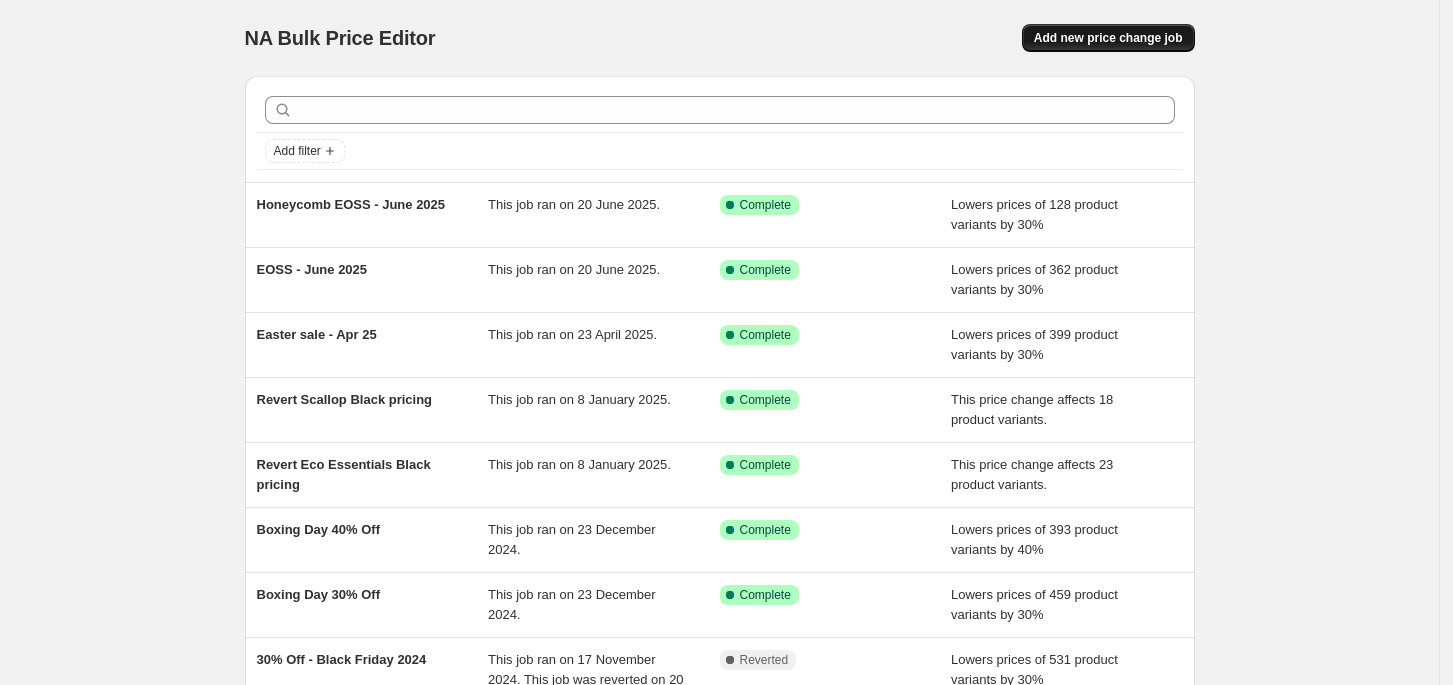 click on "Add new price change job" at bounding box center [1108, 38] 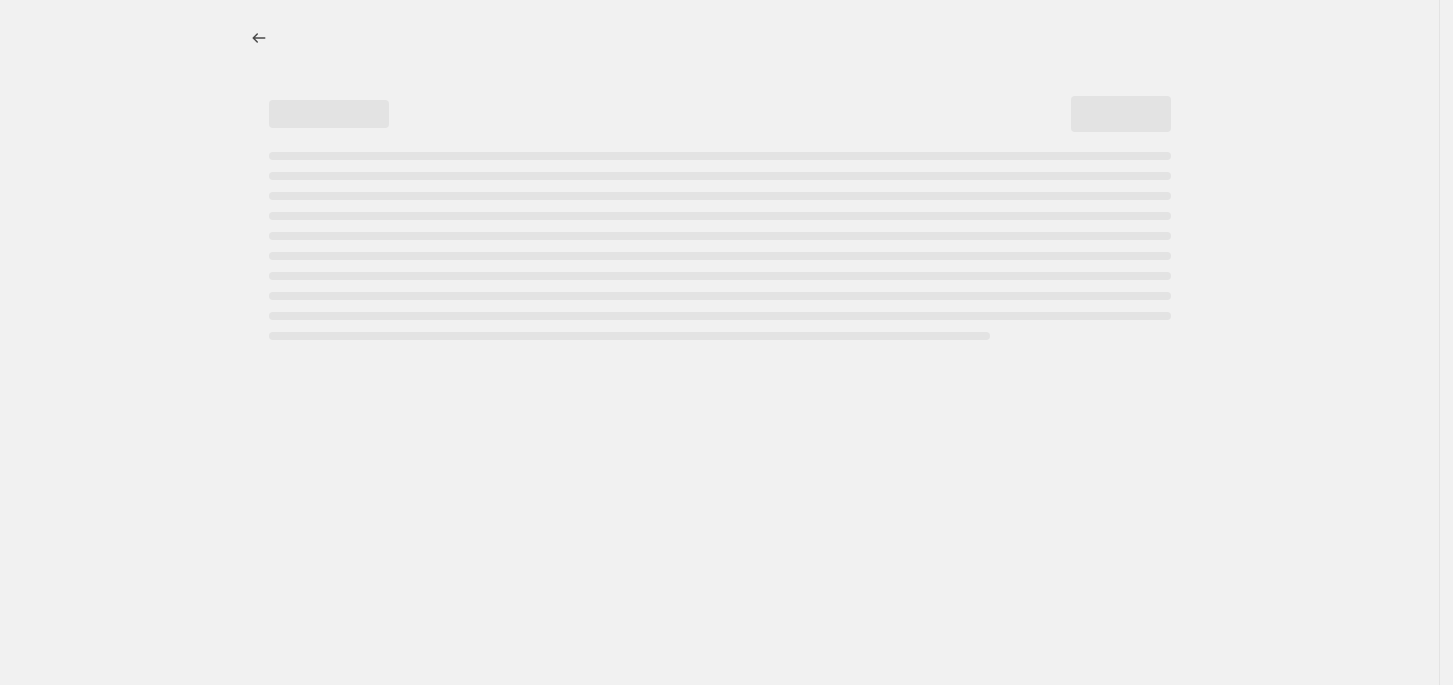 select on "percentage" 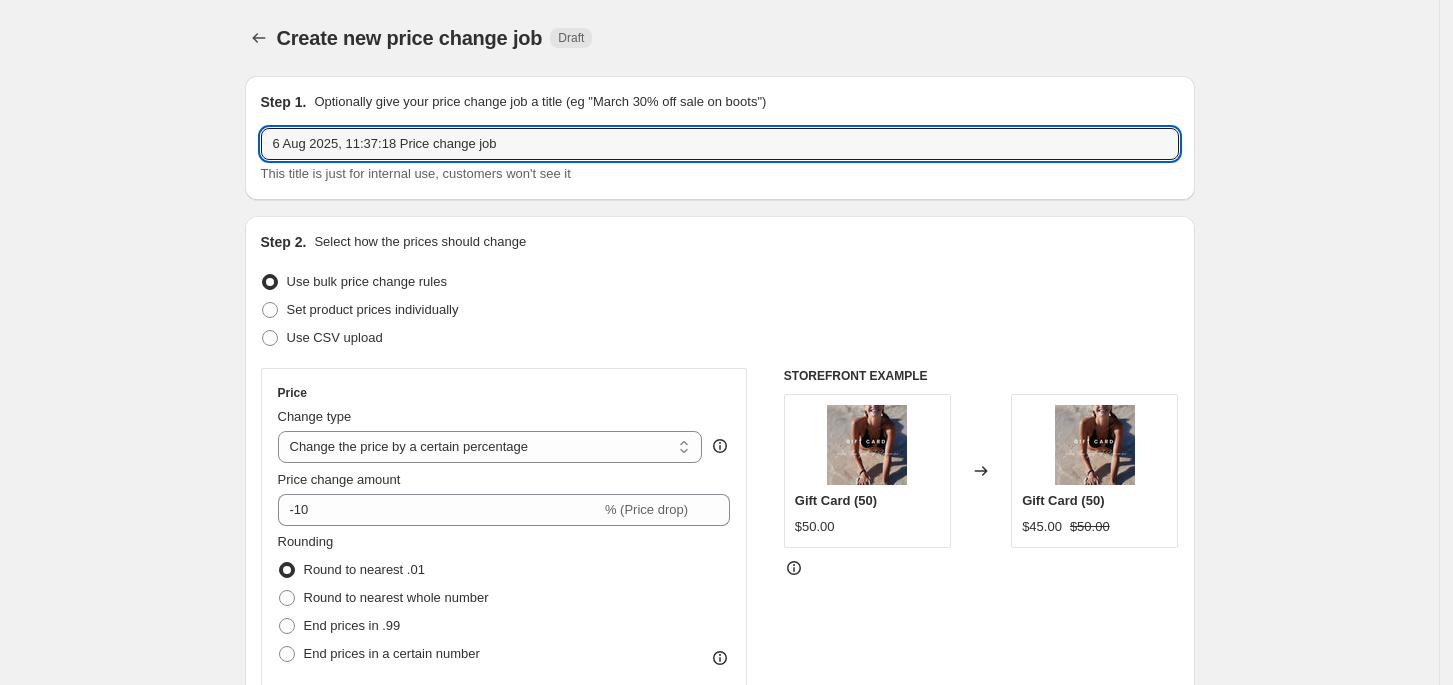 drag, startPoint x: 588, startPoint y: 147, endPoint x: 203, endPoint y: 147, distance: 385 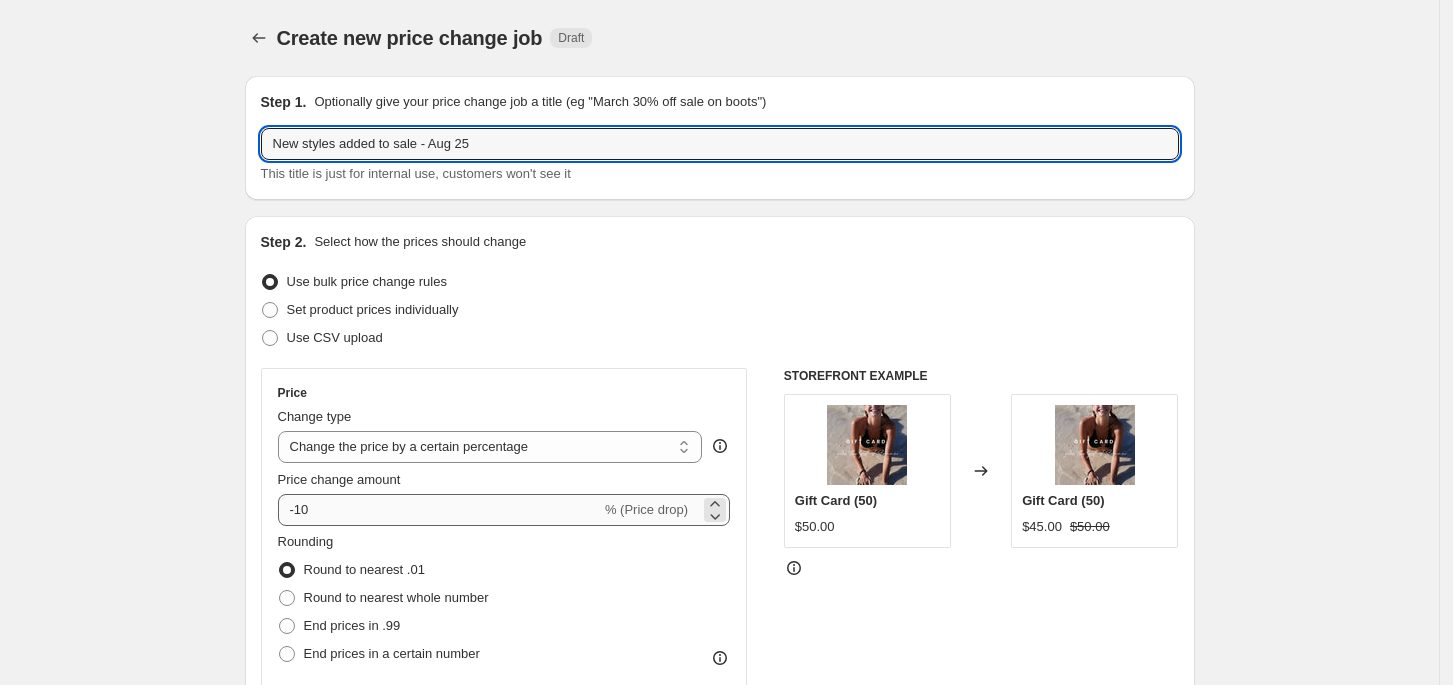 type on "New styles added to sale - Aug 25" 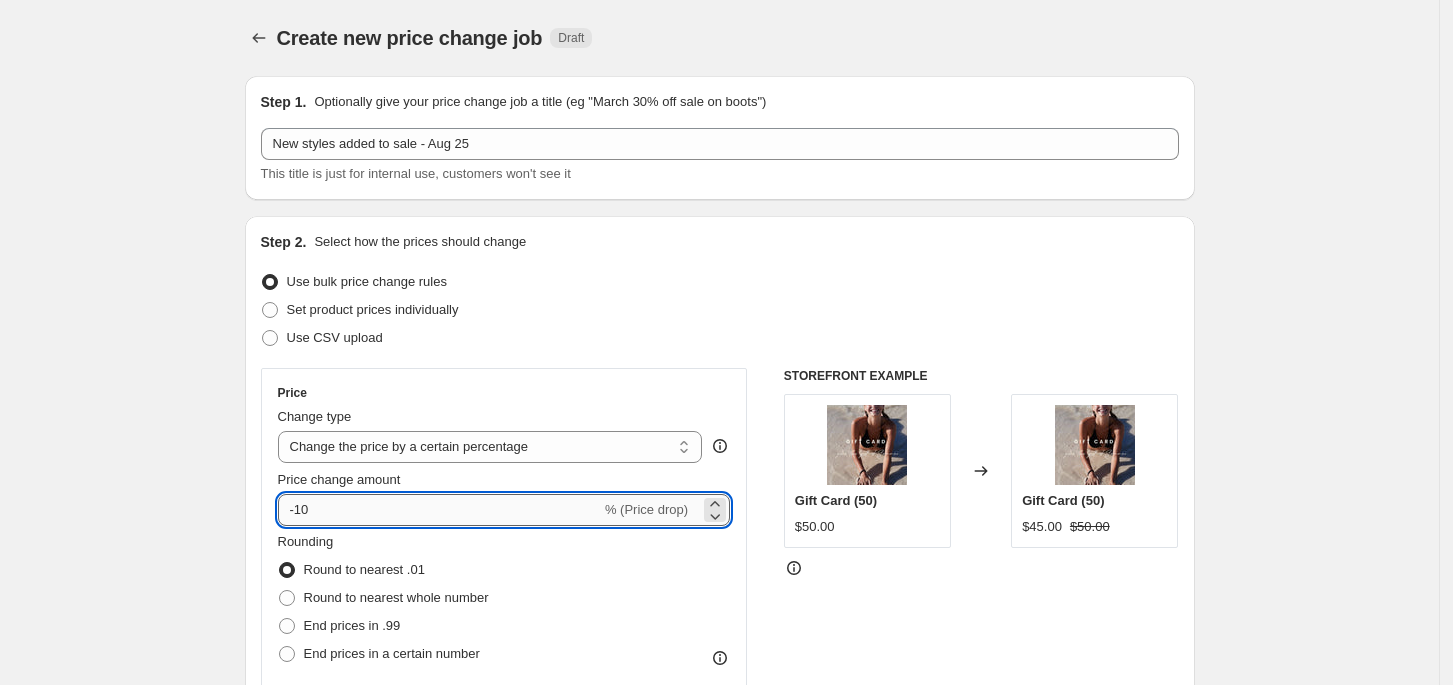 click on "-10" at bounding box center [439, 510] 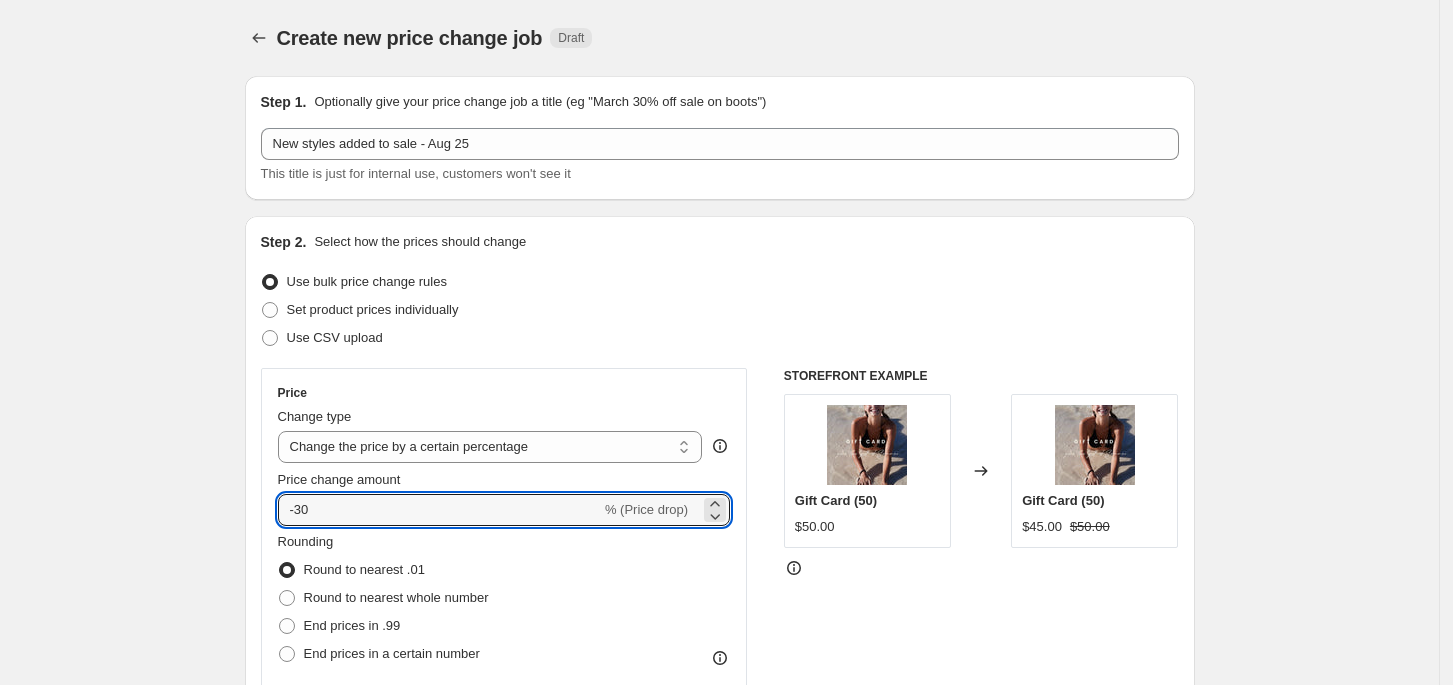 type on "-30" 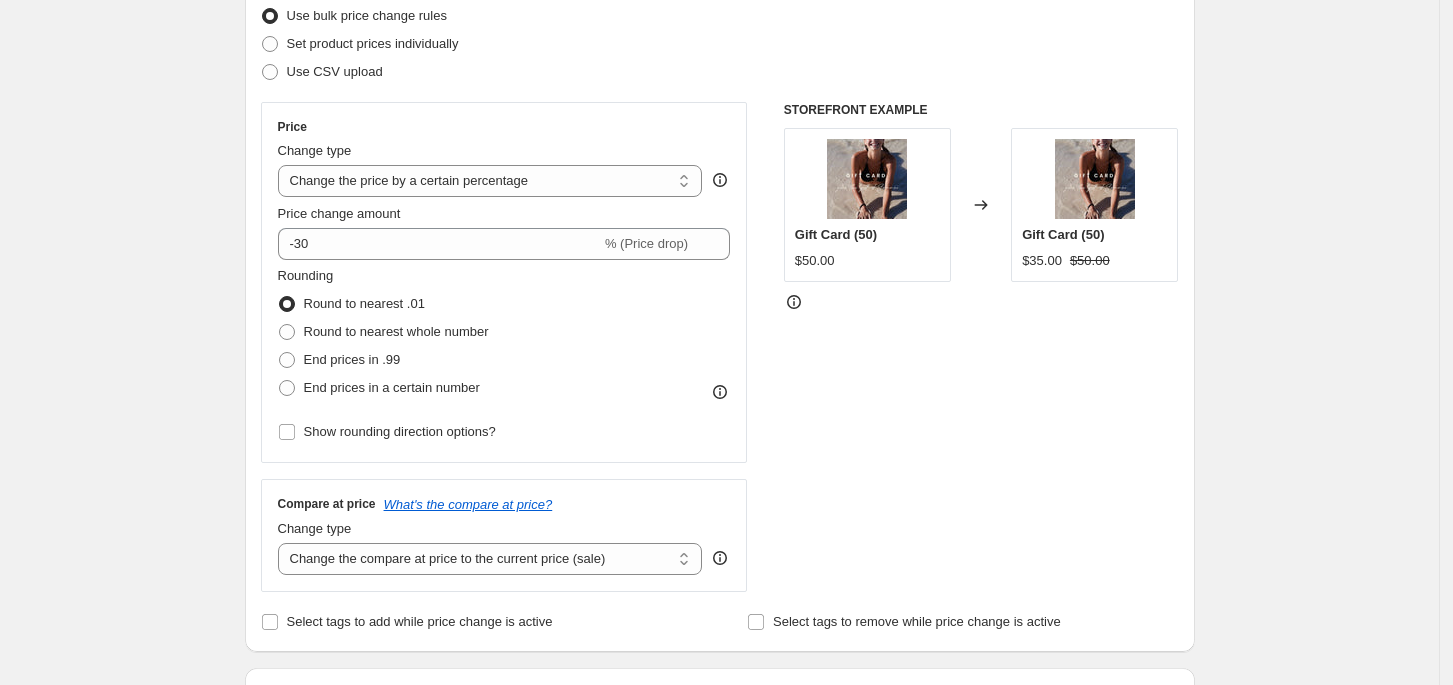 scroll, scrollTop: 533, scrollLeft: 0, axis: vertical 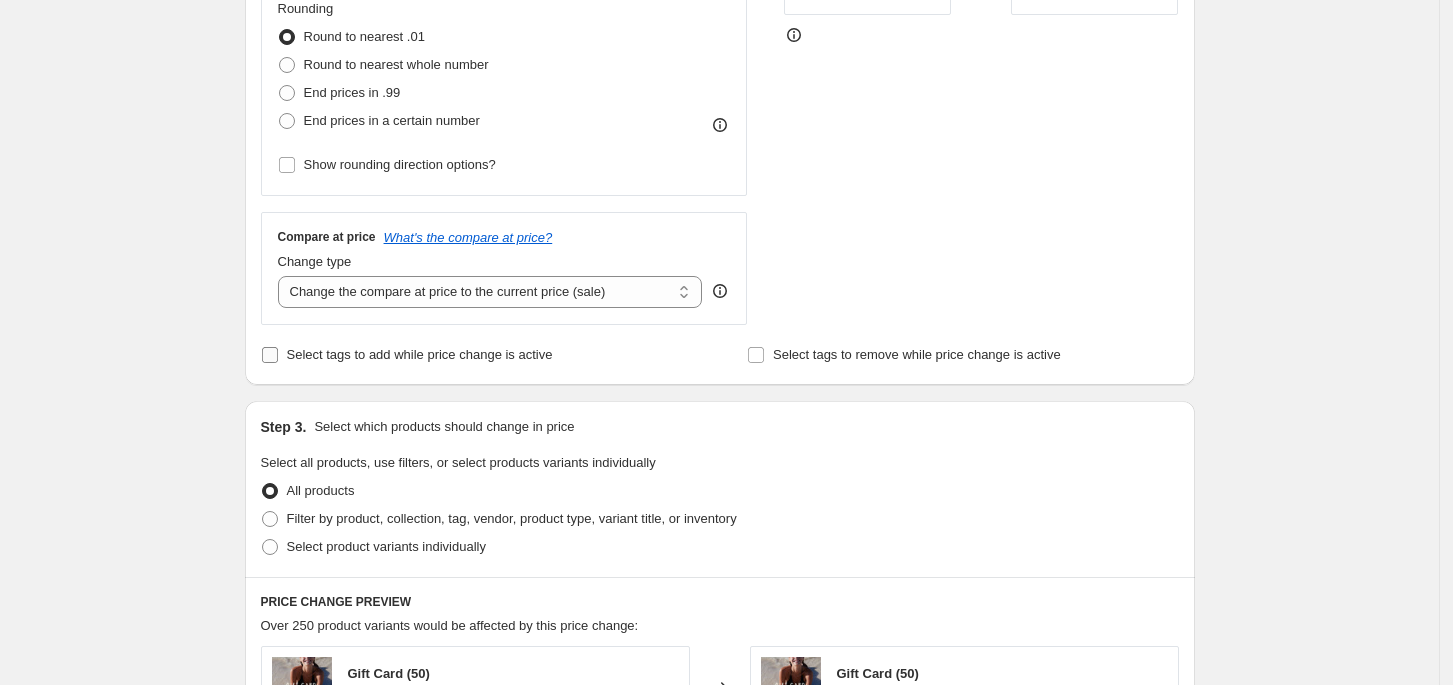click on "Select tags to add while price change is active" at bounding box center (420, 354) 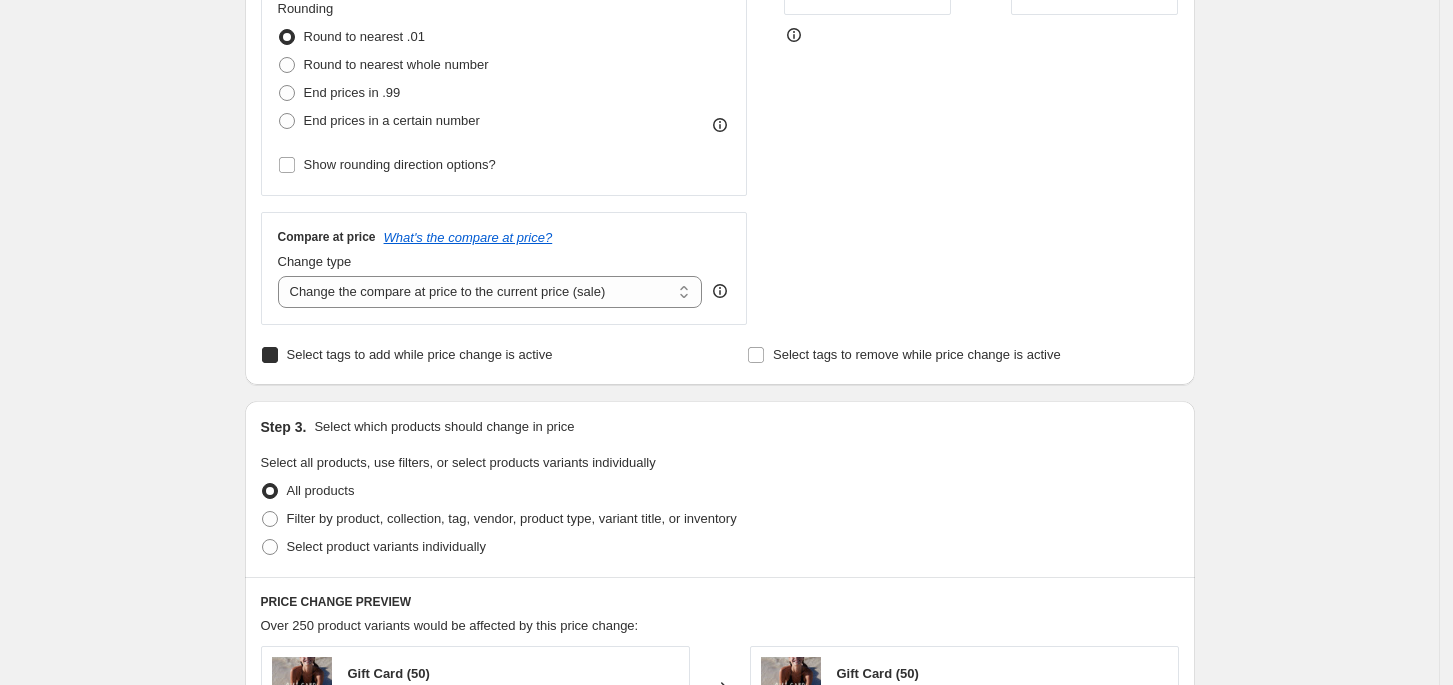 checkbox on "true" 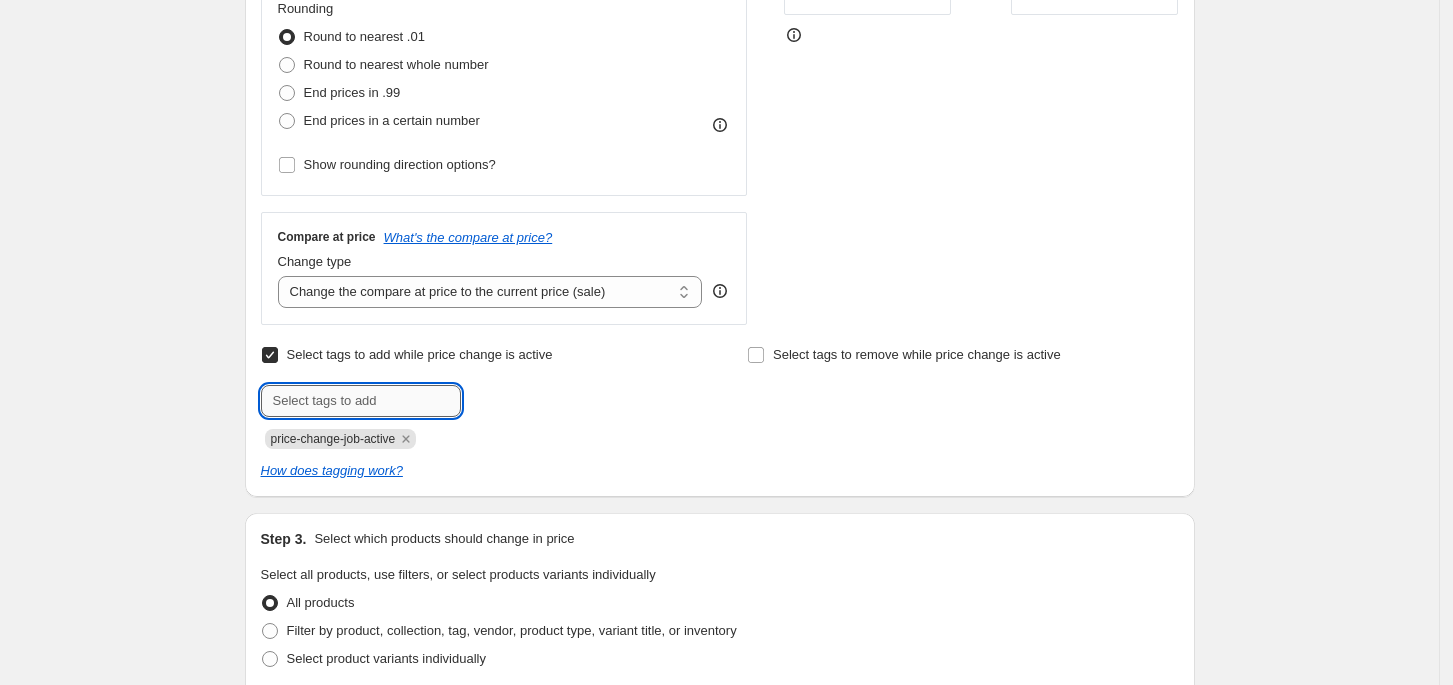 click at bounding box center (361, 401) 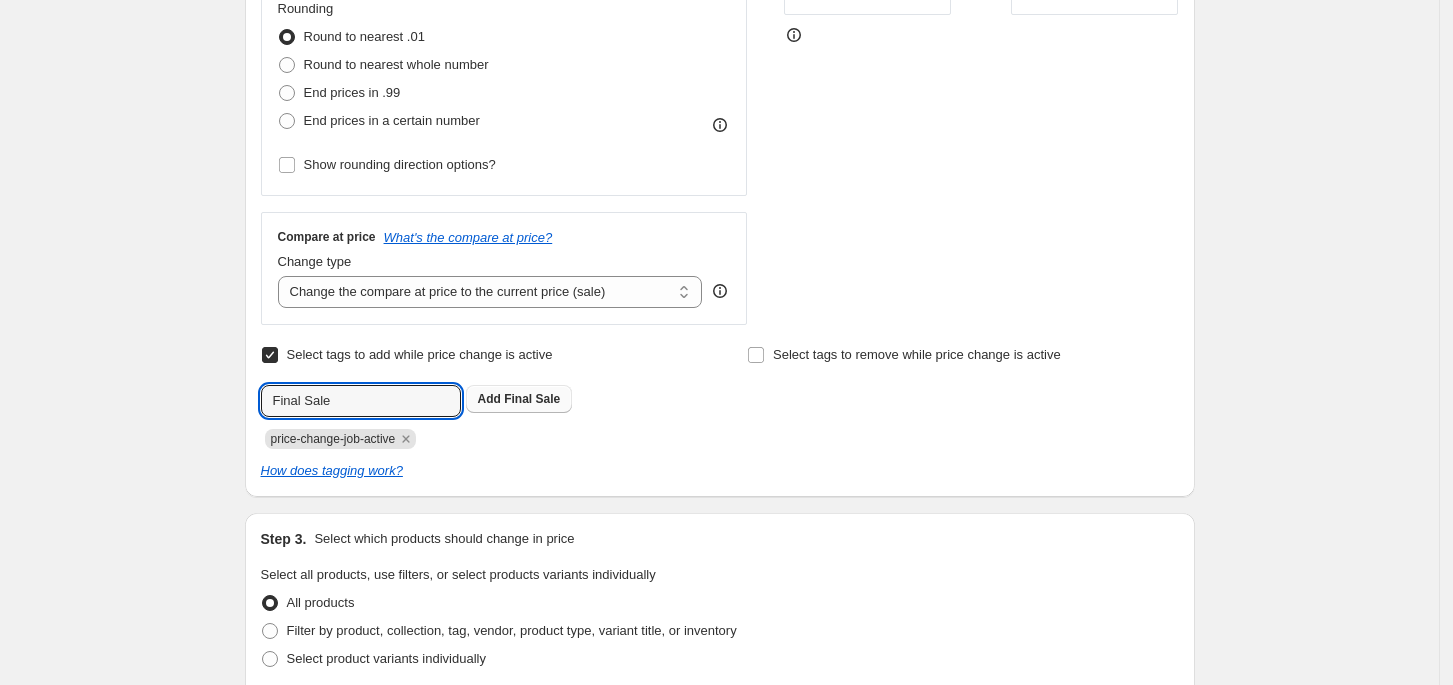type on "Final Sale" 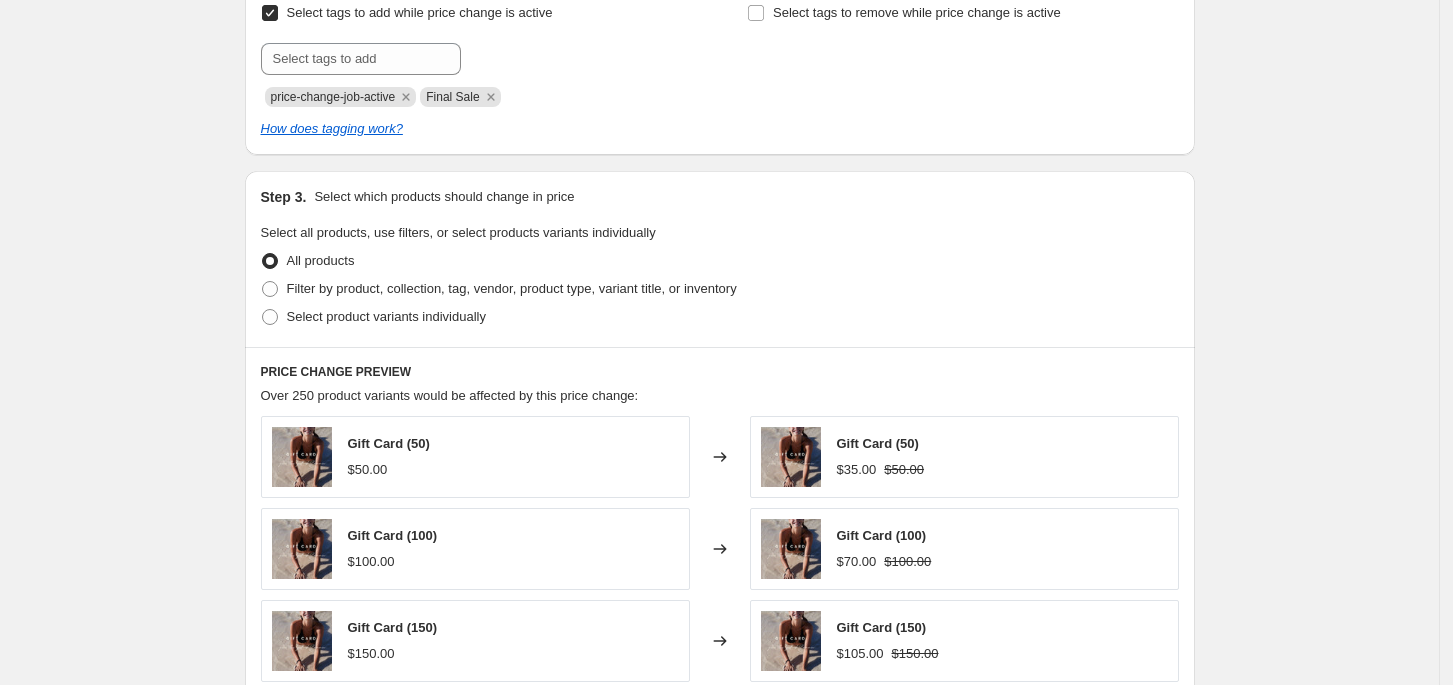 scroll, scrollTop: 933, scrollLeft: 0, axis: vertical 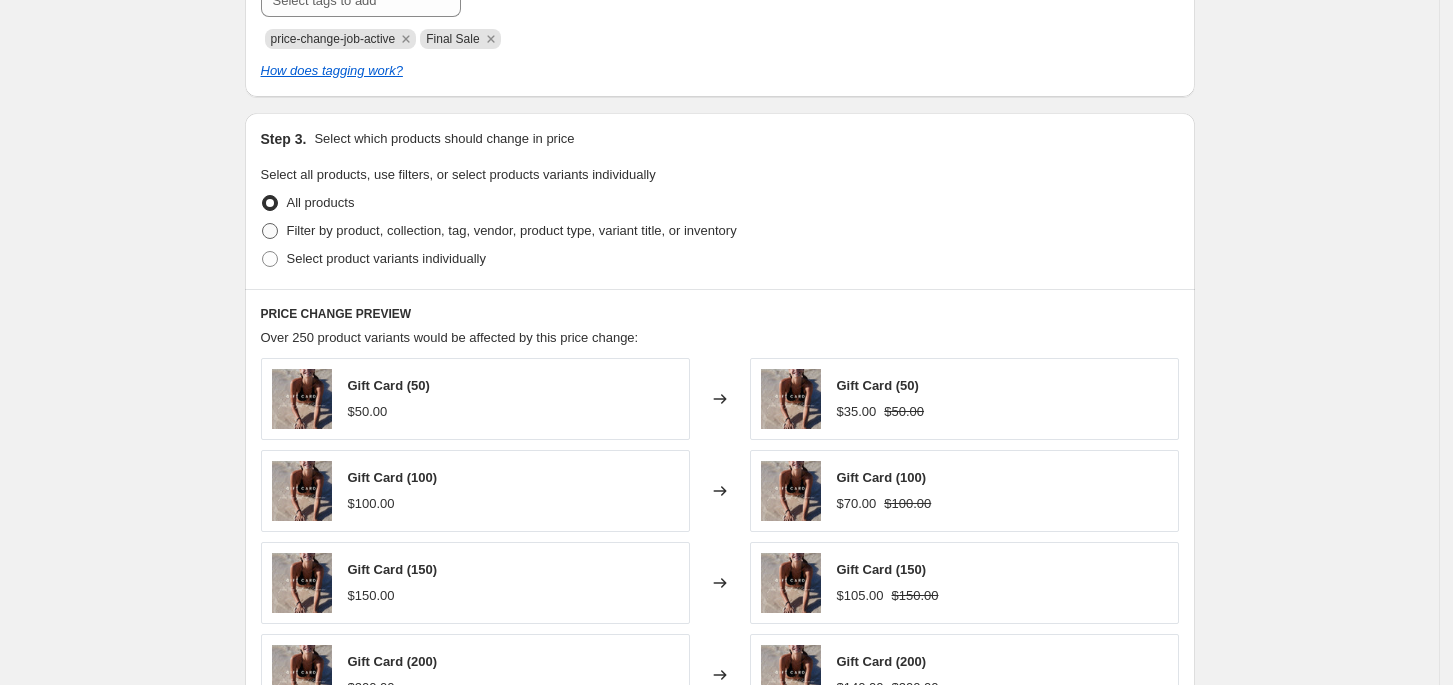 click on "Filter by product, collection, tag, vendor, product type, variant title, or inventory" at bounding box center (512, 230) 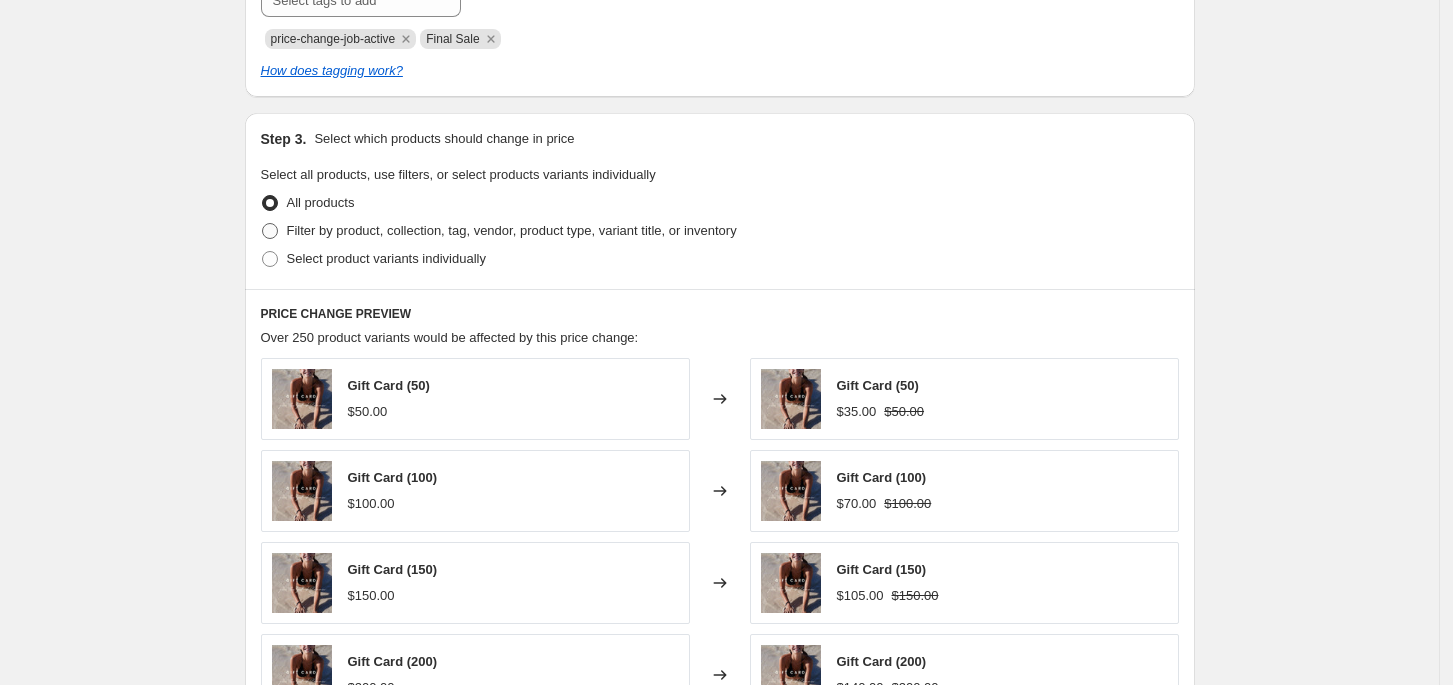 radio on "true" 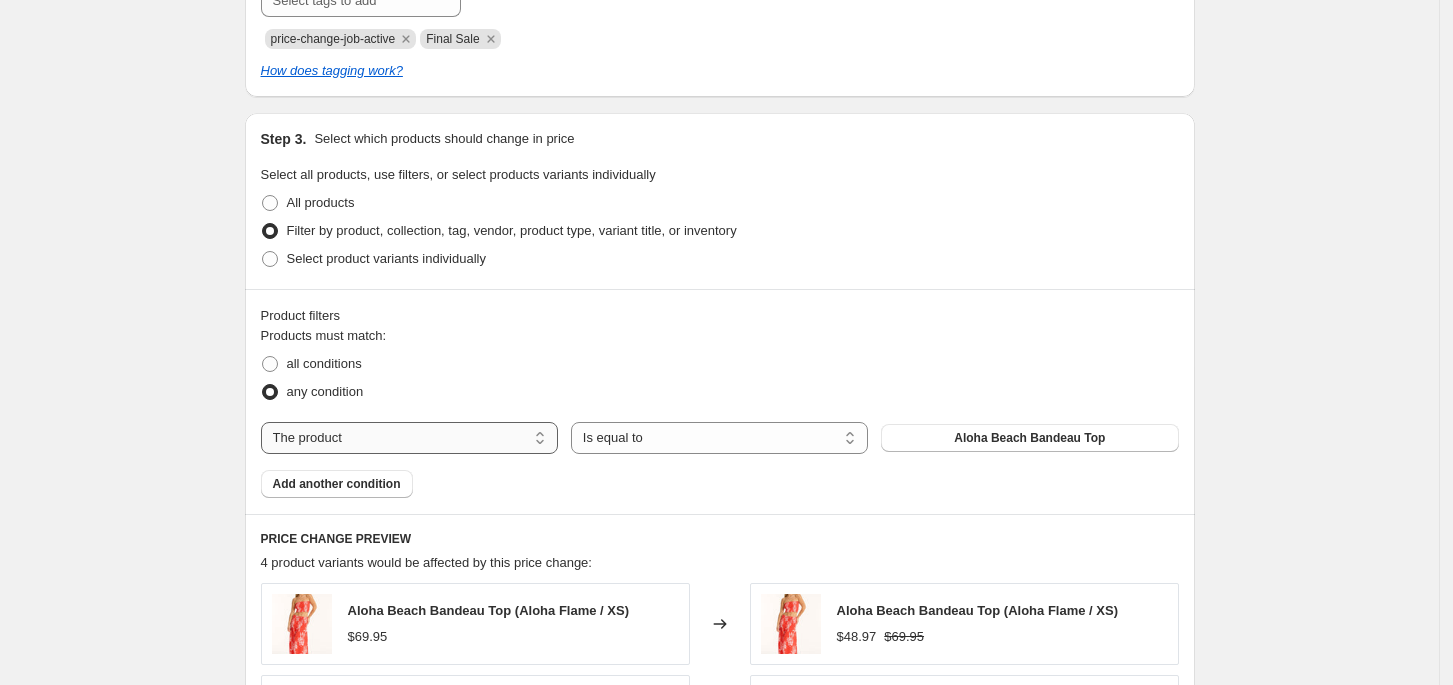 click on "The product The product's collection The product's tag The product's vendor The product's type The product's status The variant's title Inventory quantity" at bounding box center (409, 438) 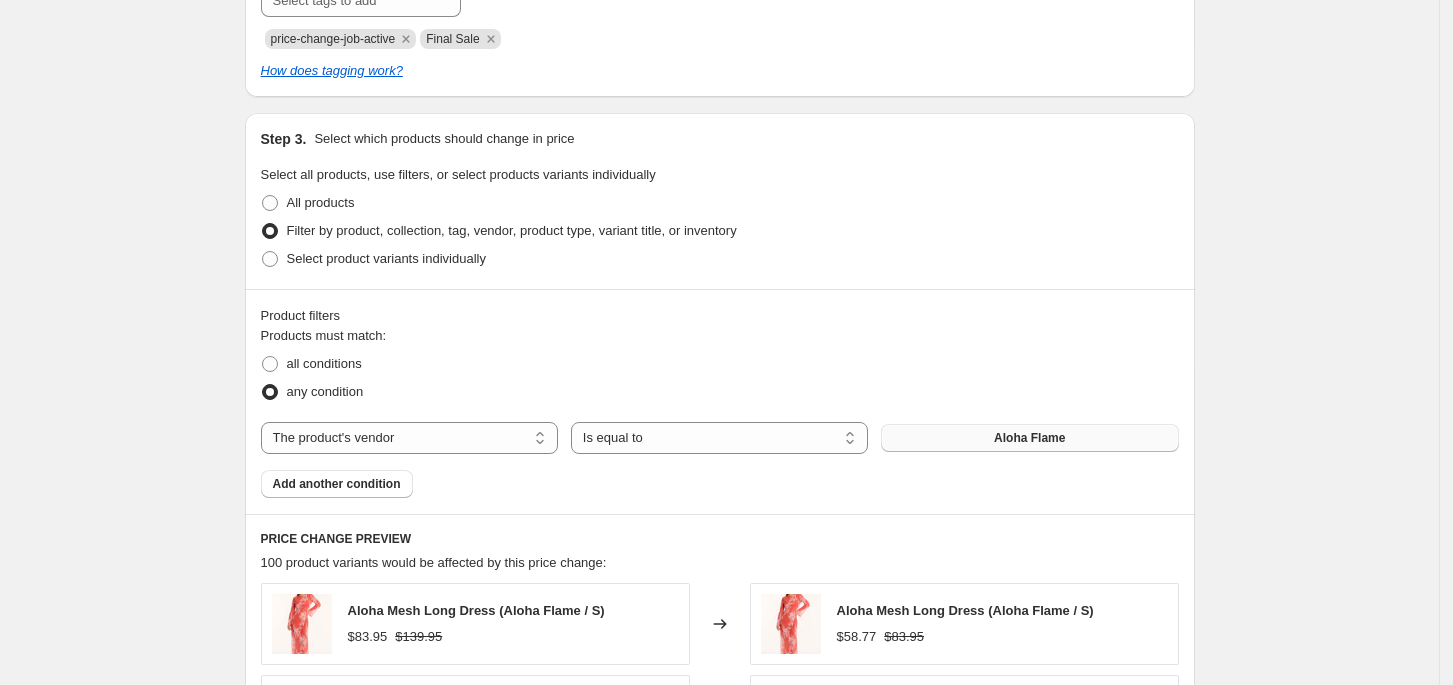 click on "Aloha Flame" at bounding box center (1029, 438) 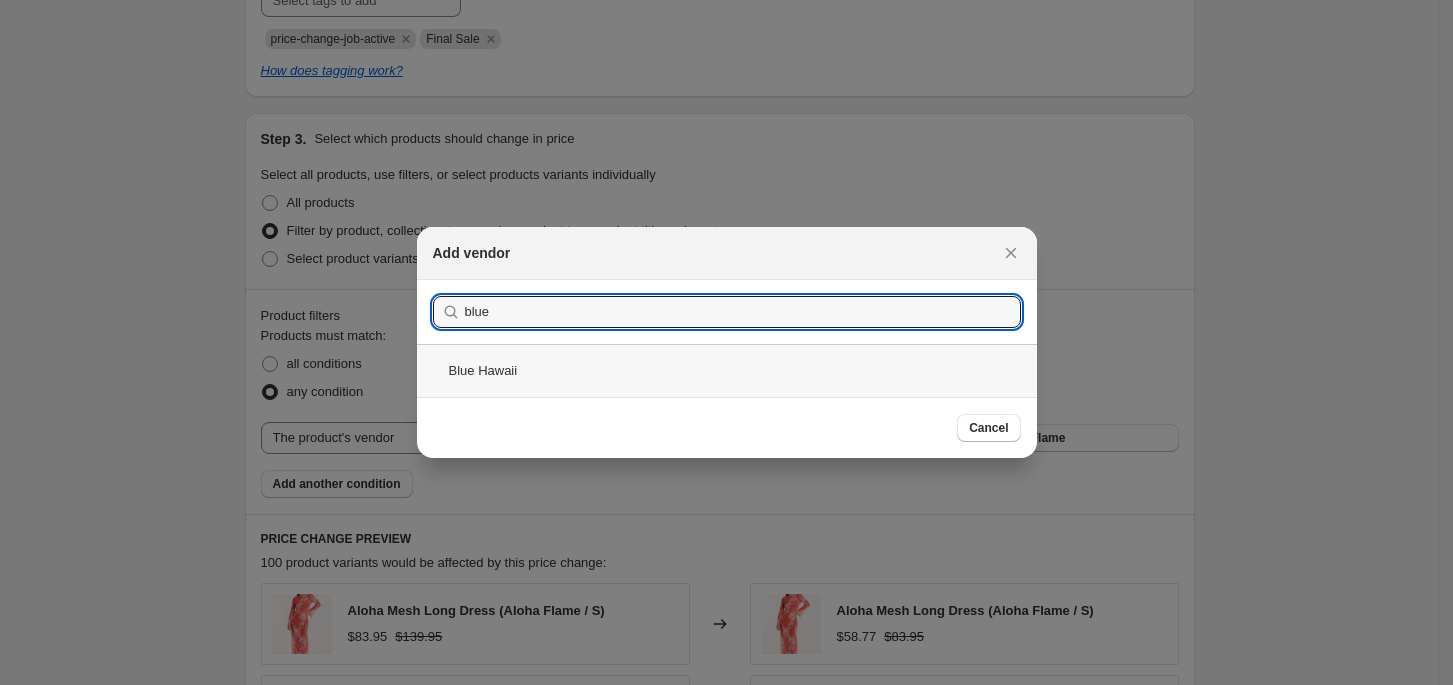 type on "blue" 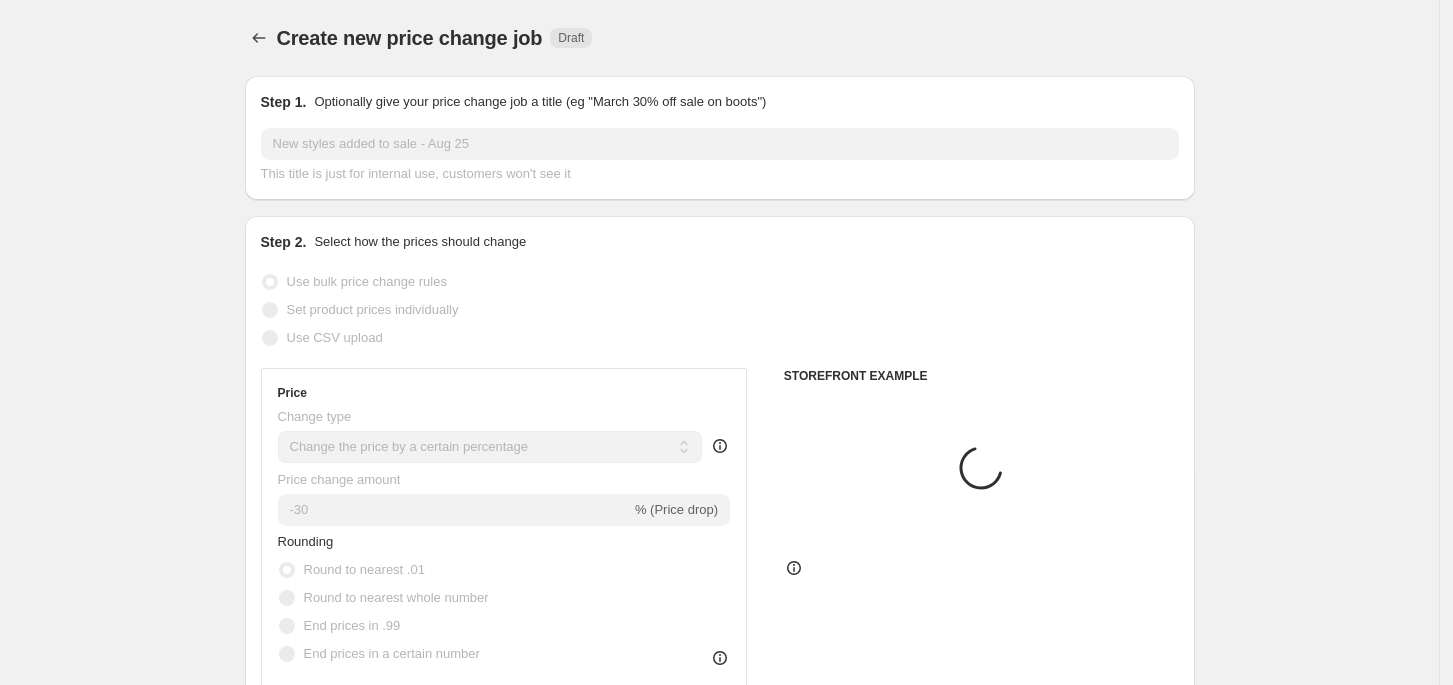 scroll, scrollTop: 933, scrollLeft: 0, axis: vertical 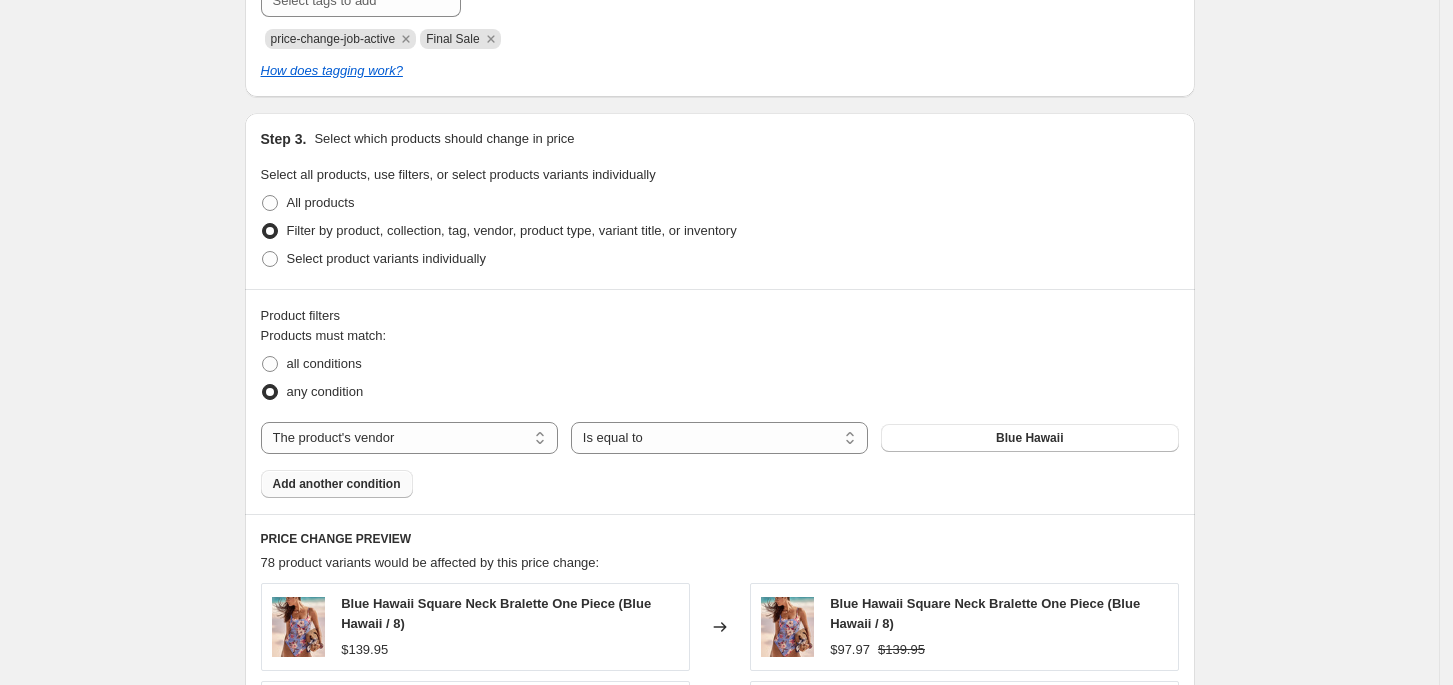 click on "Add another condition" at bounding box center [337, 484] 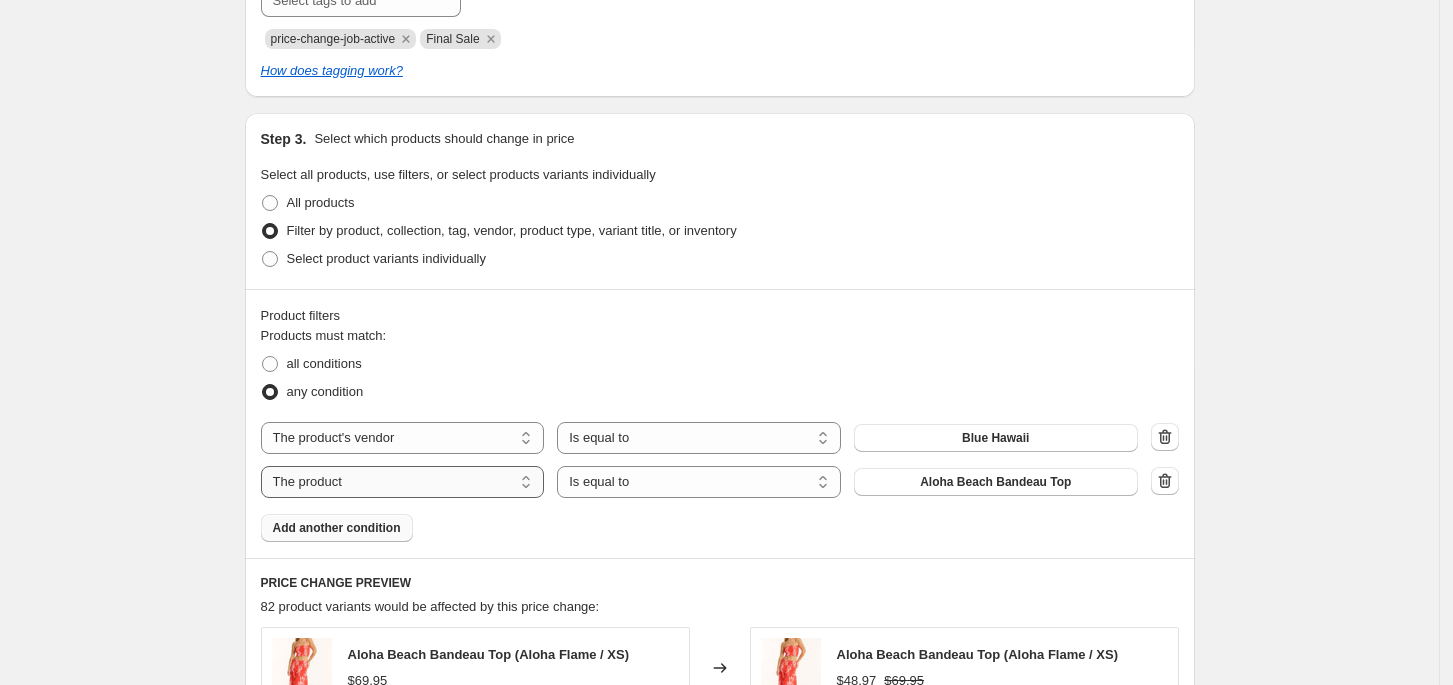 click on "The product The product's collection The product's tag The product's vendor The product's type The product's status The variant's title Inventory quantity" at bounding box center [403, 482] 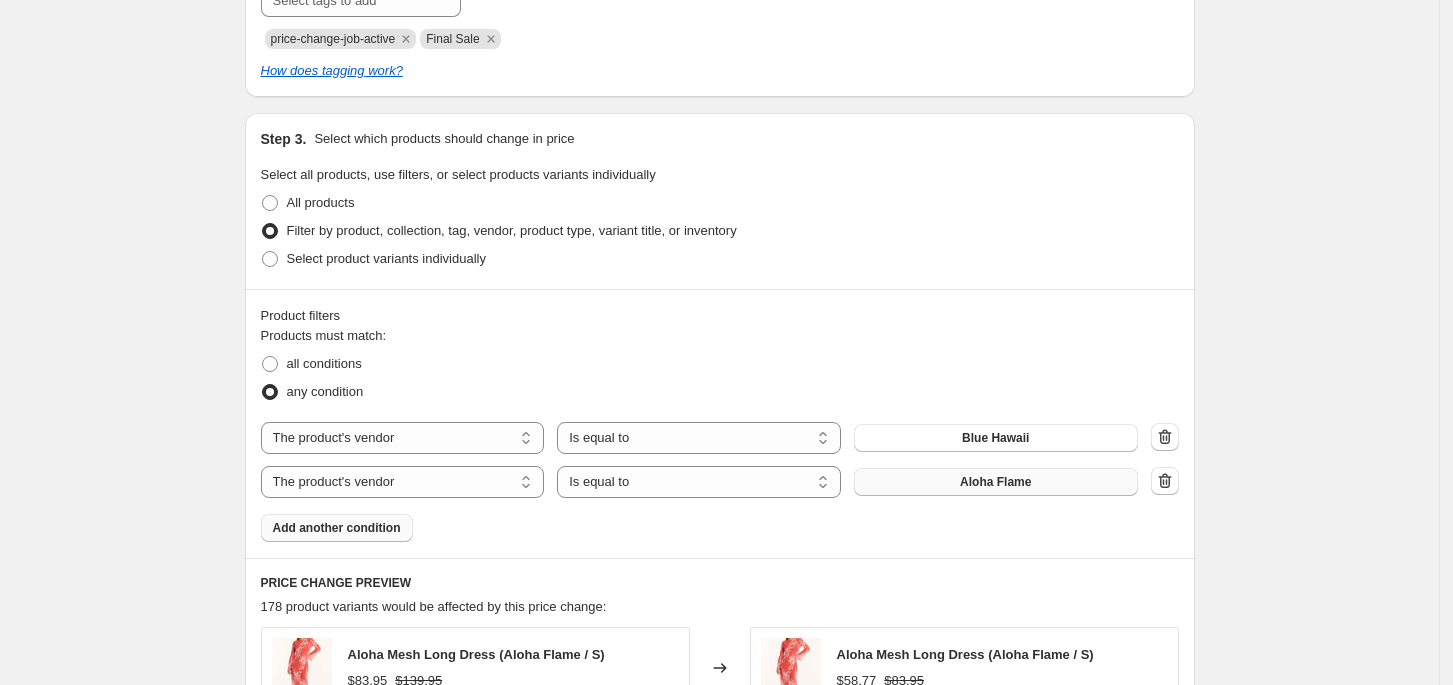 click on "Aloha Flame" at bounding box center [995, 482] 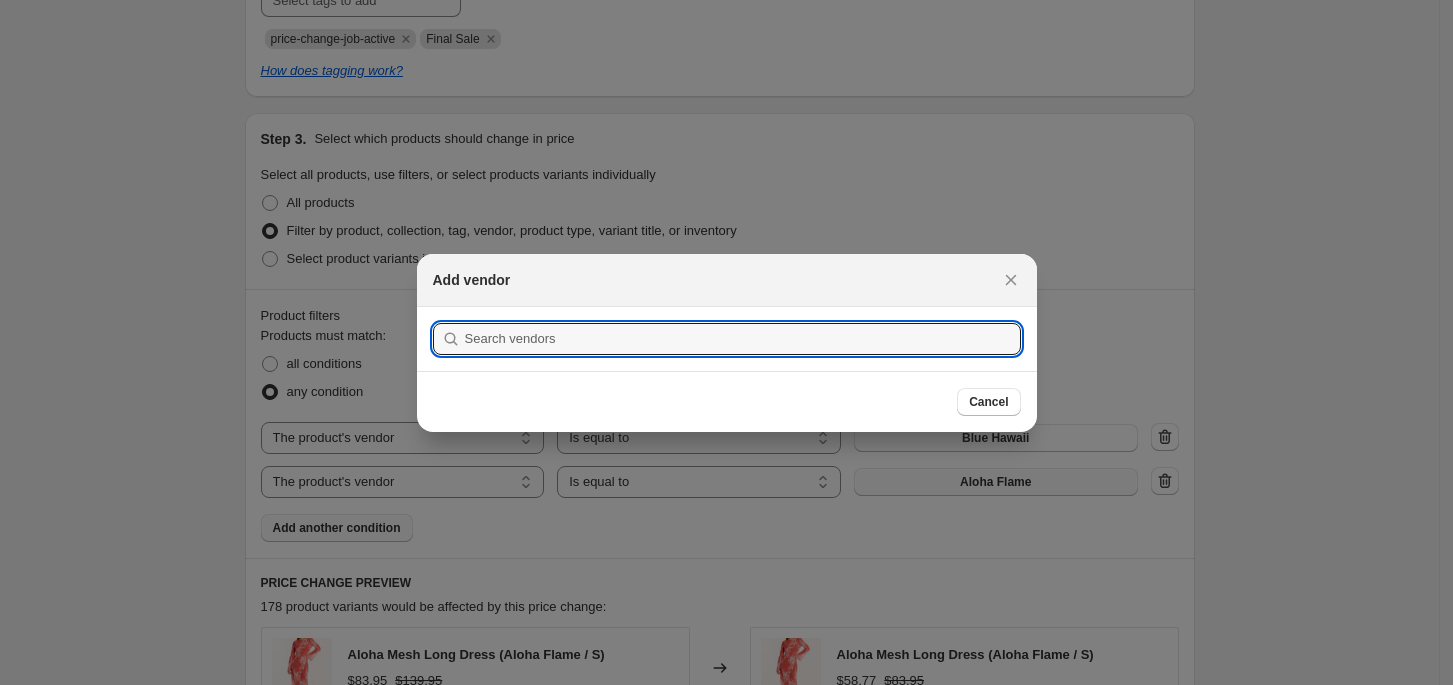 scroll, scrollTop: 0, scrollLeft: 0, axis: both 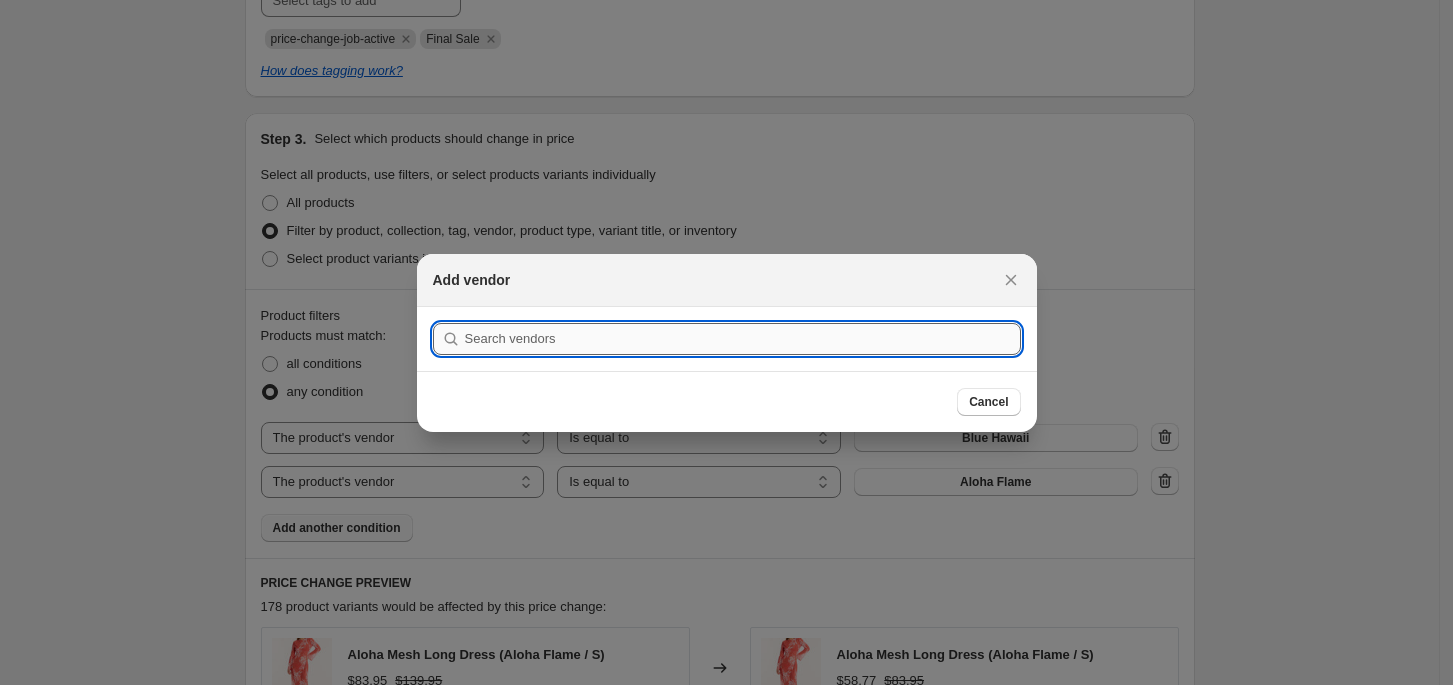 click at bounding box center [743, 339] 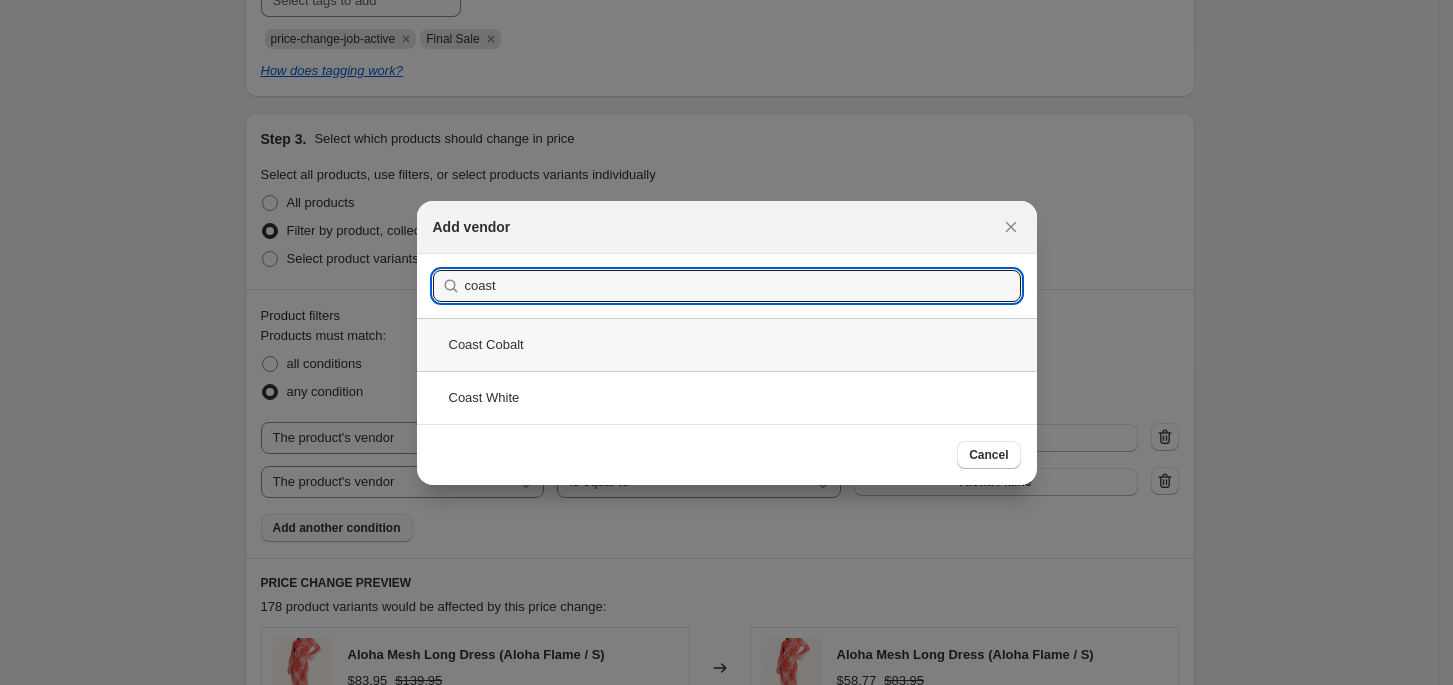 type on "coast" 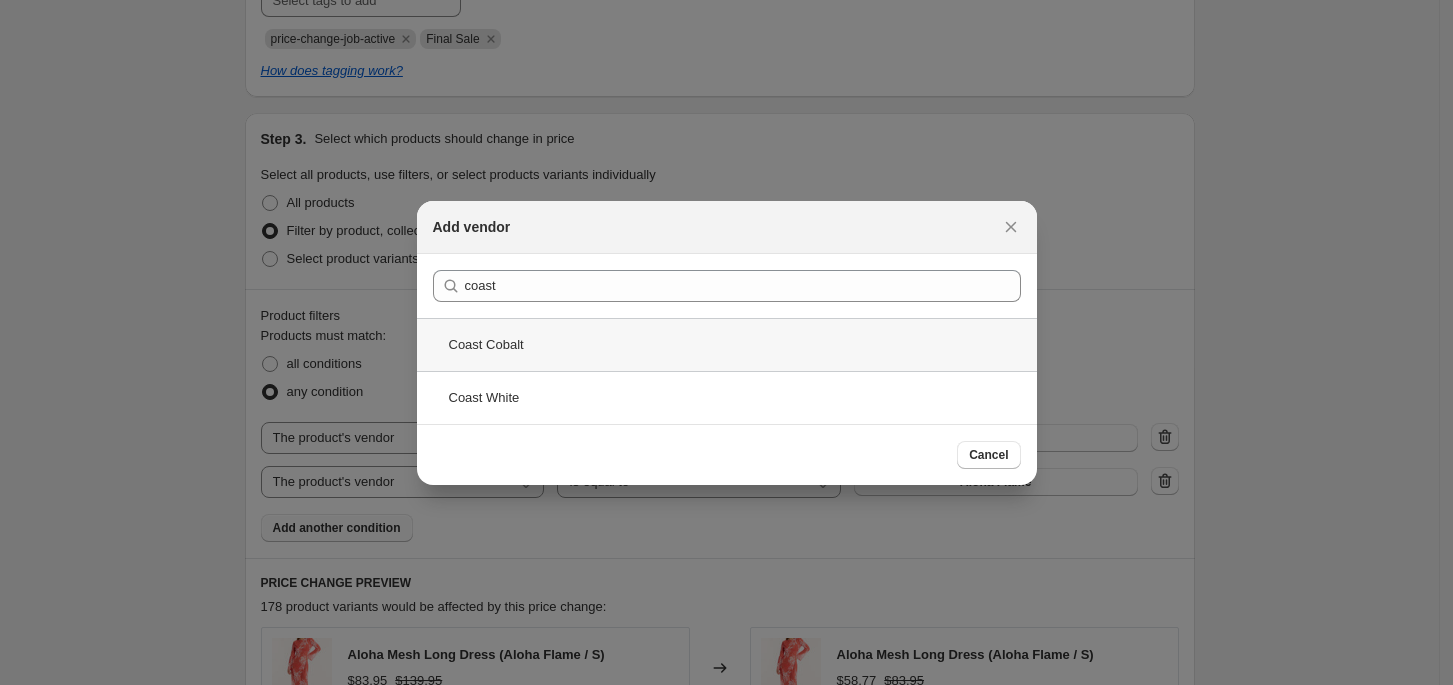 click on "Coast Cobalt" at bounding box center (727, 344) 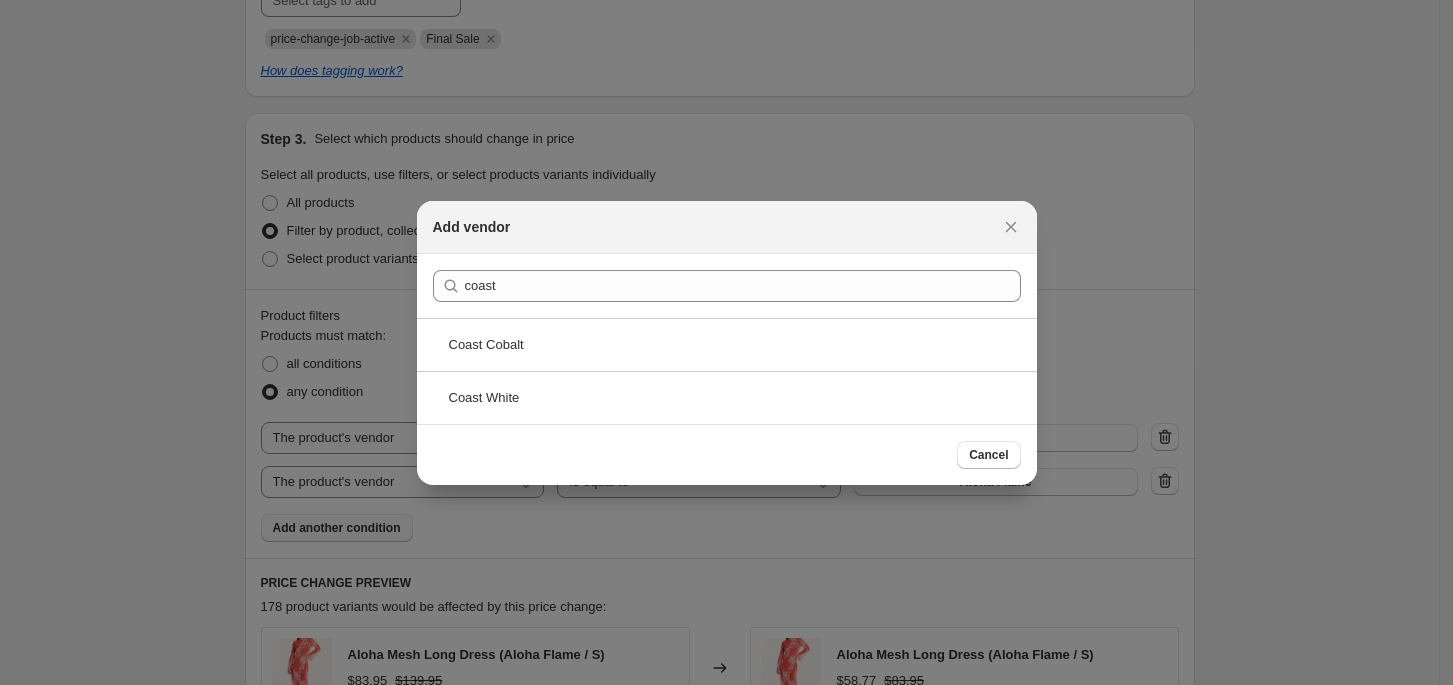 scroll, scrollTop: 933, scrollLeft: 0, axis: vertical 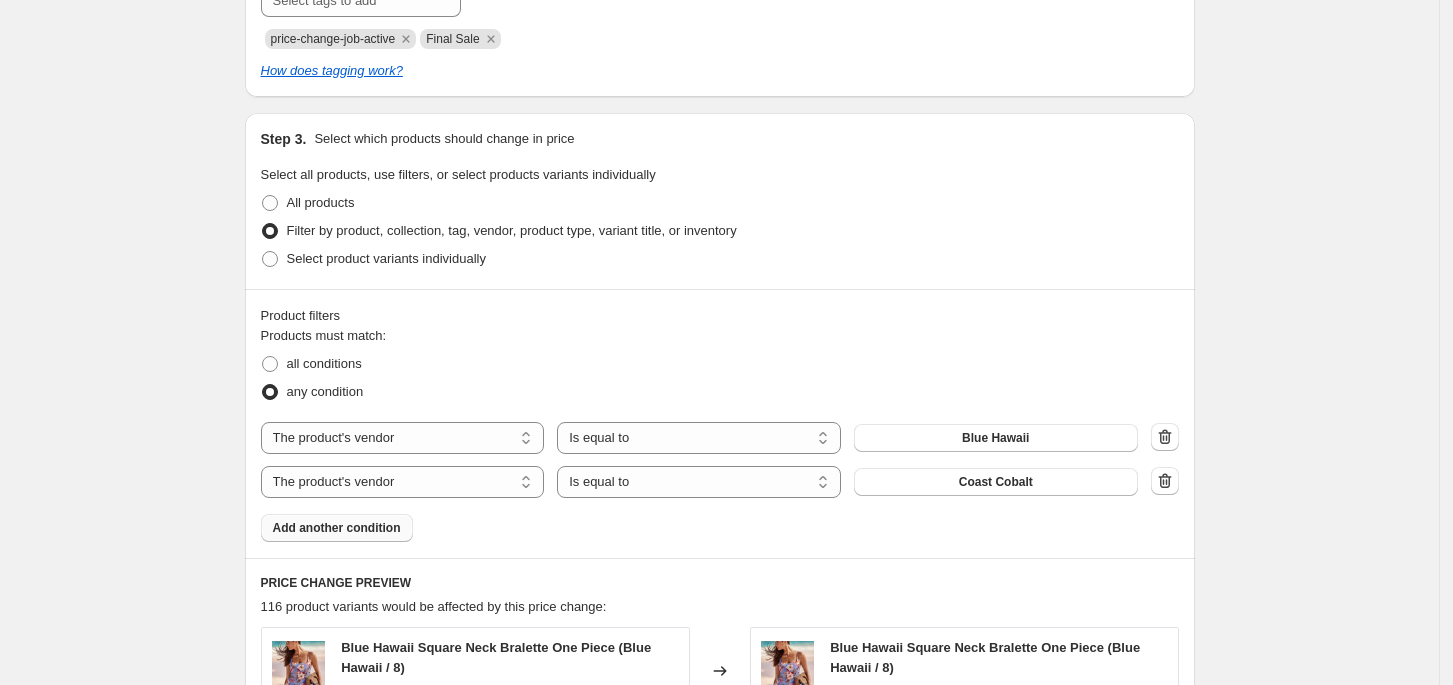 click on "Add another condition" at bounding box center [337, 528] 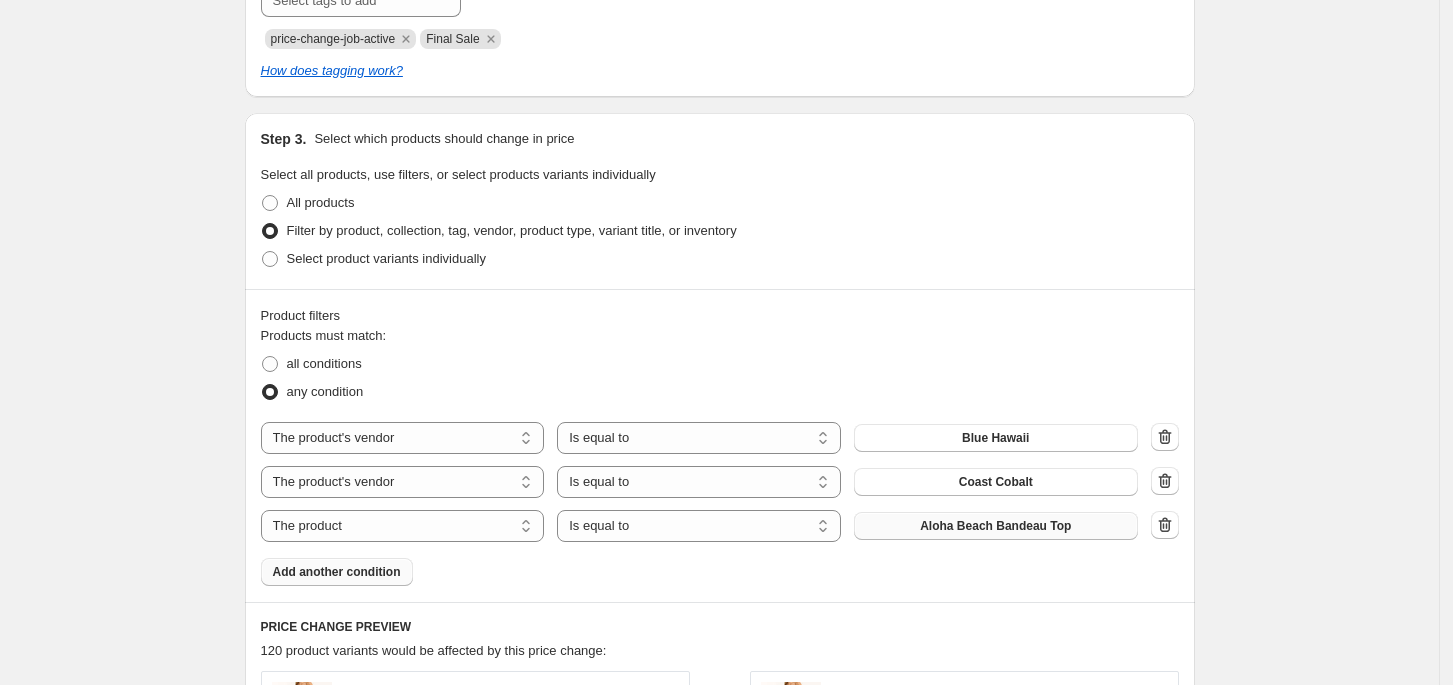 click on "Aloha Beach Bandeau Top" at bounding box center [995, 526] 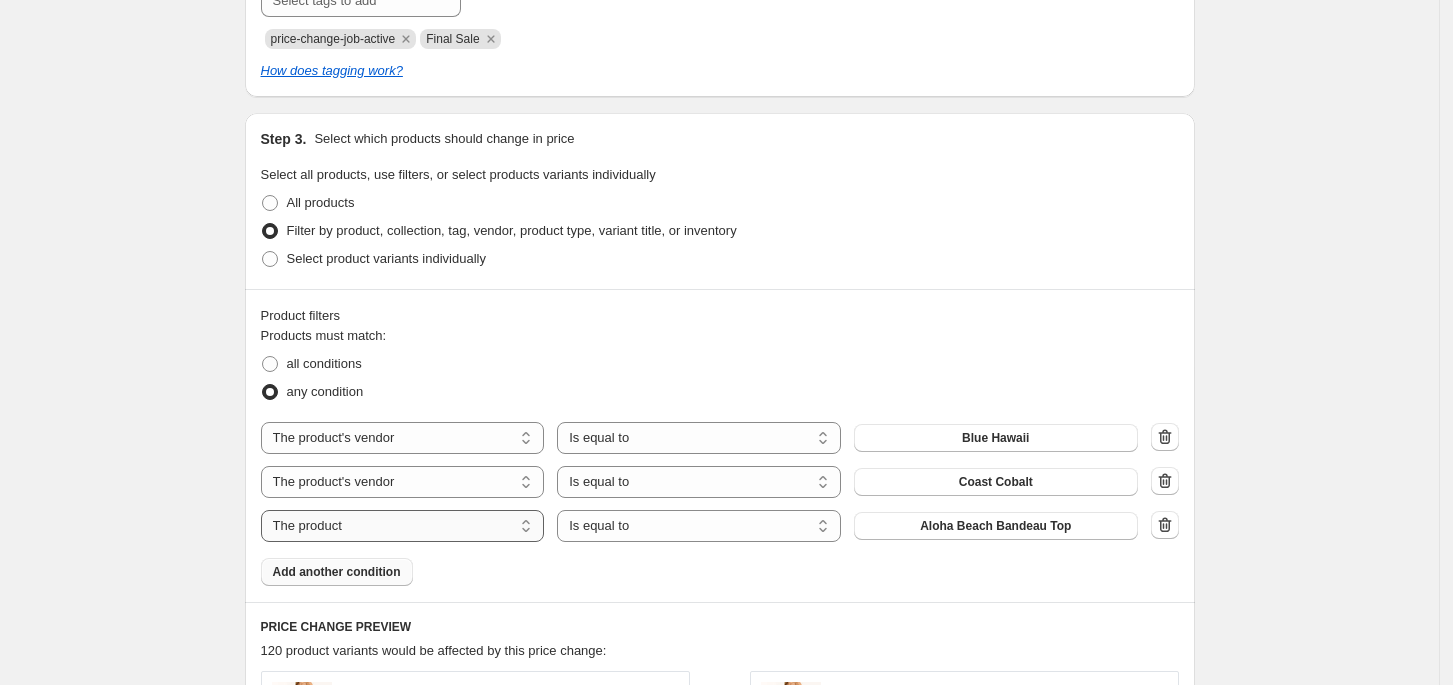 click on "The product The product's collection The product's tag The product's vendor The product's type The product's status The variant's title Inventory quantity" at bounding box center [403, 526] 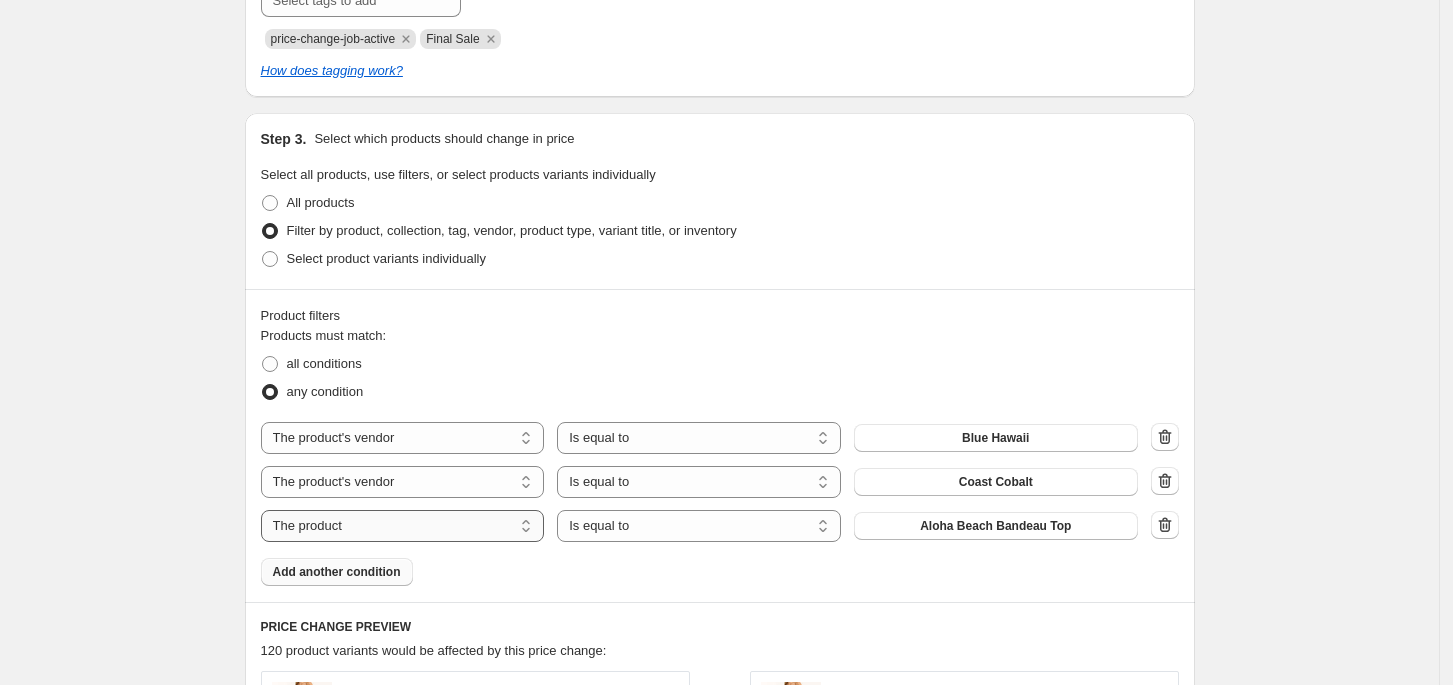 select on "vendor" 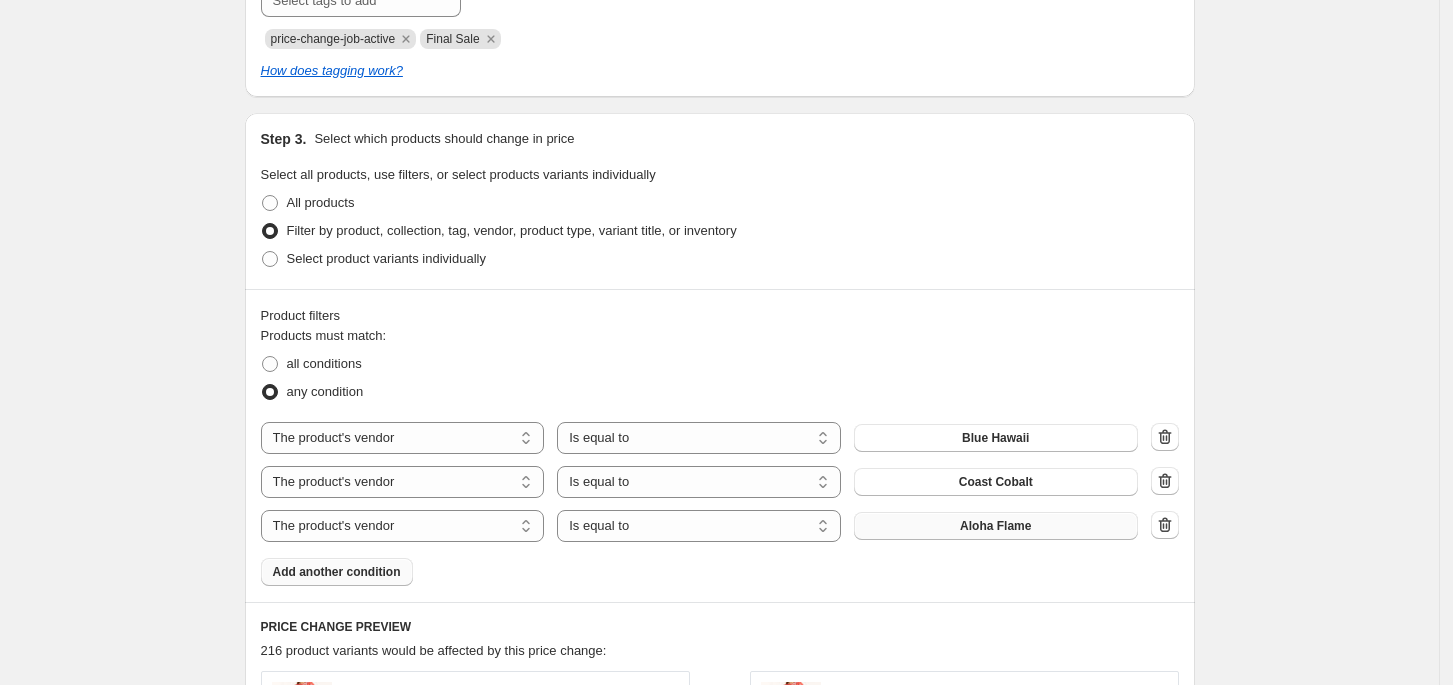 click on "Aloha Flame" at bounding box center [996, 526] 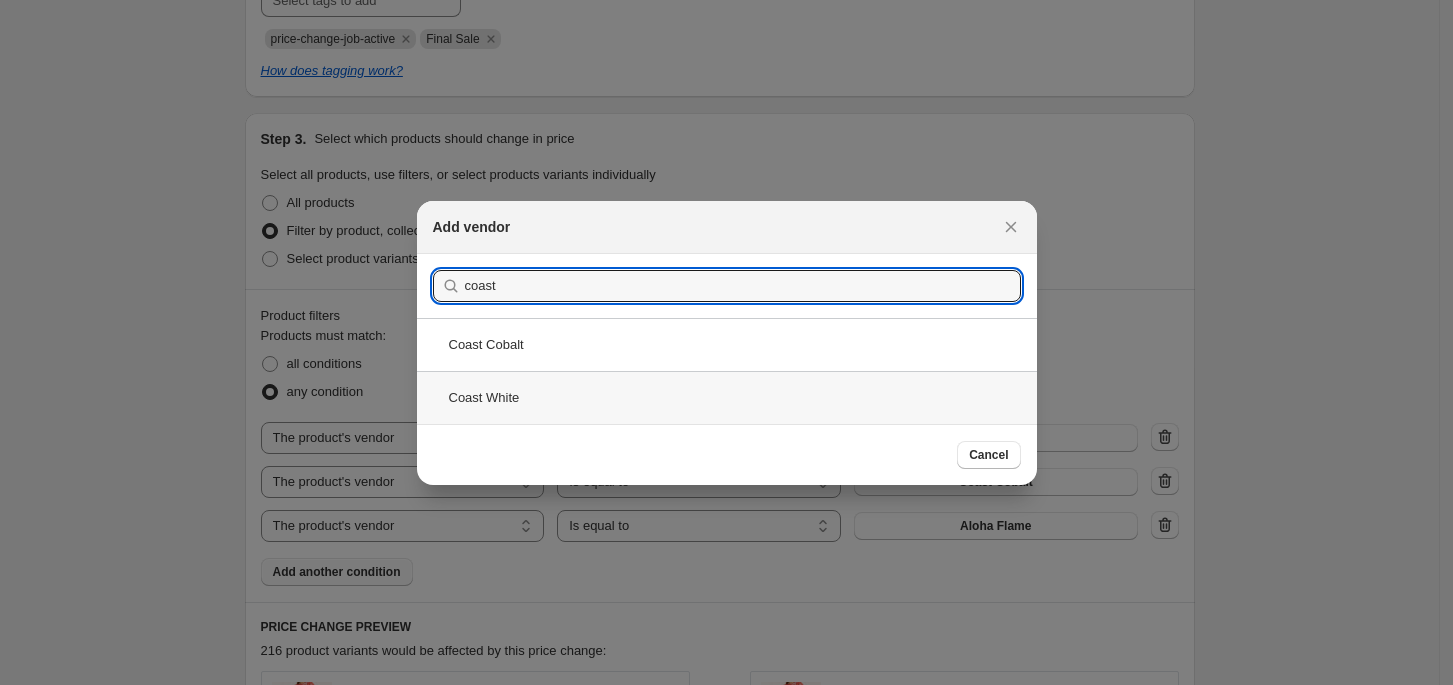 type on "coast" 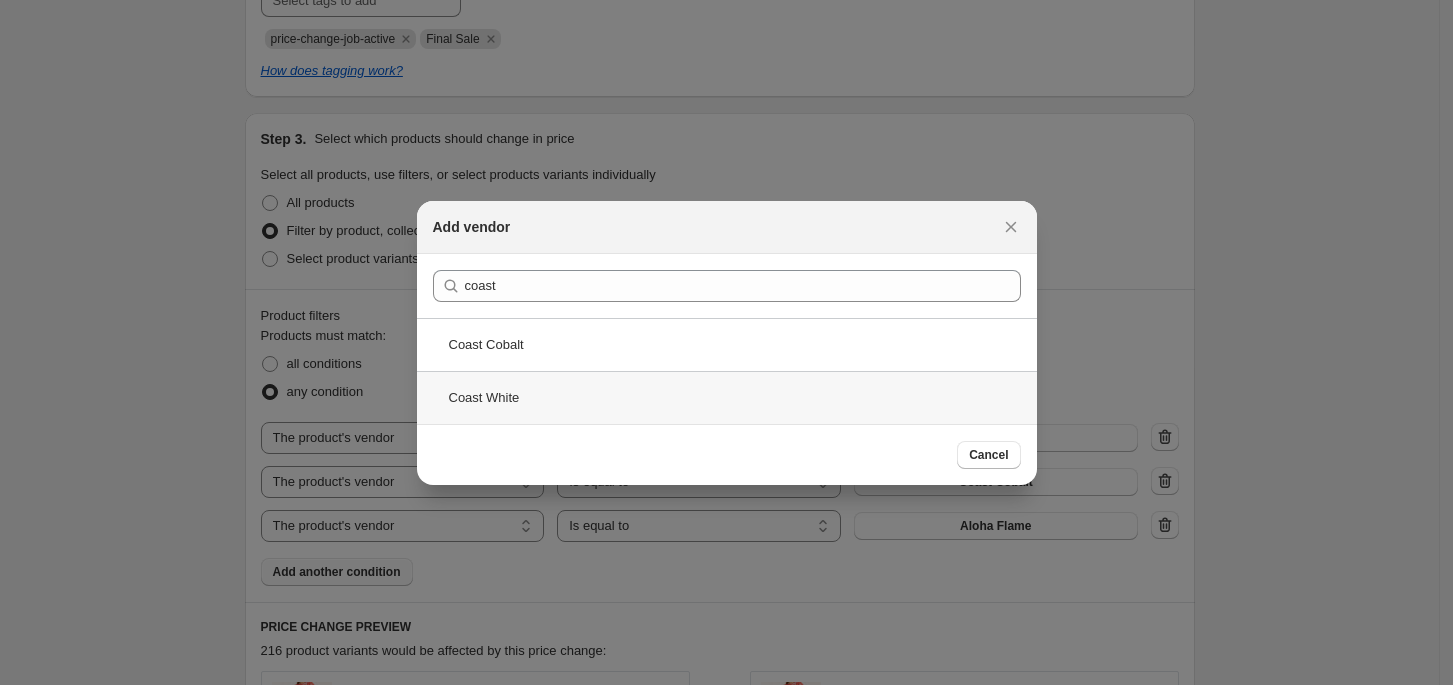 click on "Coast White" at bounding box center (727, 397) 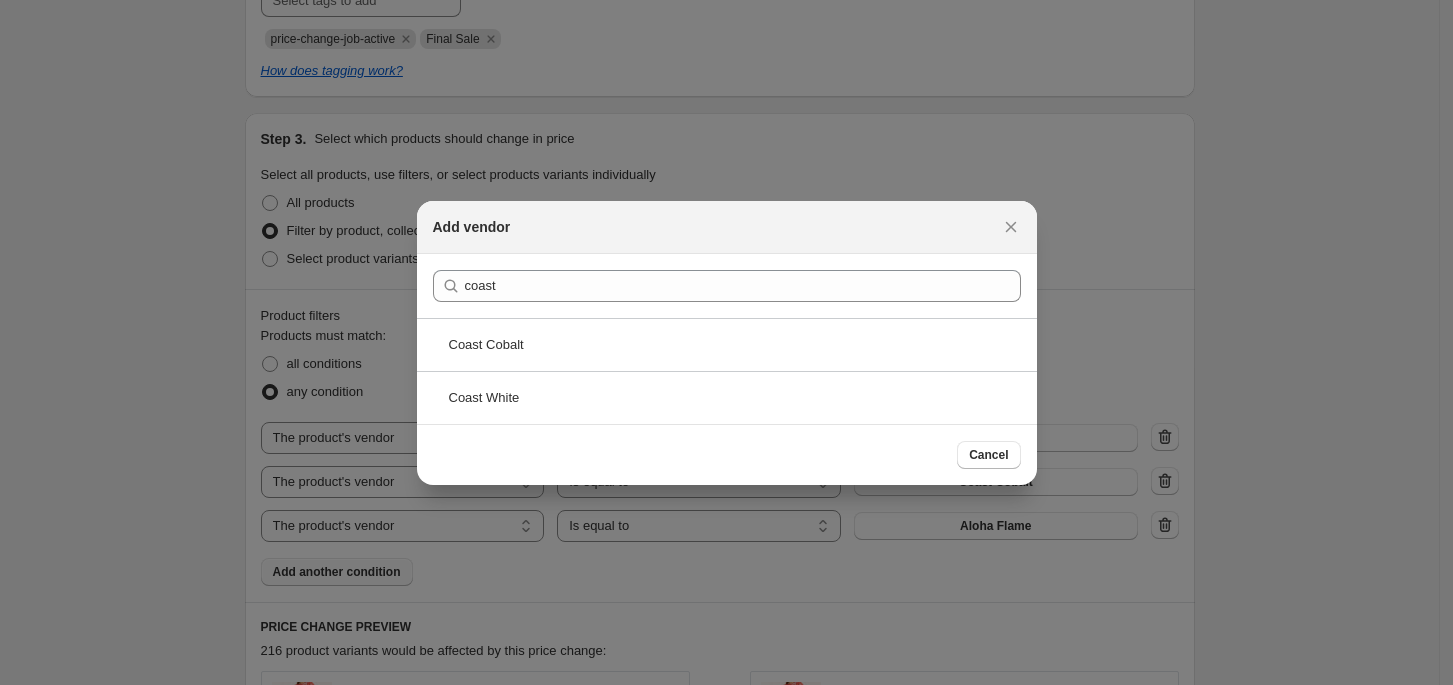 scroll, scrollTop: 933, scrollLeft: 0, axis: vertical 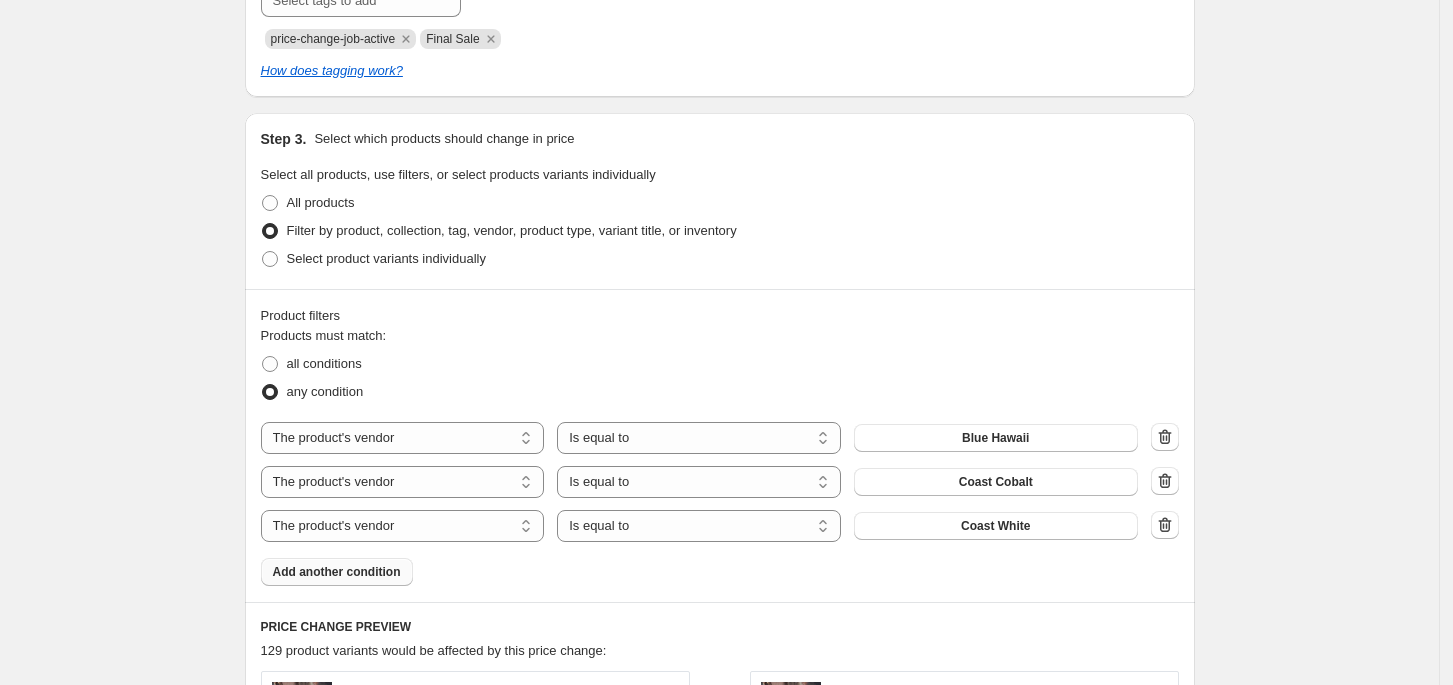 click on "Add another condition" at bounding box center (337, 572) 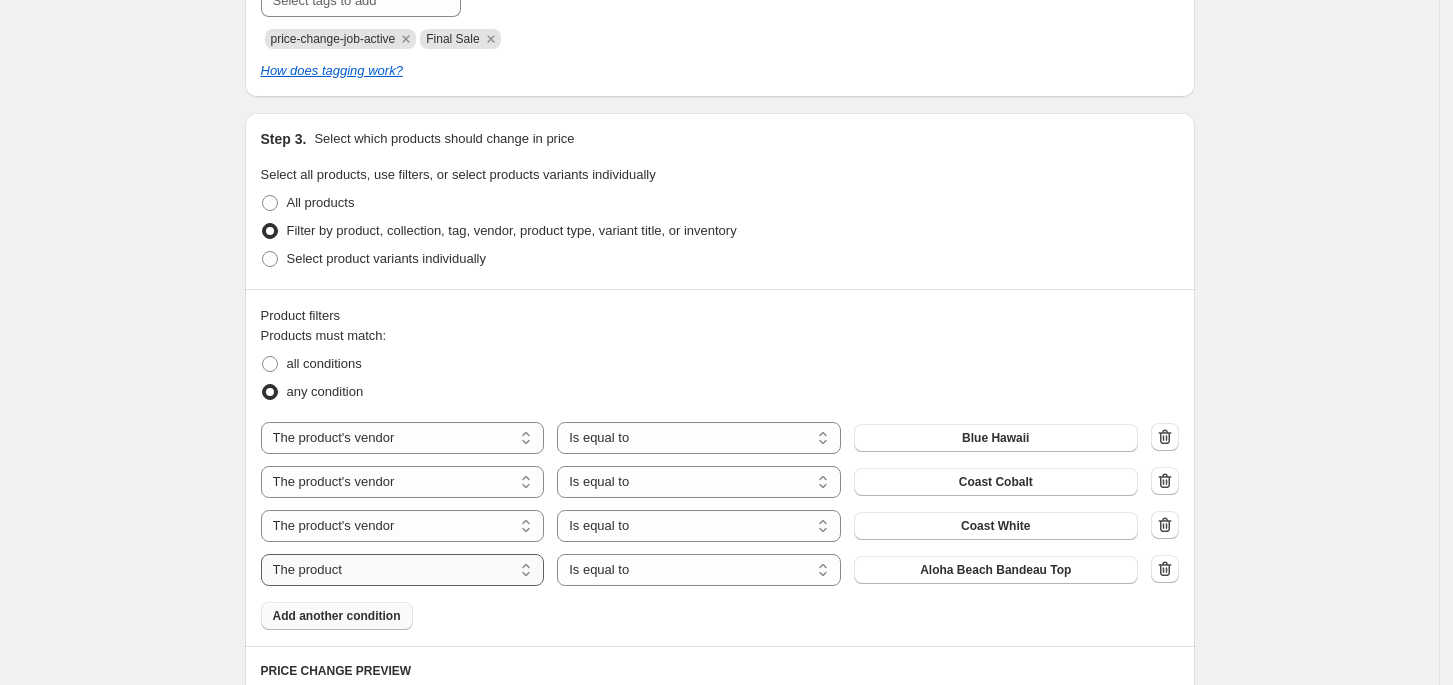 click on "The product The product's collection The product's tag The product's vendor The product's type The product's status The variant's title Inventory quantity" at bounding box center [403, 570] 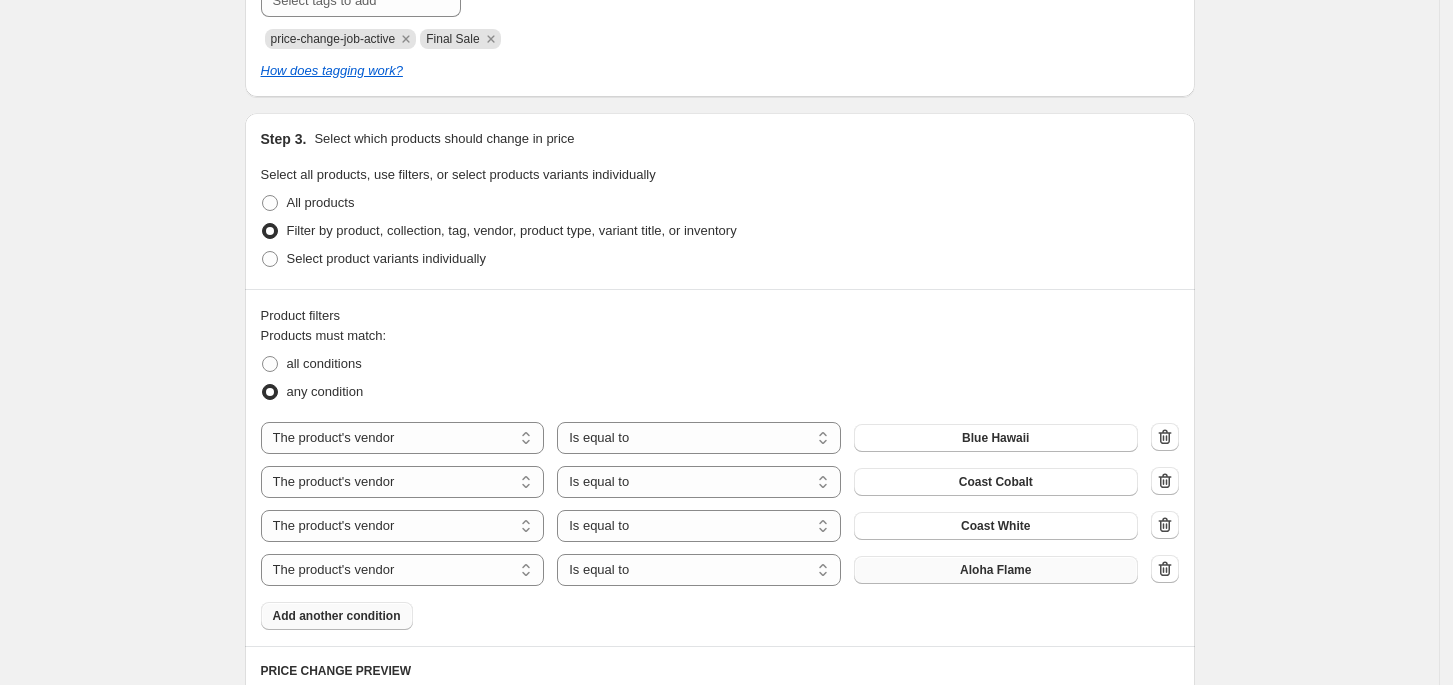 click on "Aloha Flame" at bounding box center [996, 570] 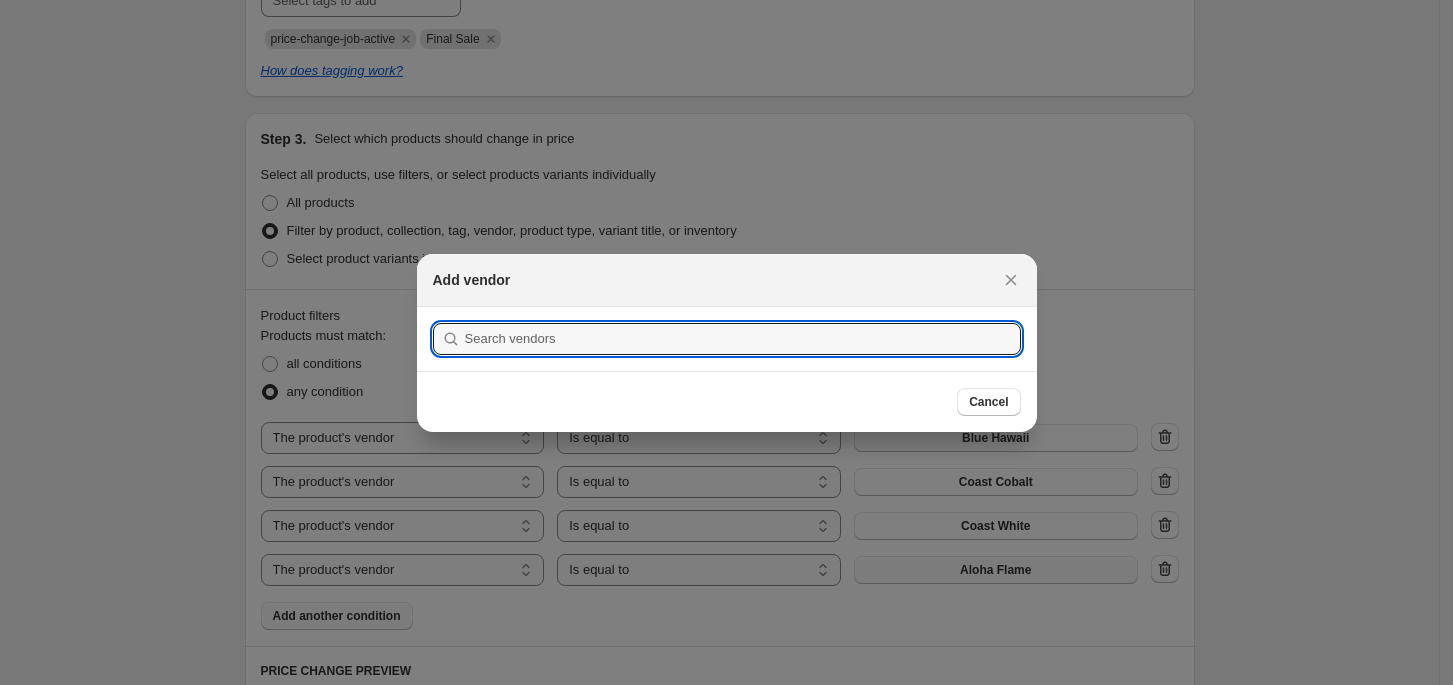 scroll, scrollTop: 0, scrollLeft: 0, axis: both 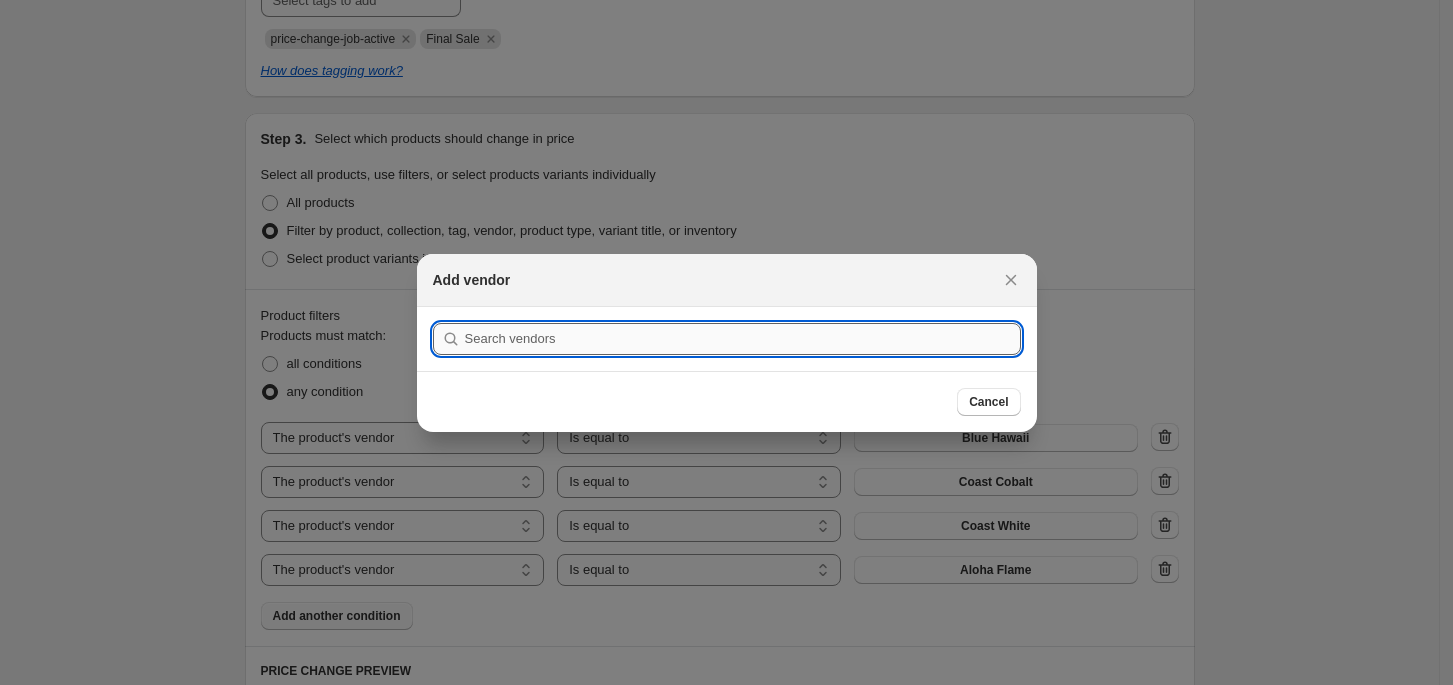 click at bounding box center (743, 339) 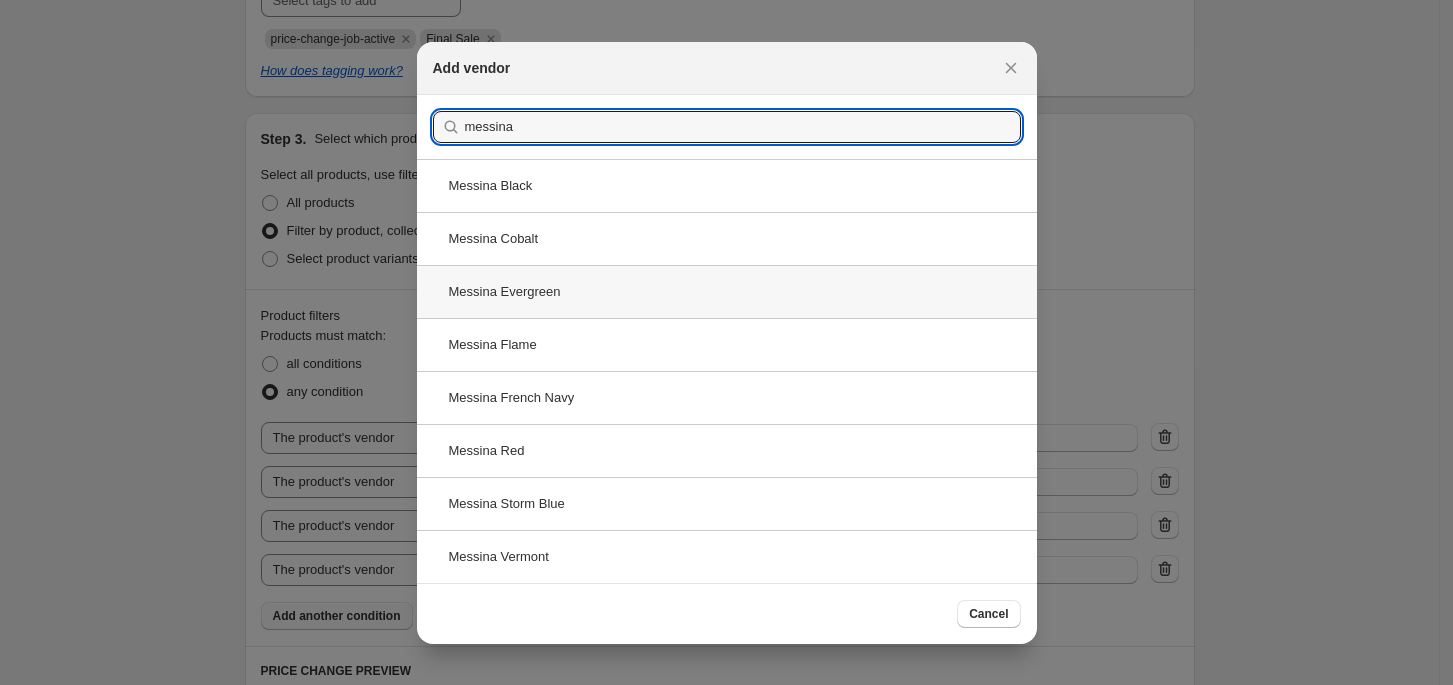 type on "messina" 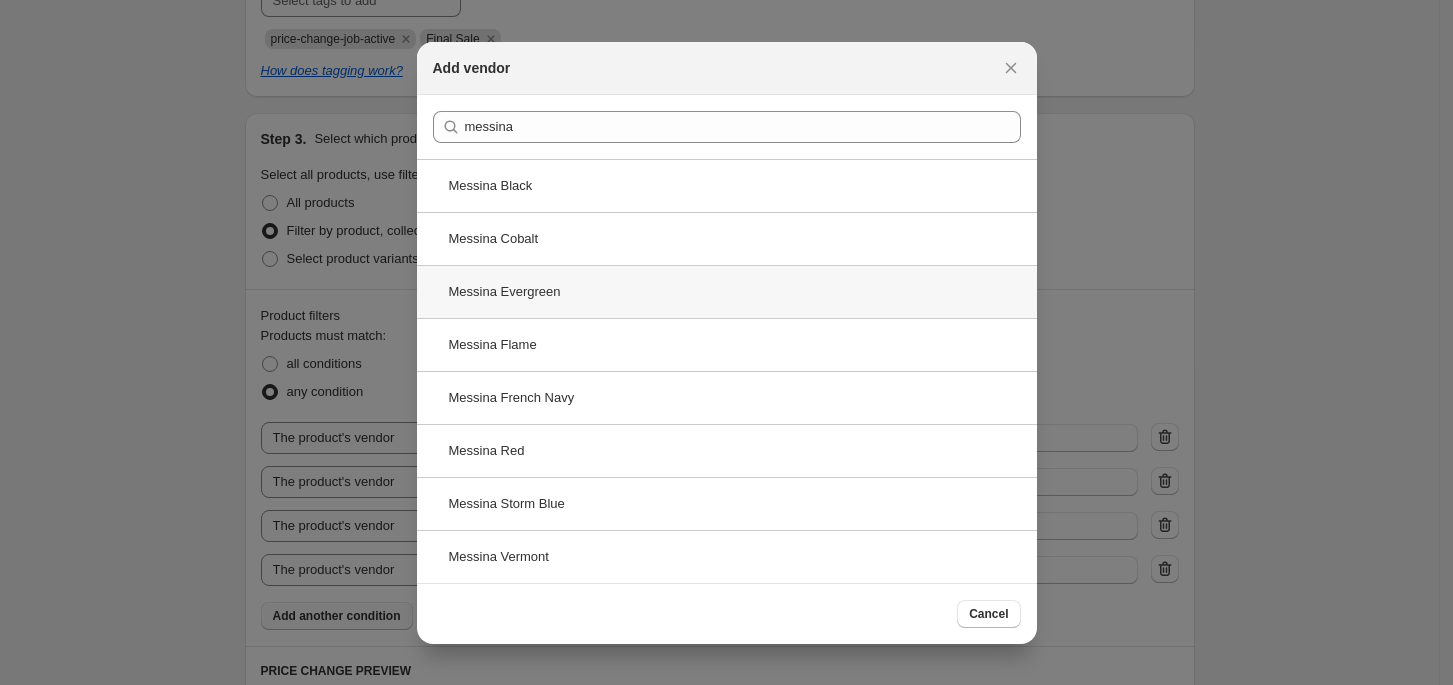 click on "Messina Evergreen" at bounding box center [727, 291] 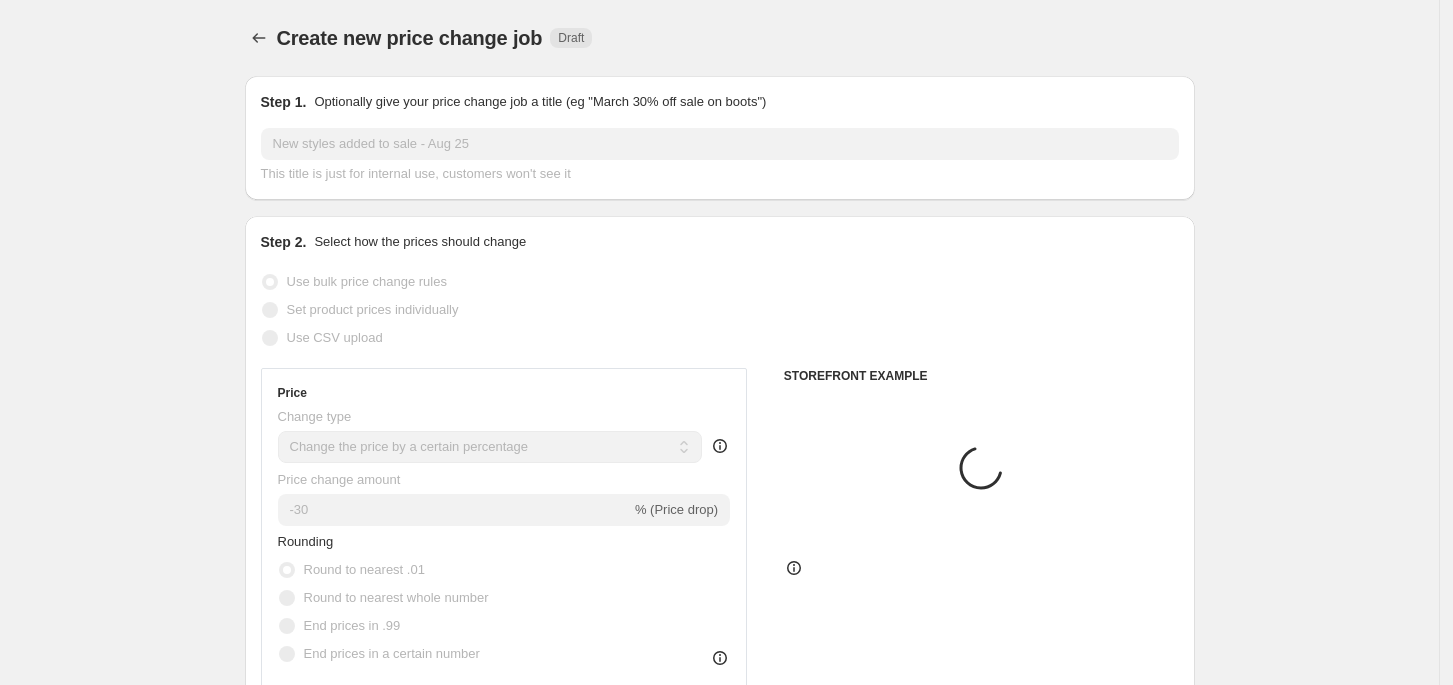scroll, scrollTop: 933, scrollLeft: 0, axis: vertical 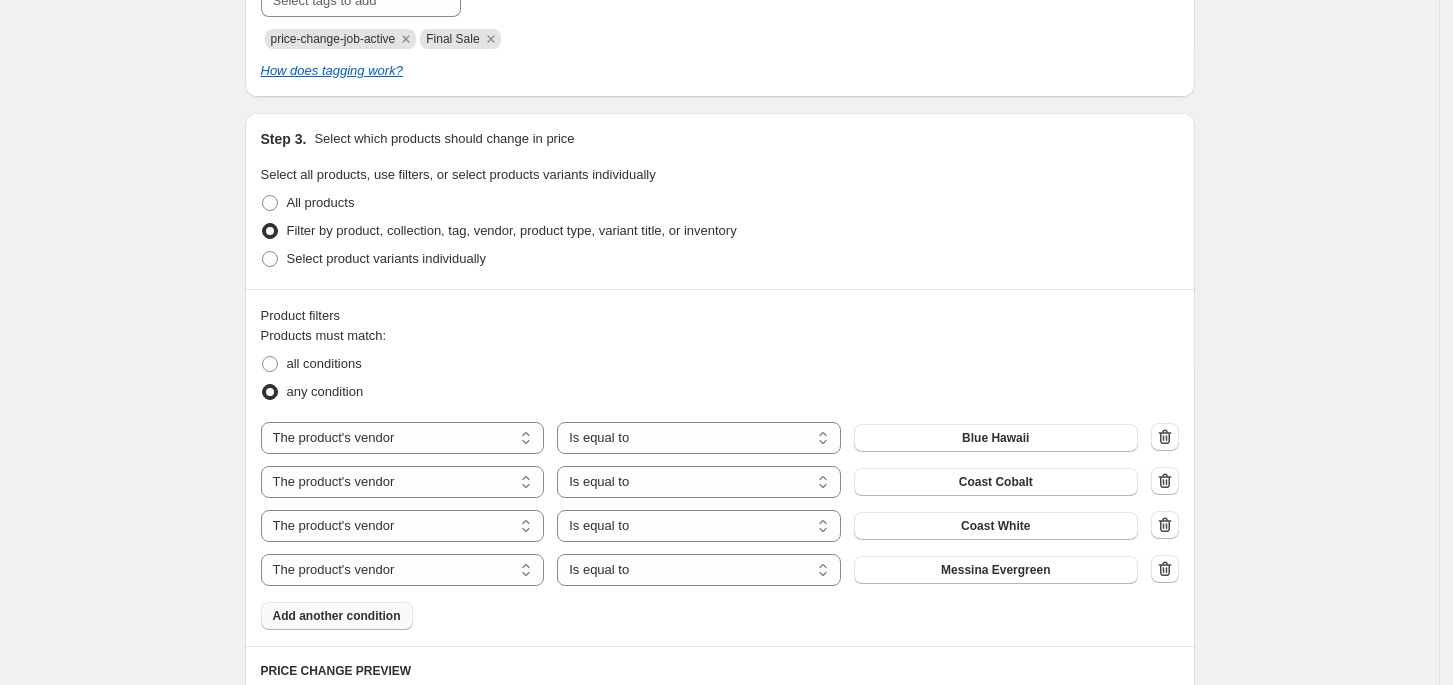 click on "Add another condition" at bounding box center (337, 616) 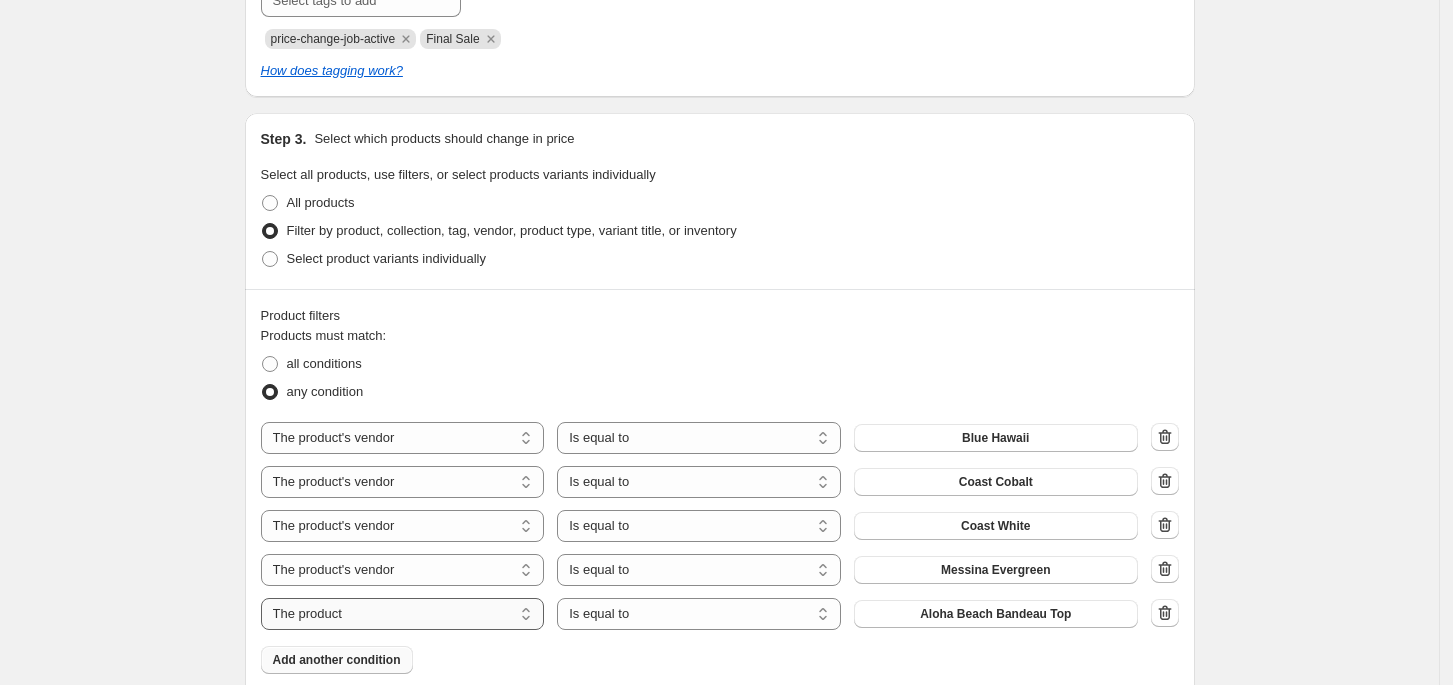 click on "The product The product's collection The product's tag The product's vendor The product's type The product's status The variant's title Inventory quantity" at bounding box center [403, 614] 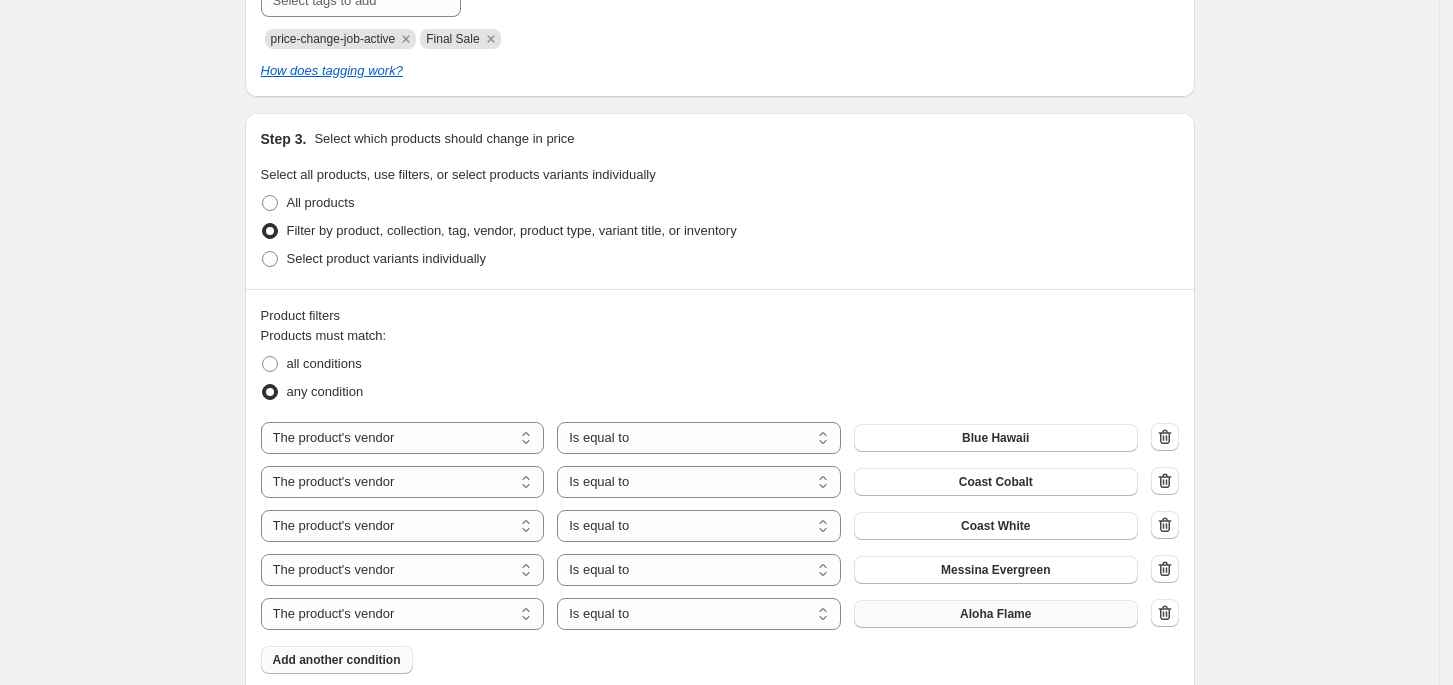 click on "Aloha Flame" at bounding box center (996, 614) 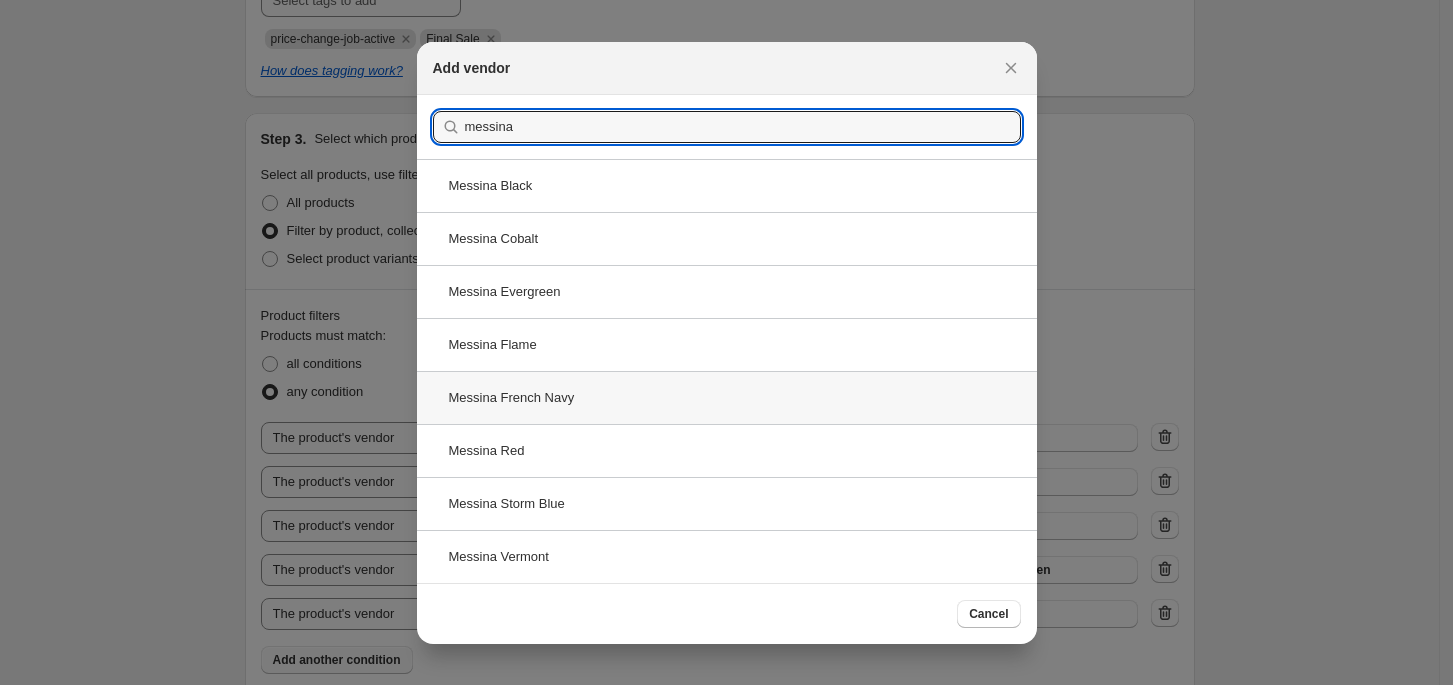 type on "messina" 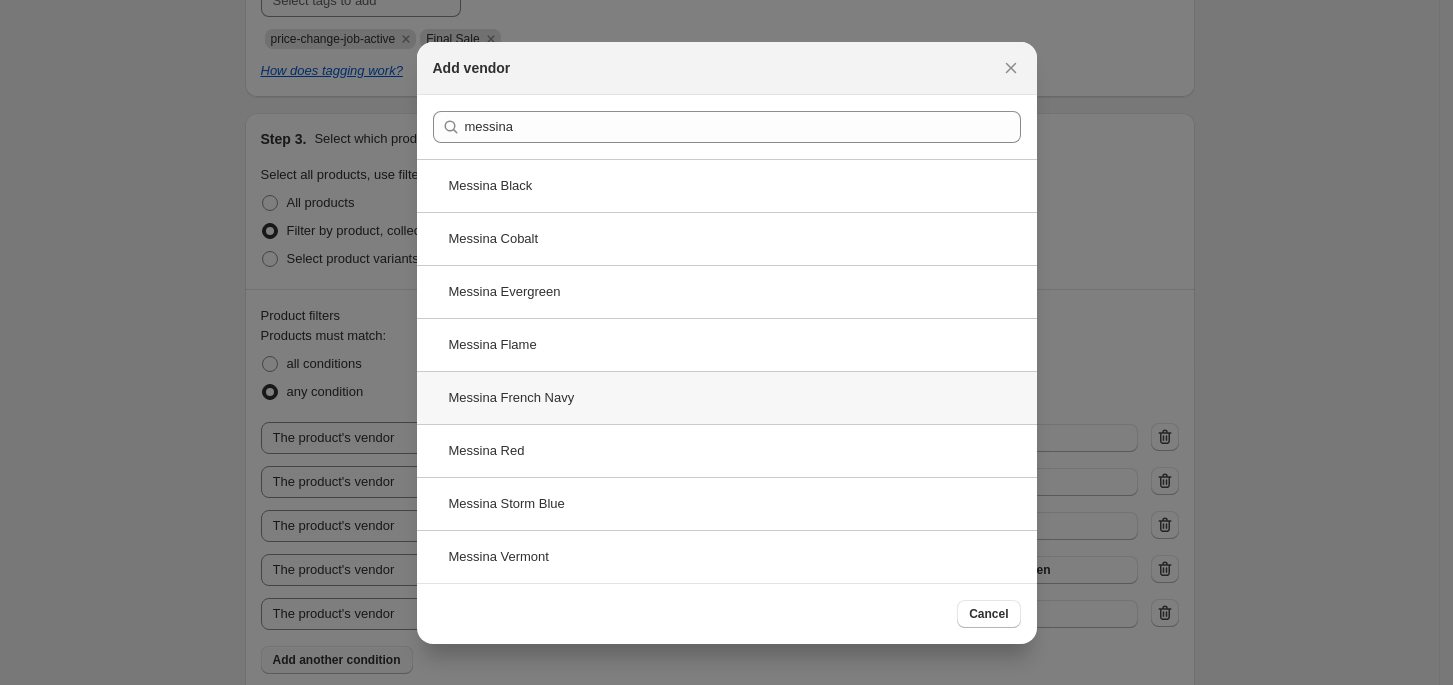 click on "Messina French Navy" at bounding box center [727, 397] 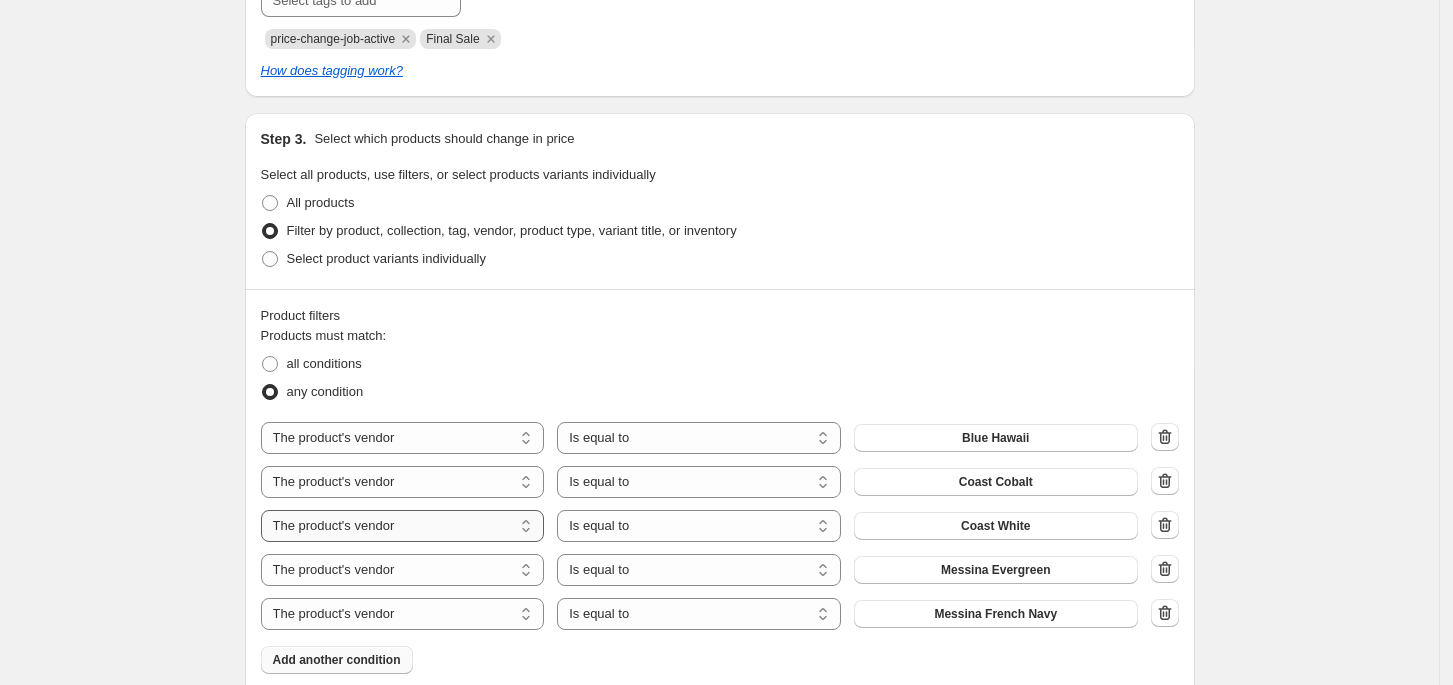 scroll, scrollTop: 1066, scrollLeft: 0, axis: vertical 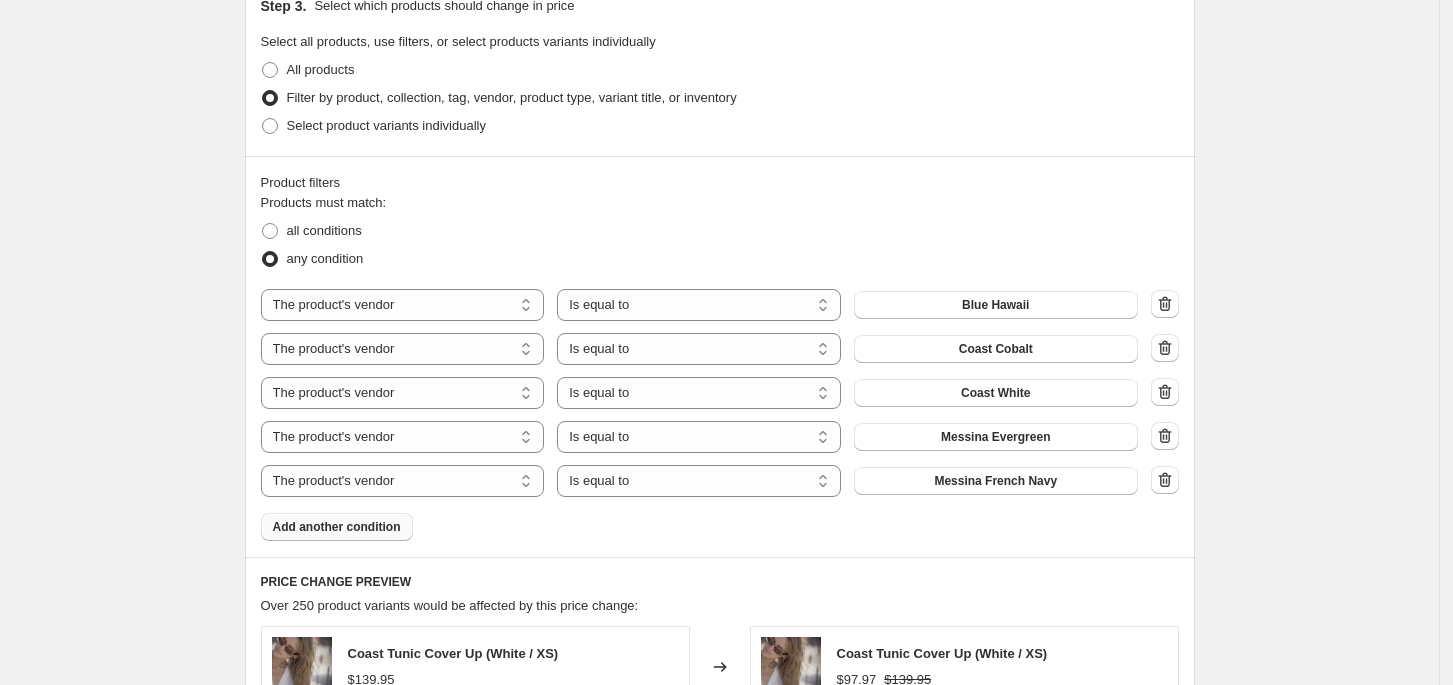click on "Add another condition" at bounding box center [337, 527] 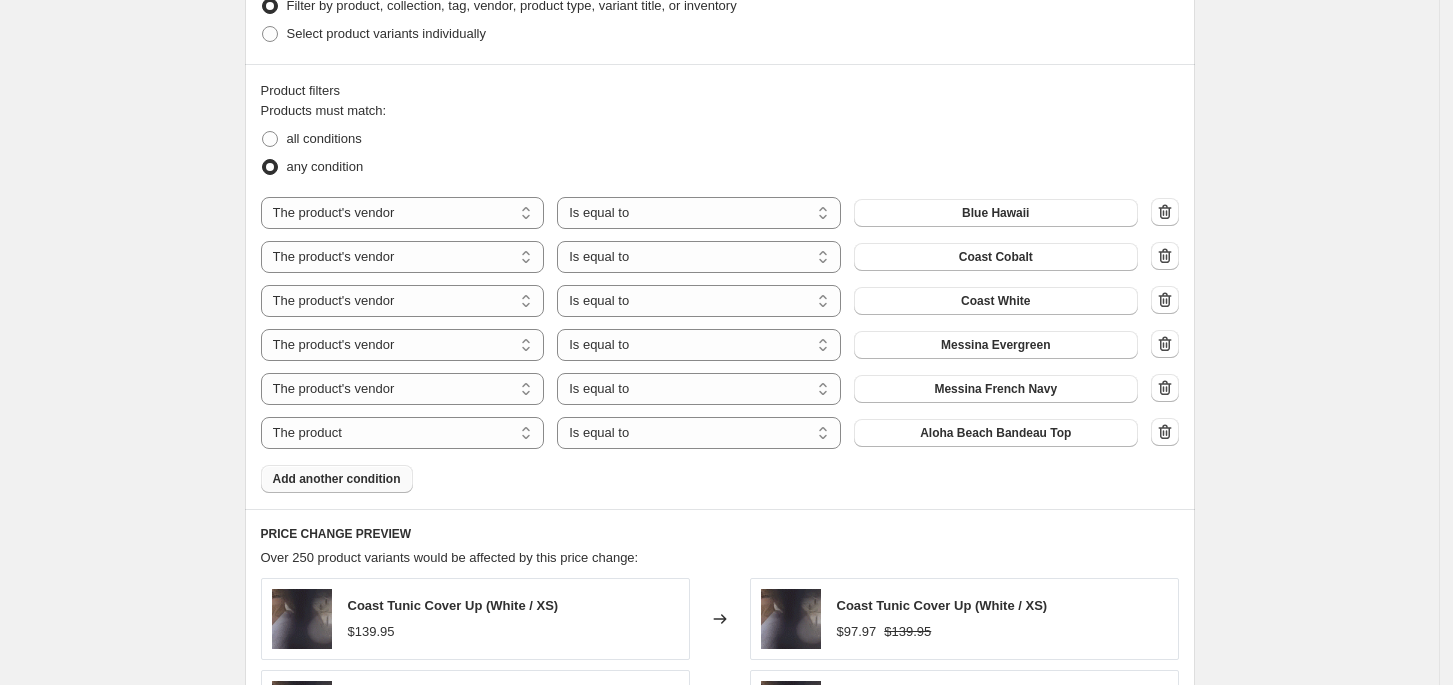 scroll, scrollTop: 1200, scrollLeft: 0, axis: vertical 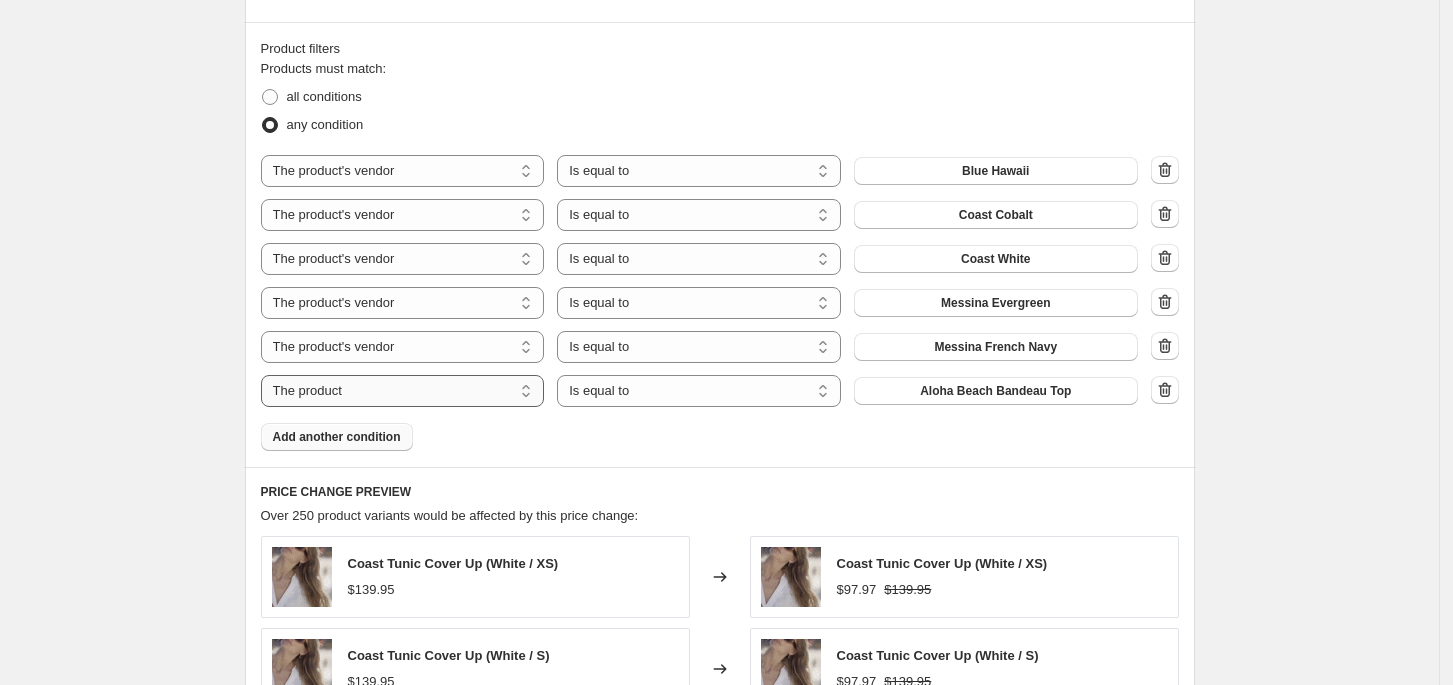 click on "The product The product's collection The product's tag The product's vendor The product's type The product's status The variant's title Inventory quantity" at bounding box center (403, 391) 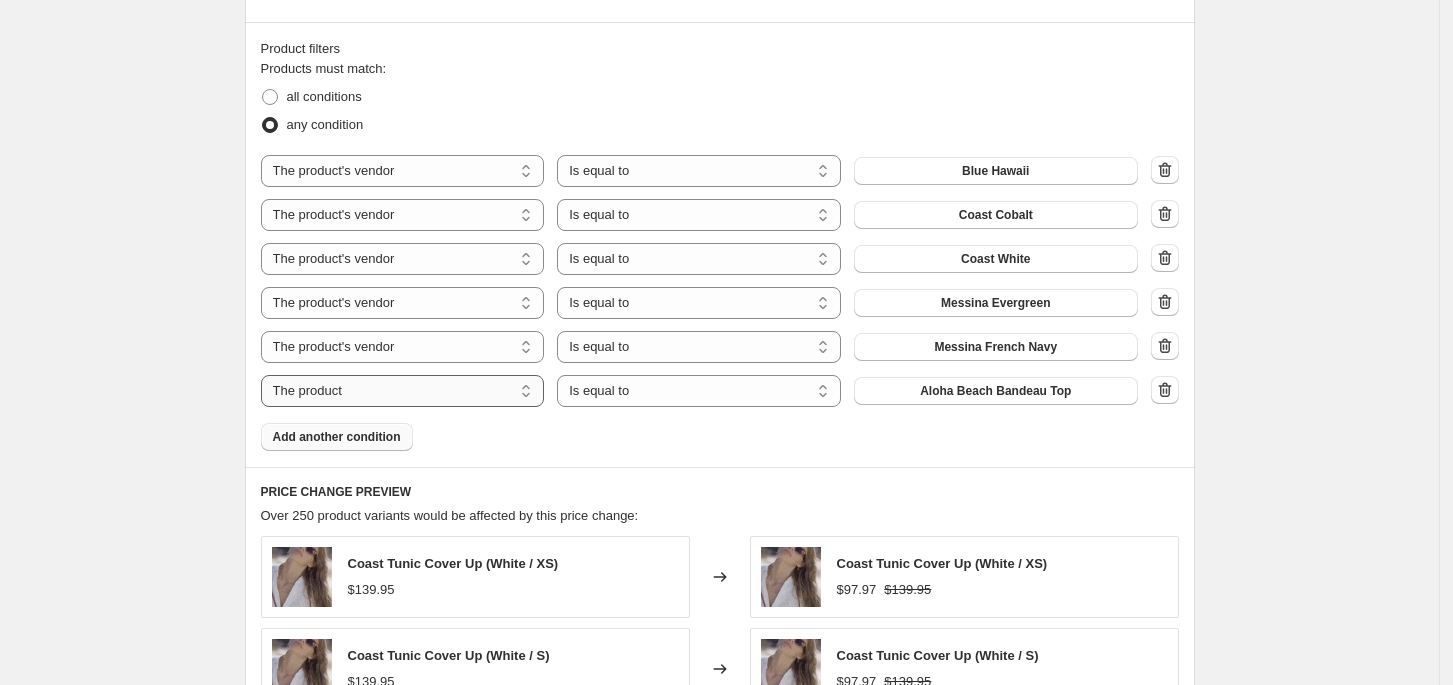 select on "vendor" 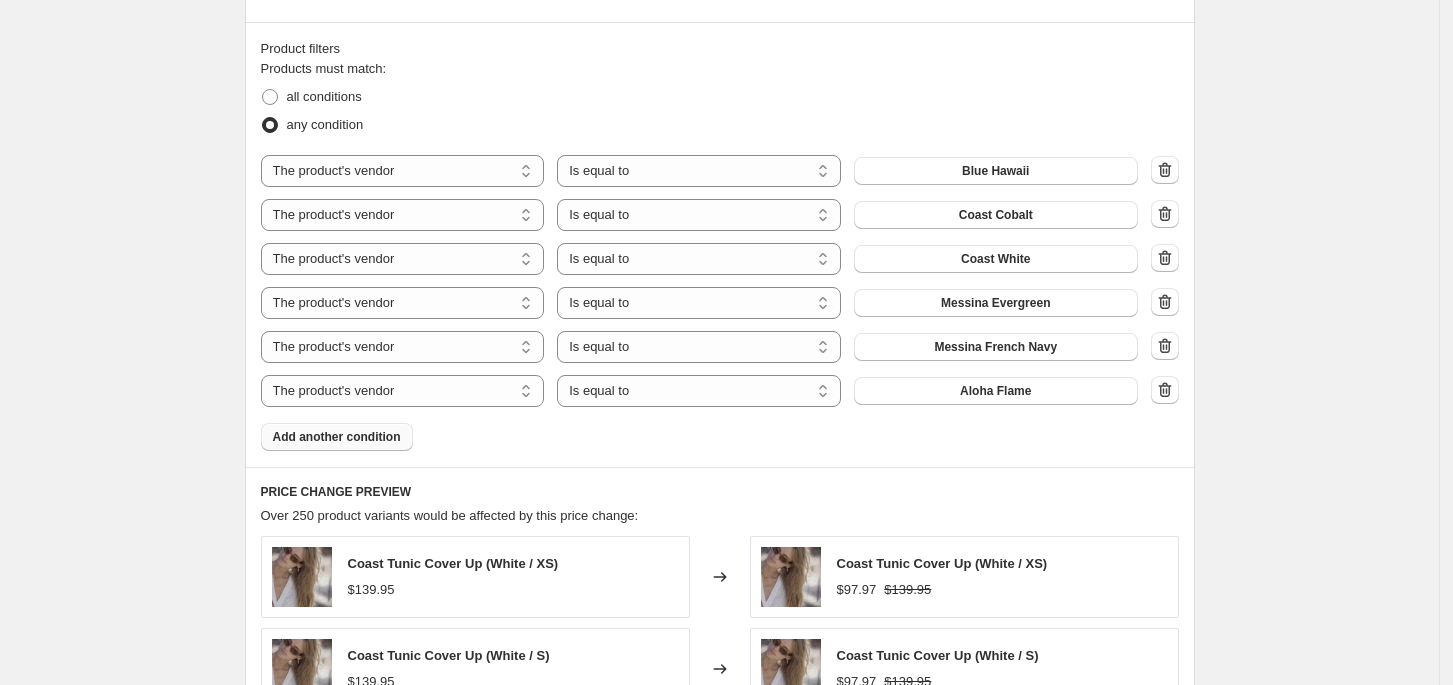 click on "Aloha Flame" at bounding box center (995, 391) 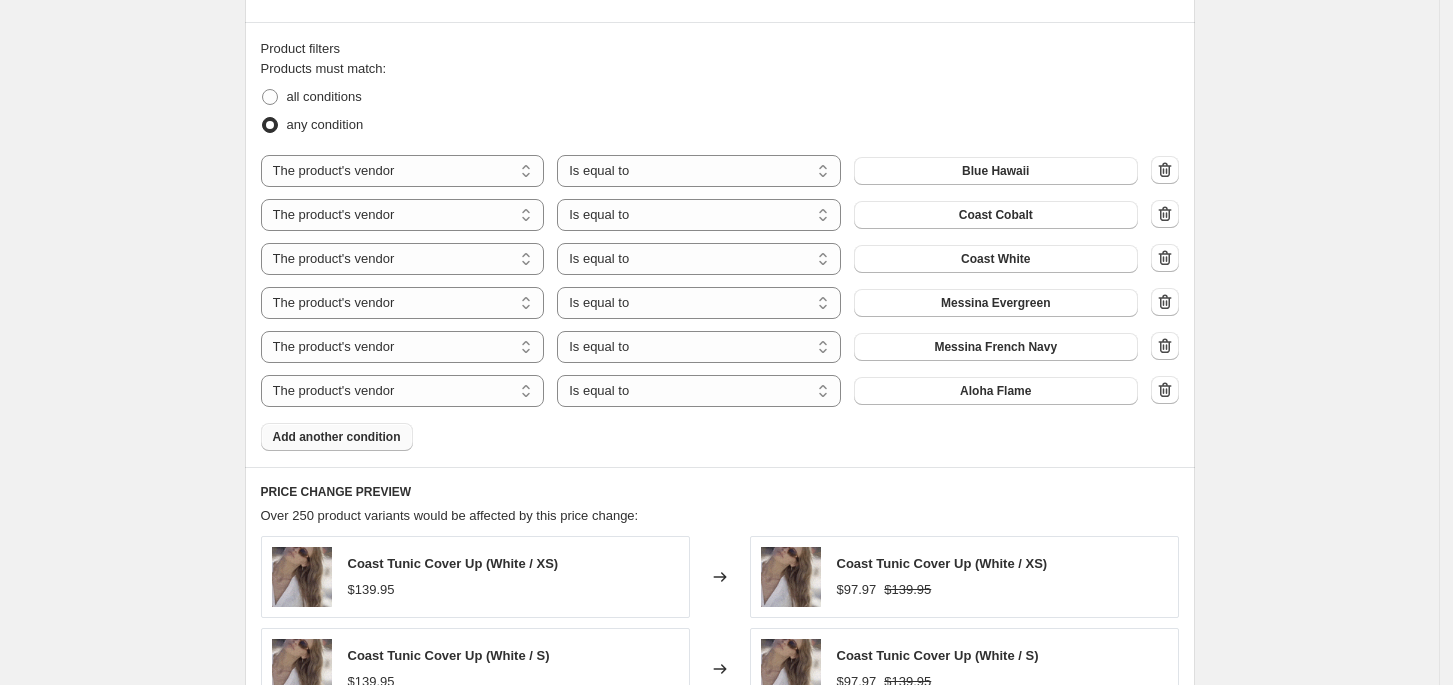 scroll, scrollTop: 1200, scrollLeft: 0, axis: vertical 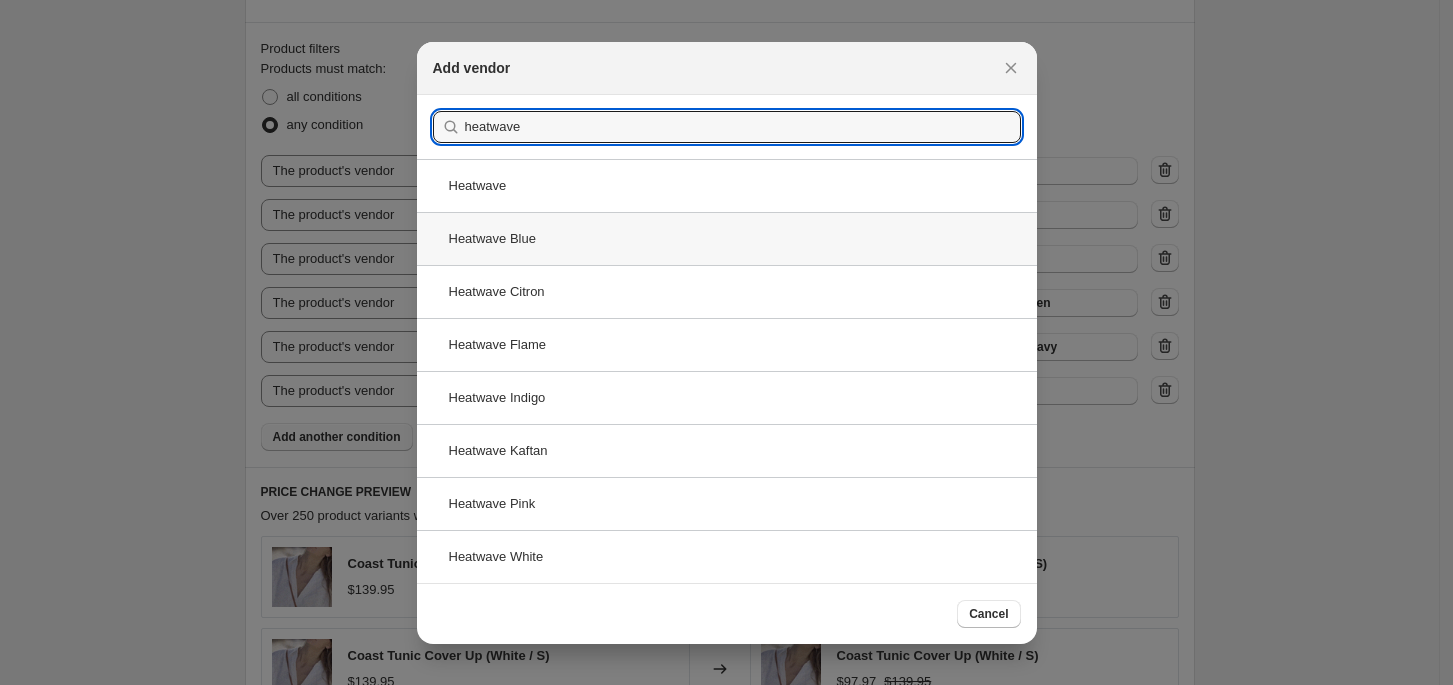 type on "heatwave" 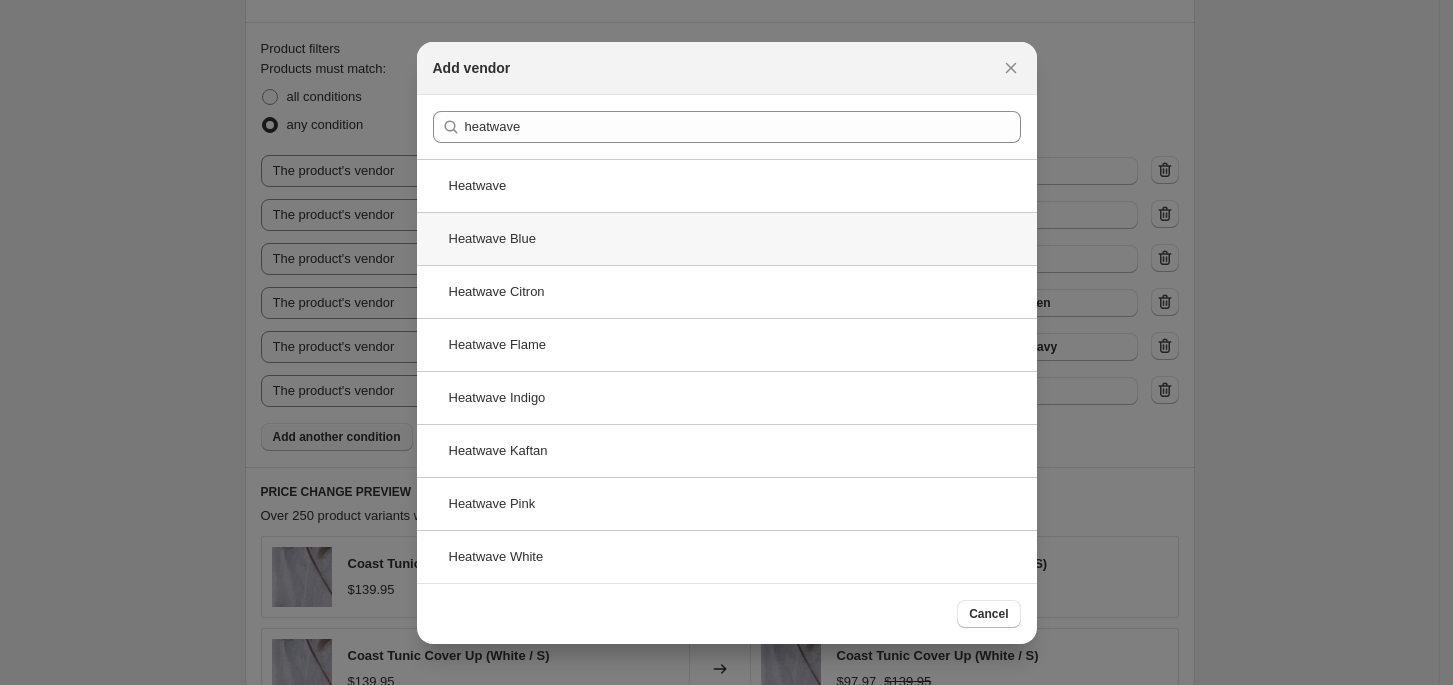 click on "Heatwave Blue" at bounding box center (727, 238) 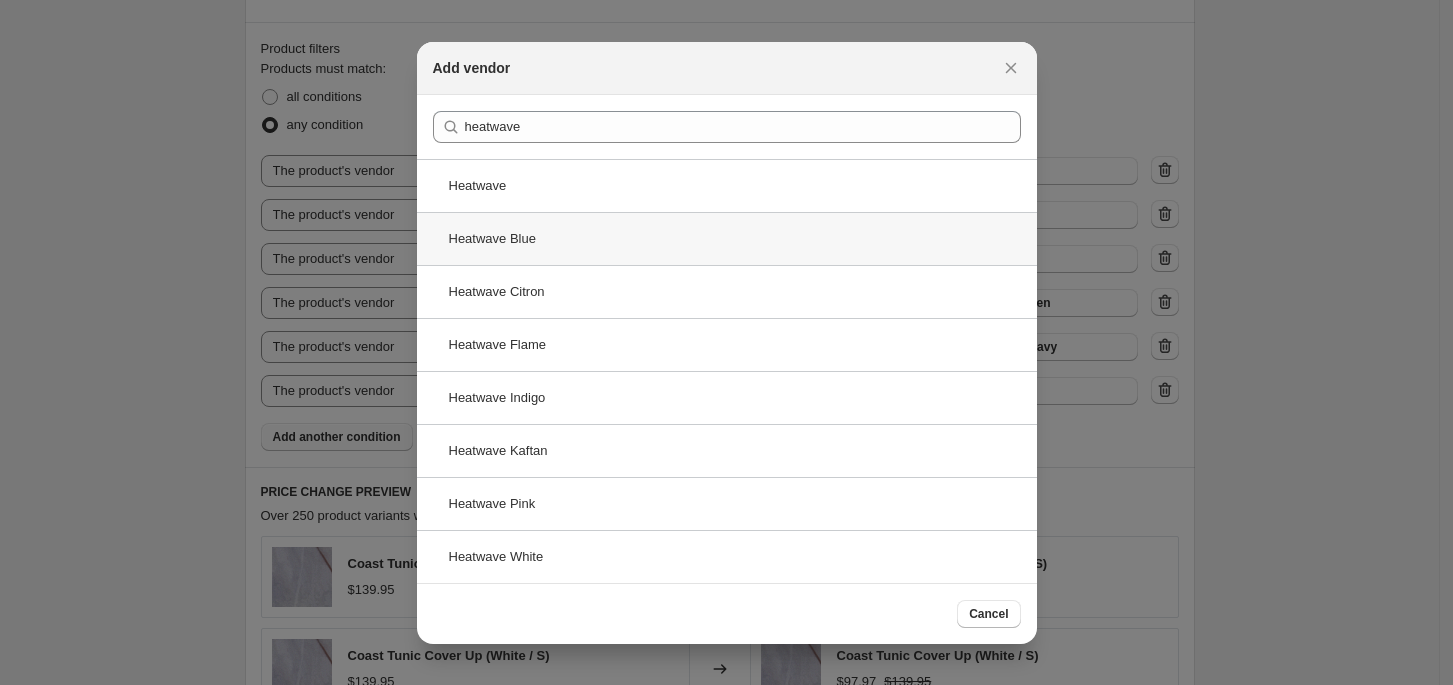scroll, scrollTop: 1200, scrollLeft: 0, axis: vertical 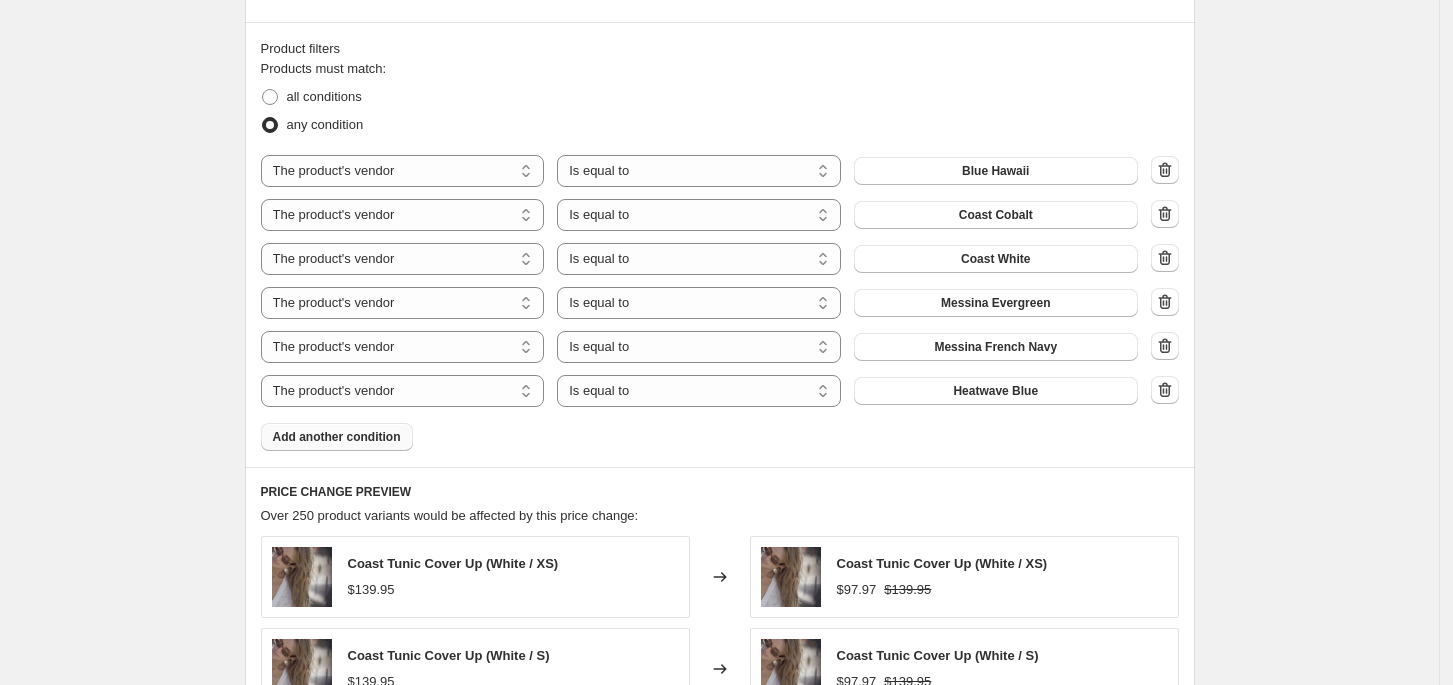 click on "Add another condition" at bounding box center (337, 437) 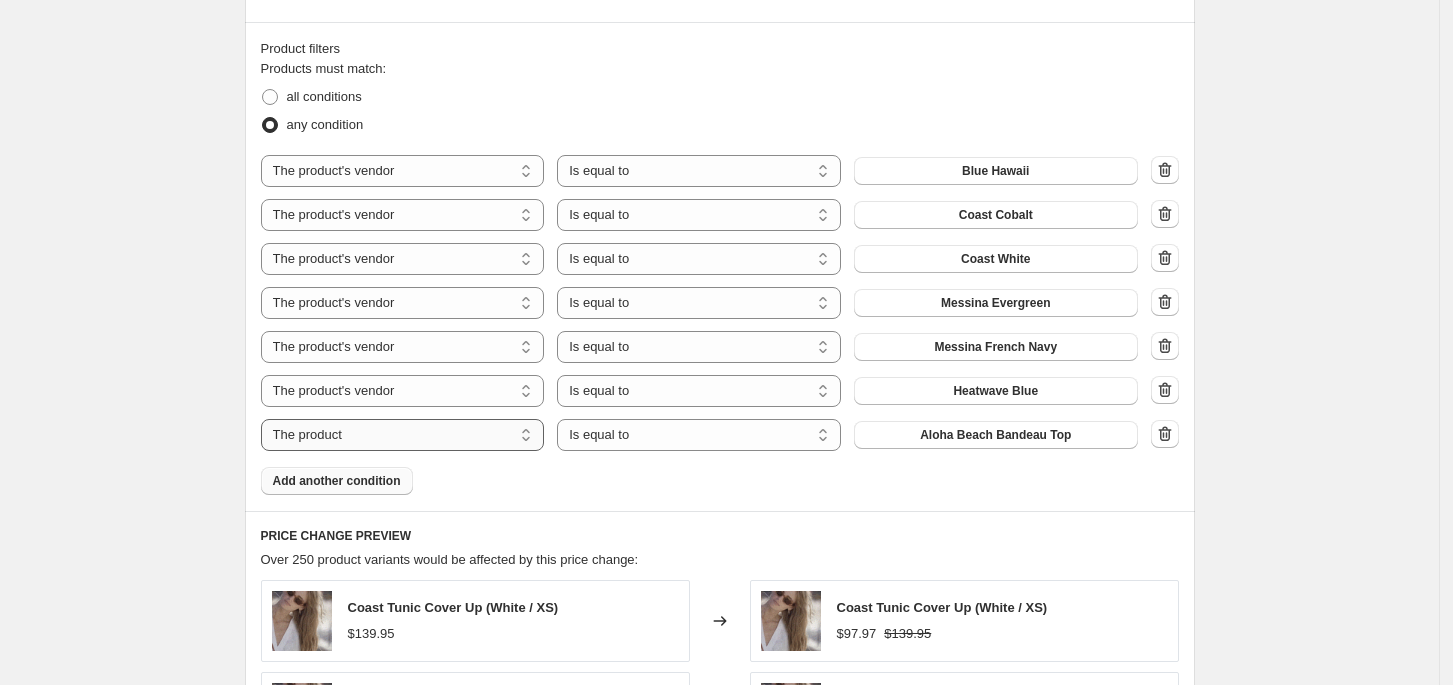 click on "The product The product's collection The product's tag The product's vendor The product's type The product's status The variant's title Inventory quantity" at bounding box center [403, 435] 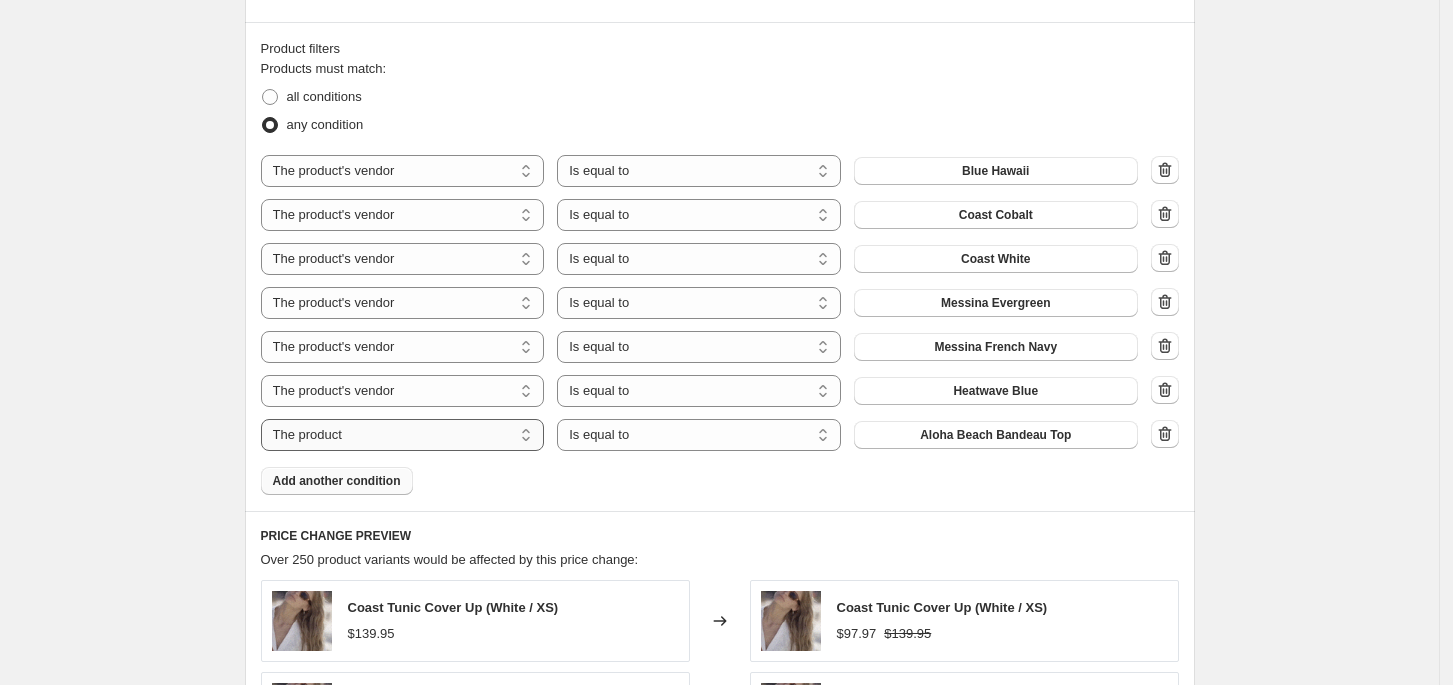 select on "vendor" 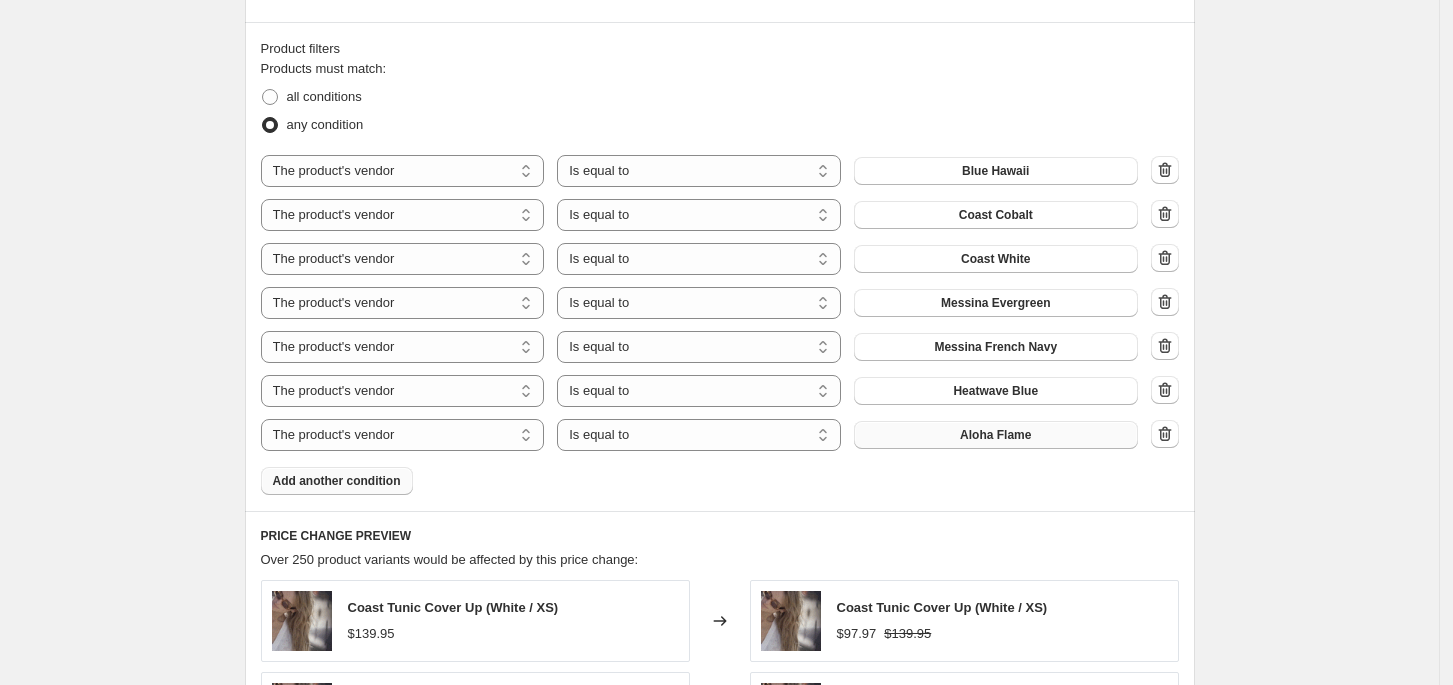 click on "Aloha Flame" at bounding box center (995, 435) 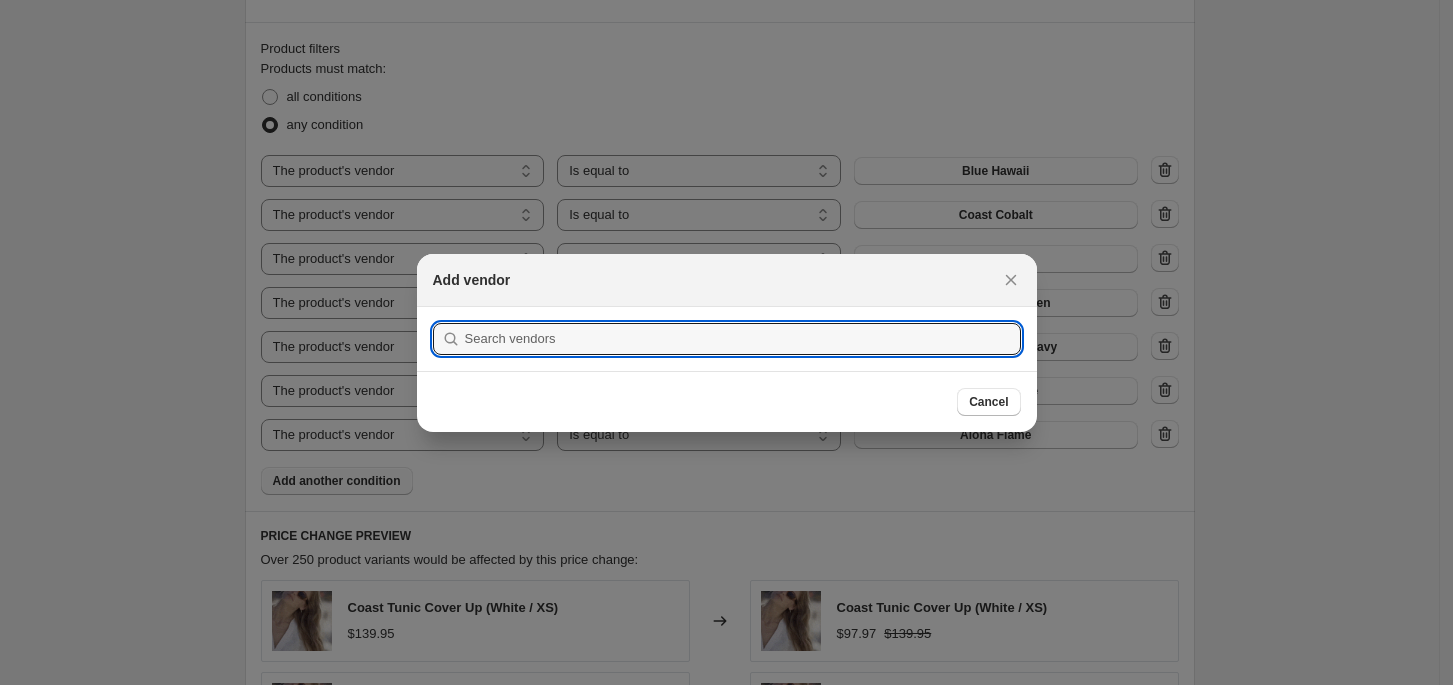 scroll, scrollTop: 0, scrollLeft: 0, axis: both 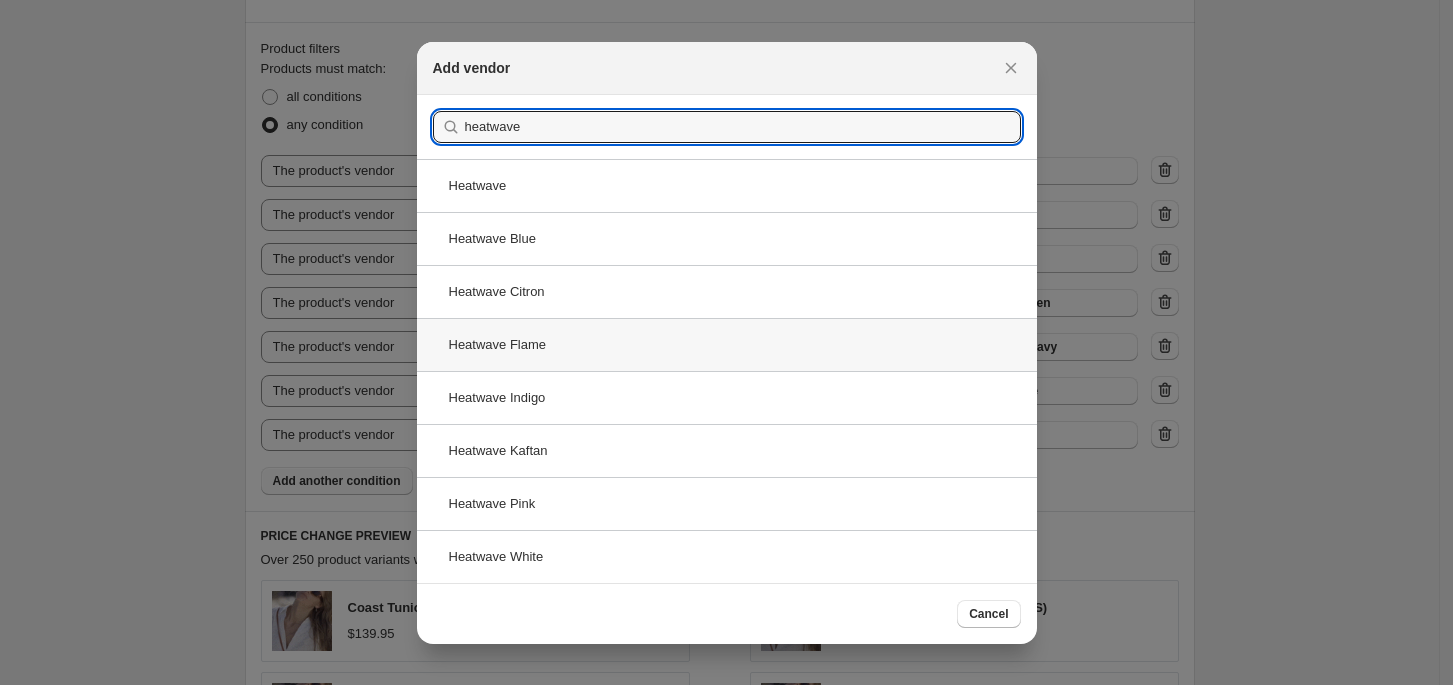 type on "heatwave" 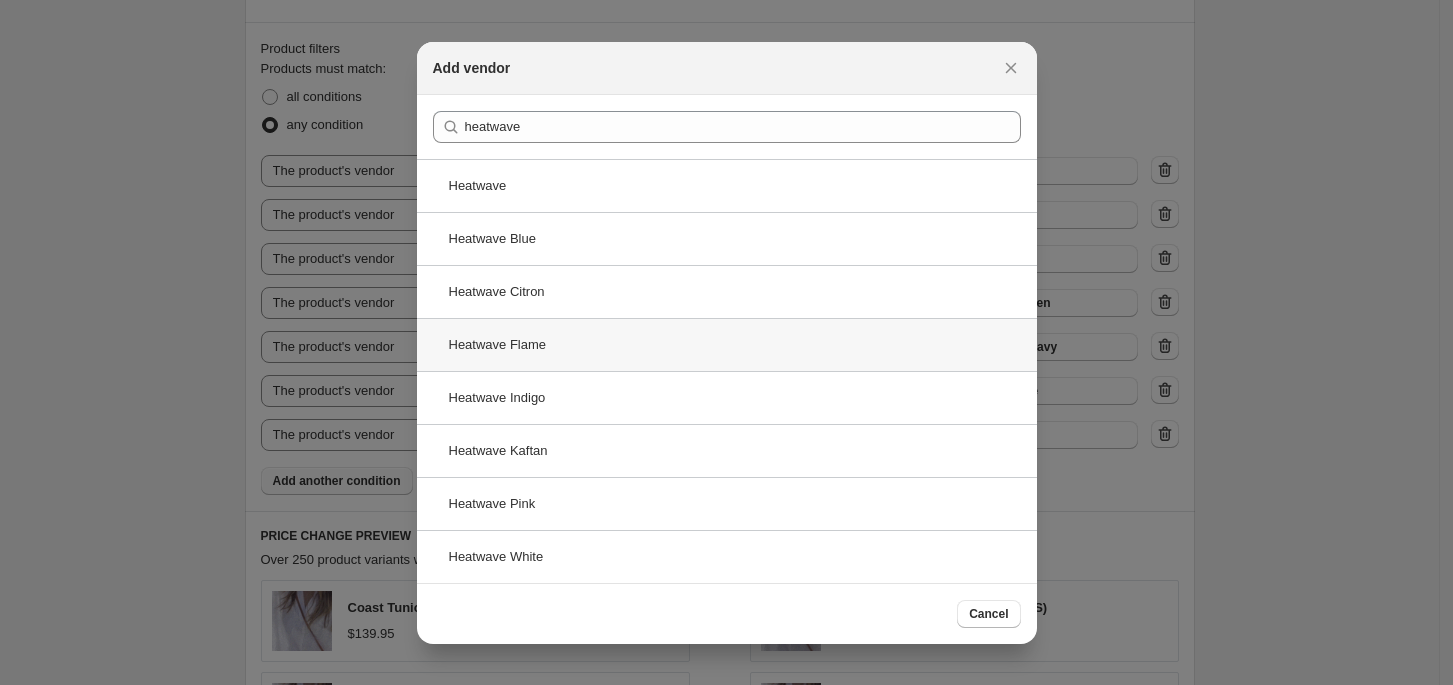 click on "Heatwave Flame" at bounding box center (727, 344) 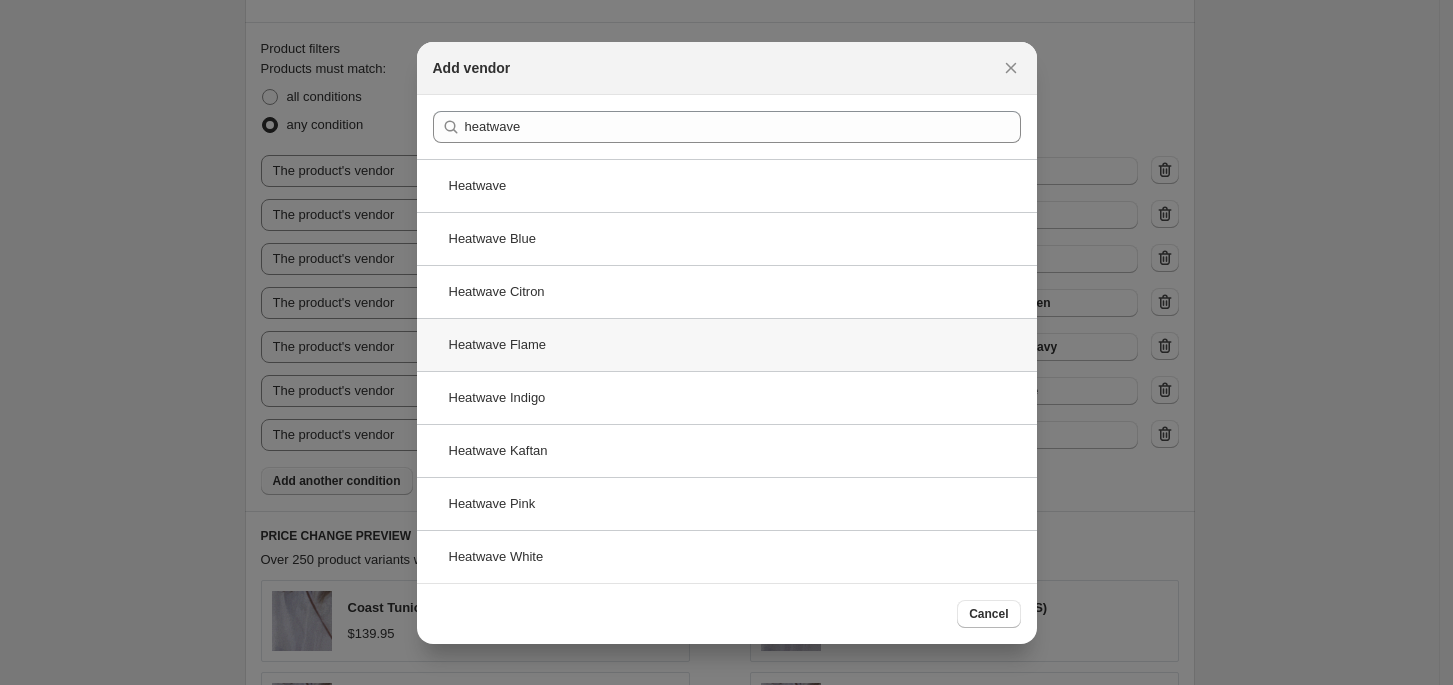 scroll, scrollTop: 1200, scrollLeft: 0, axis: vertical 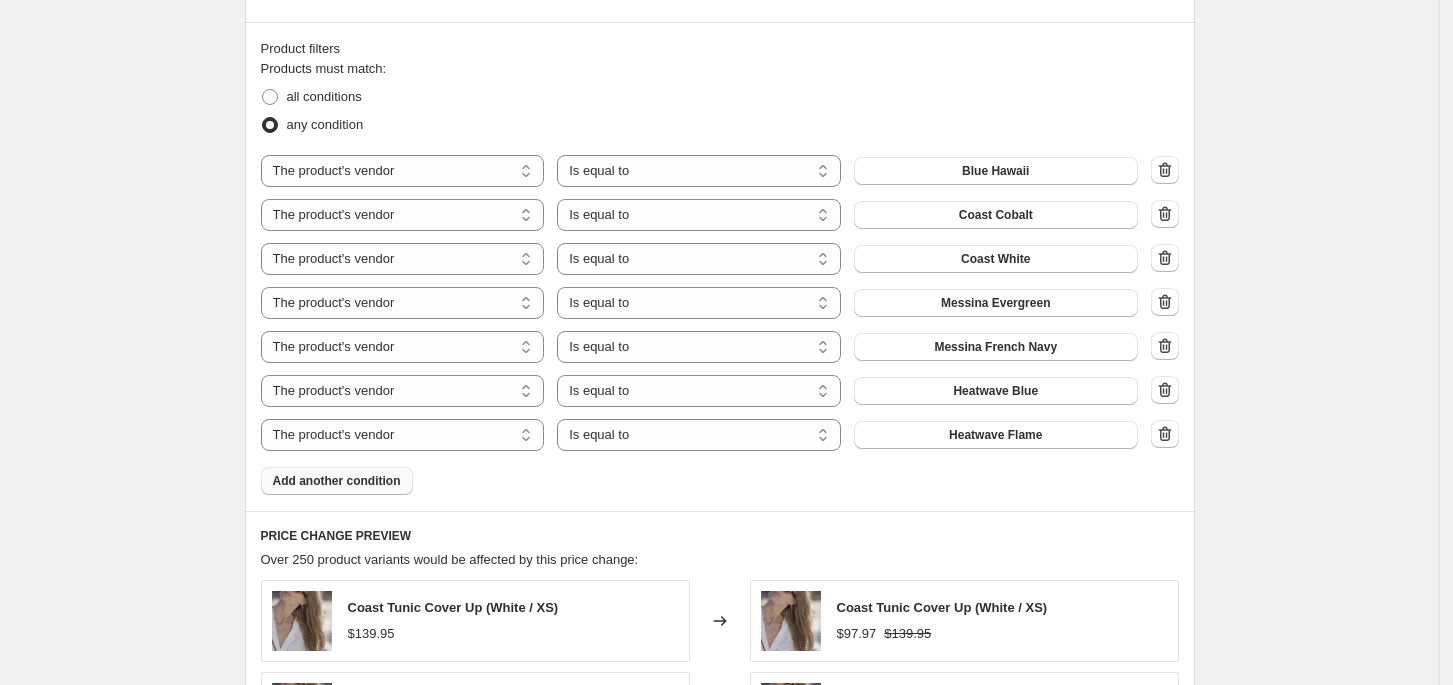 click on "Add another condition" at bounding box center (337, 481) 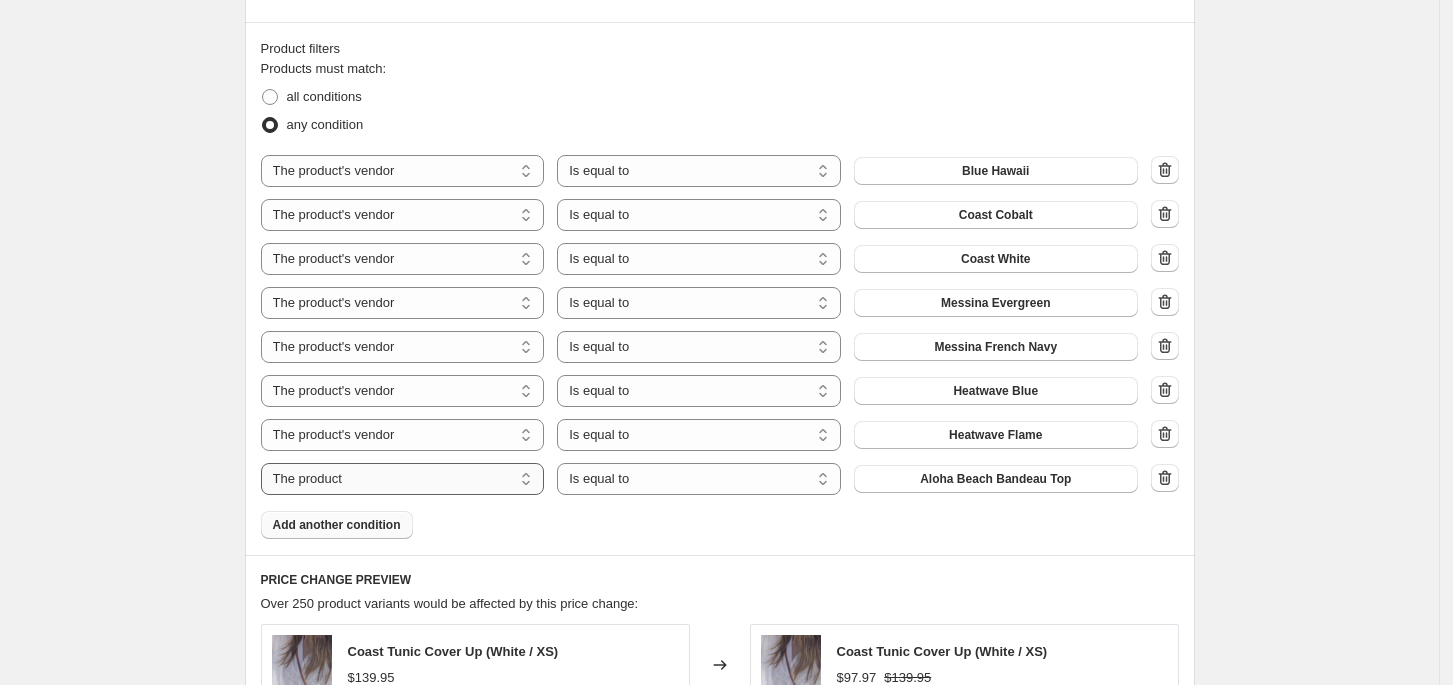 click on "The product The product's collection The product's tag The product's vendor The product's type The product's status The variant's title Inventory quantity" at bounding box center [403, 479] 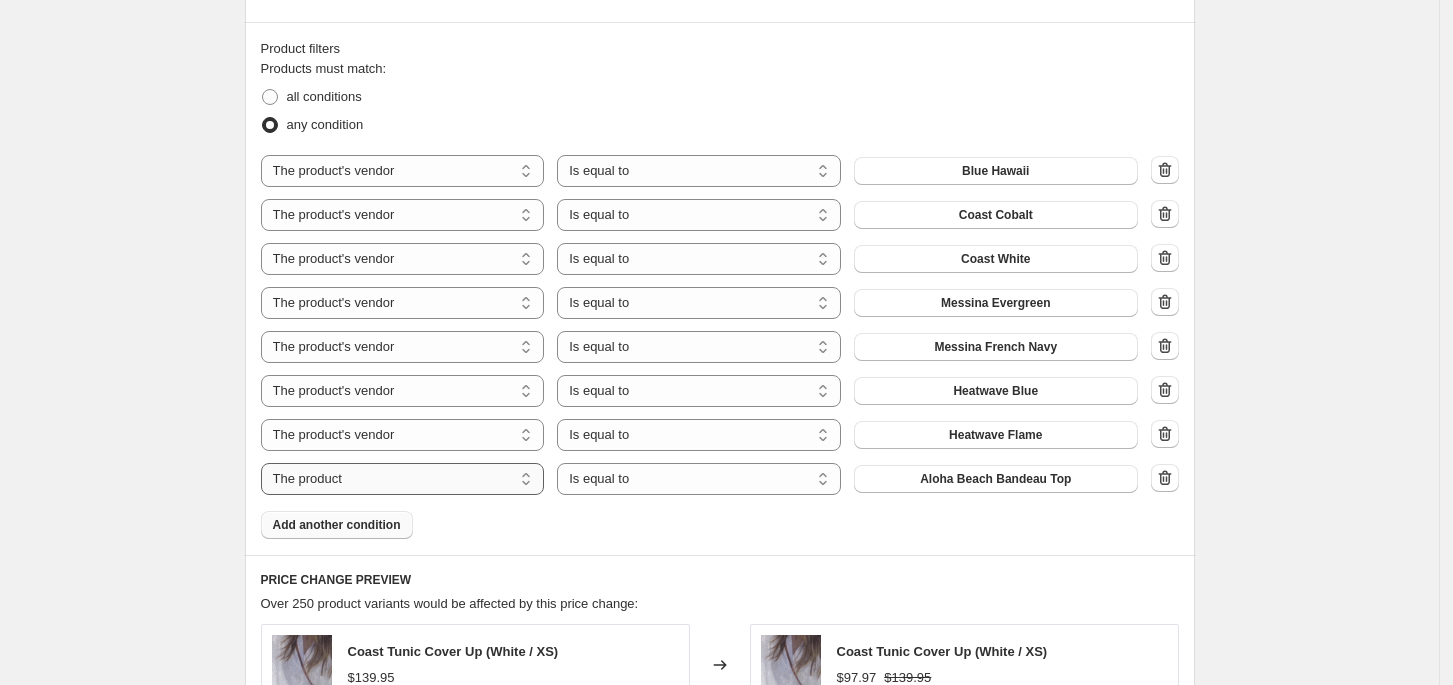 select on "vendor" 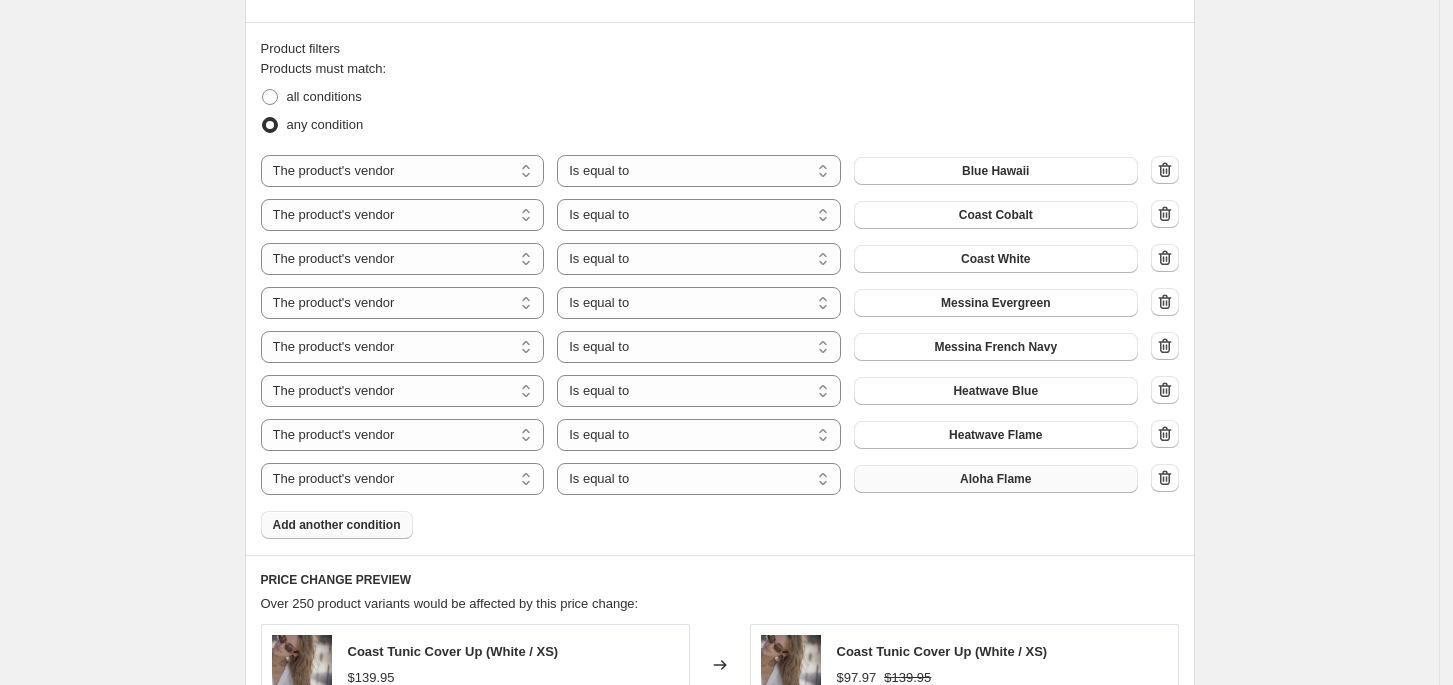 click on "Aloha Flame" at bounding box center [995, 479] 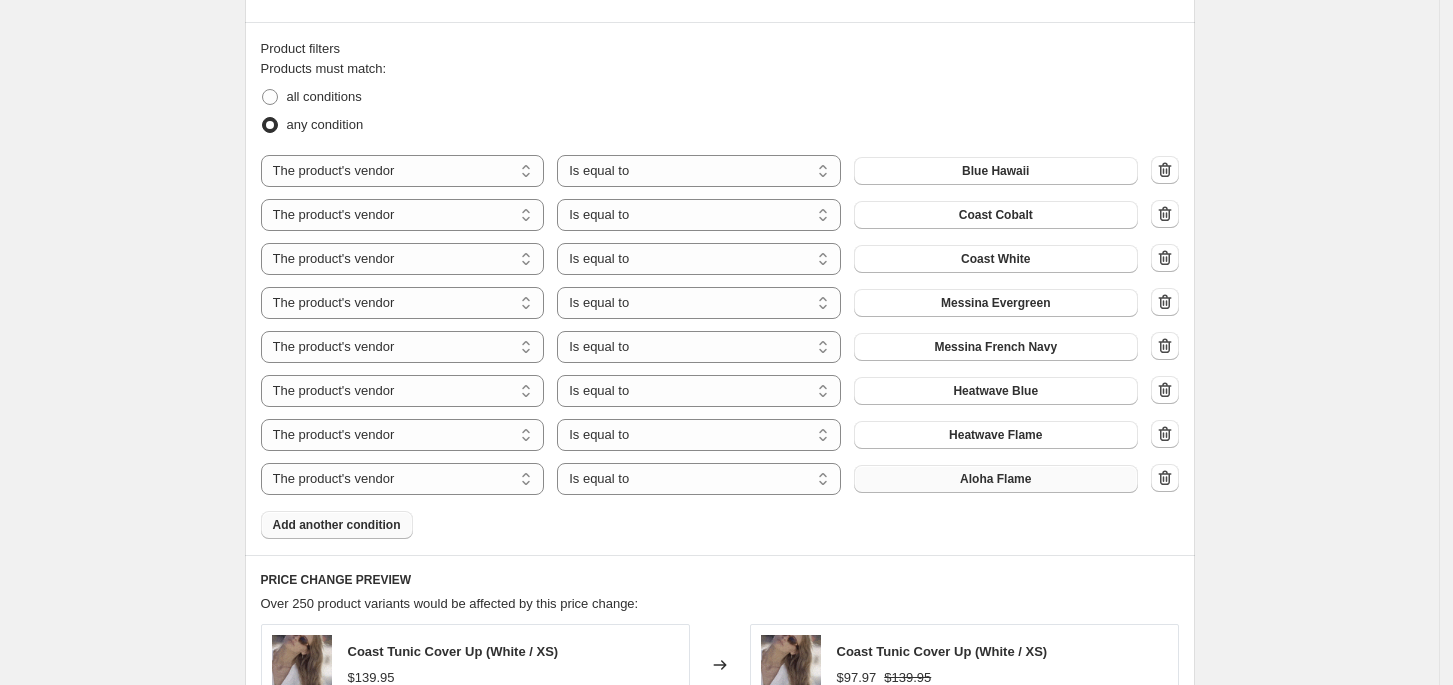 scroll, scrollTop: 0, scrollLeft: 0, axis: both 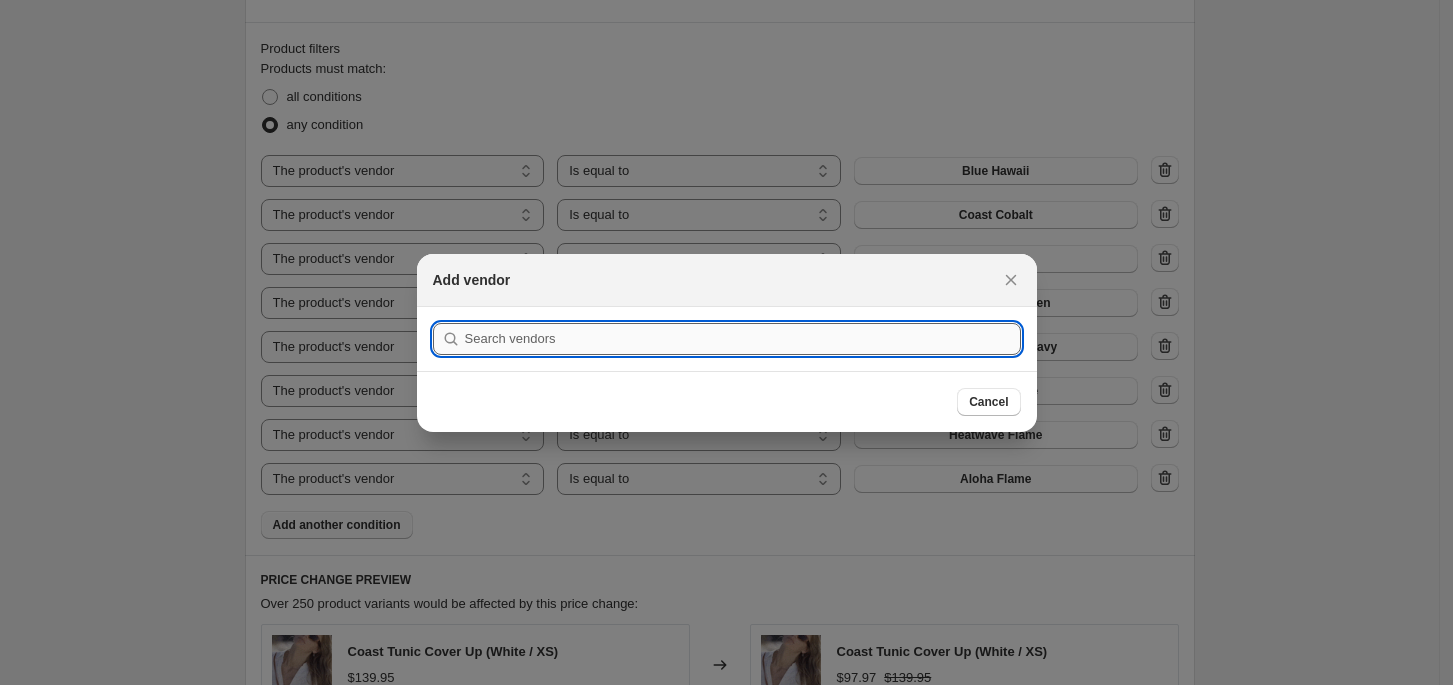 click at bounding box center [743, 339] 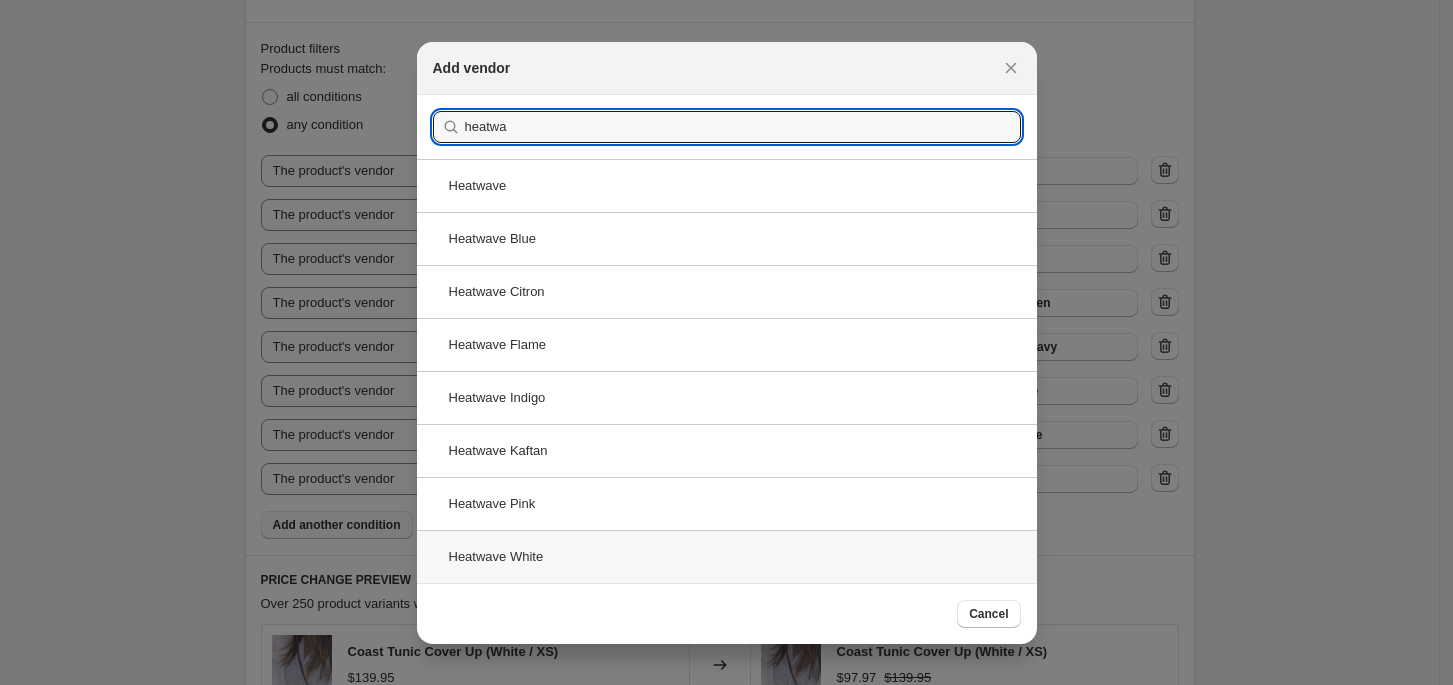 type on "heatwa" 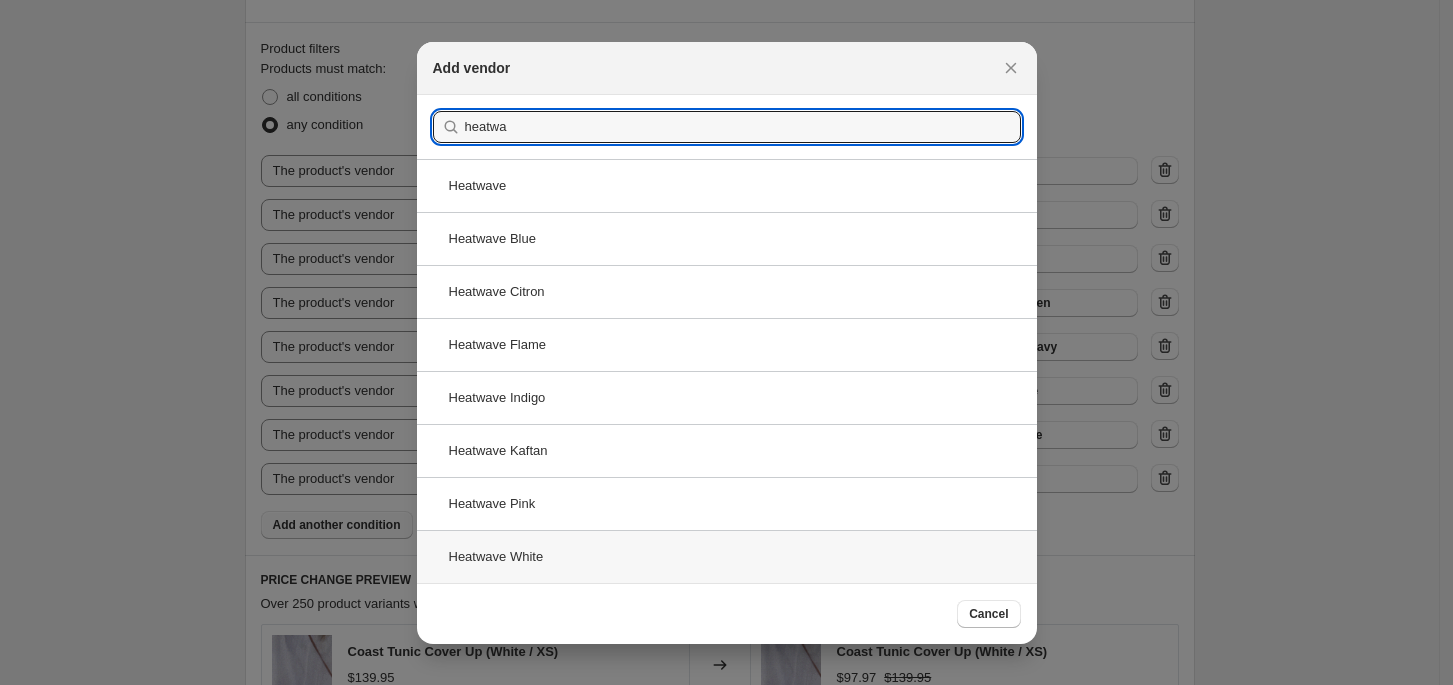 click on "Heatwave White" at bounding box center (727, 556) 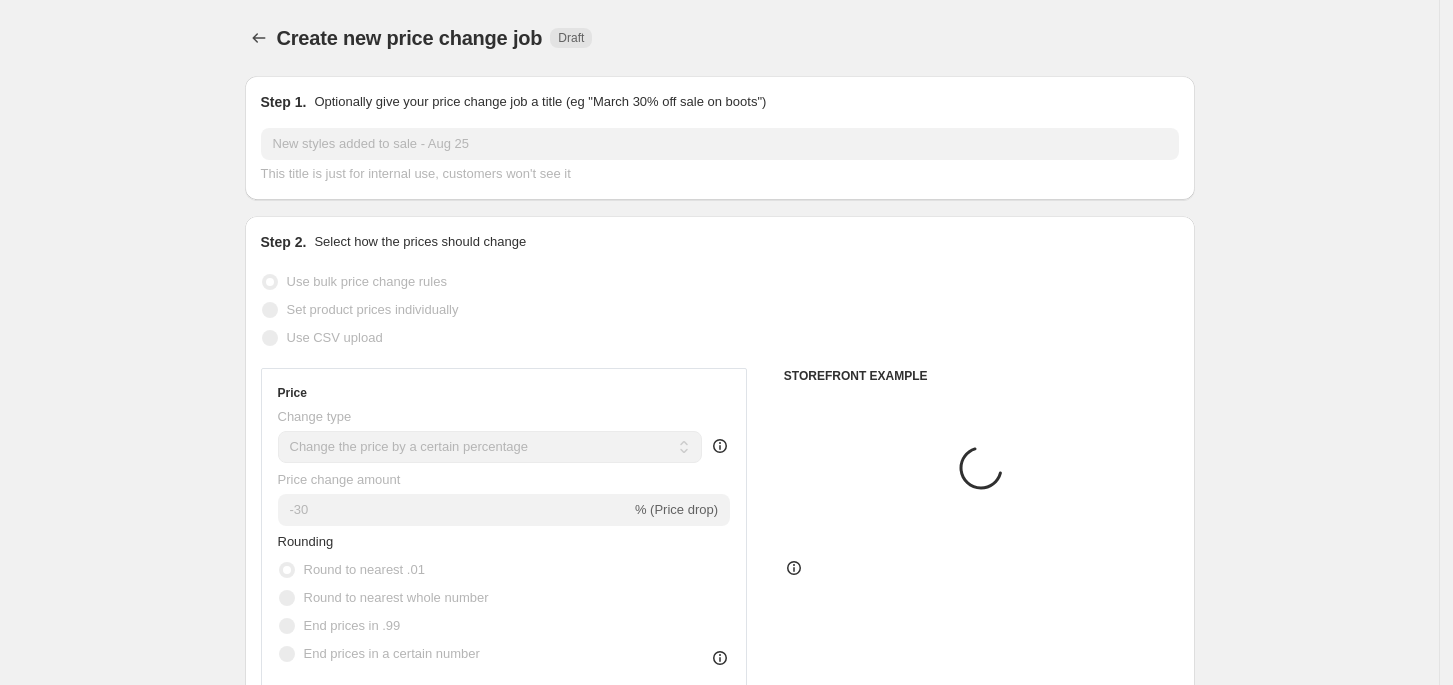 scroll, scrollTop: 1200, scrollLeft: 0, axis: vertical 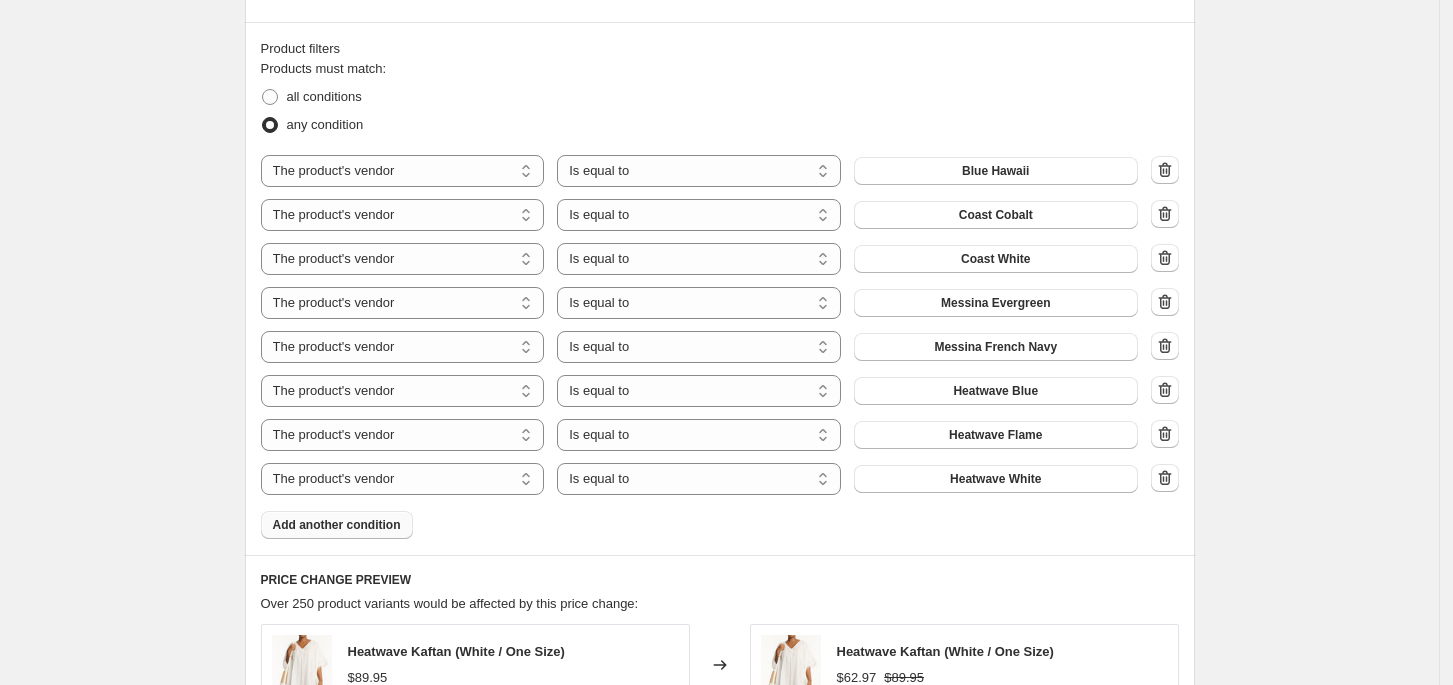 click on "Add another condition" at bounding box center [337, 525] 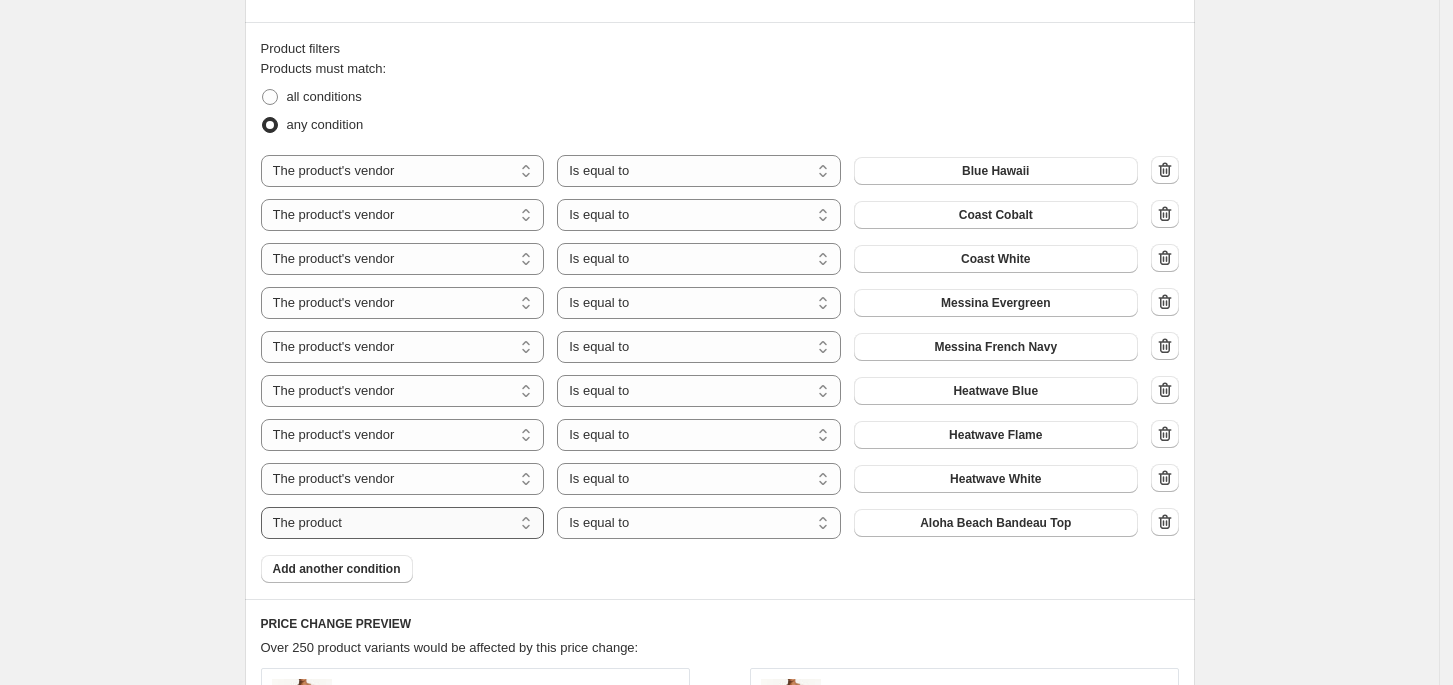 click on "The product The product's collection The product's tag The product's vendor The product's type The product's status The variant's title Inventory quantity" at bounding box center (403, 523) 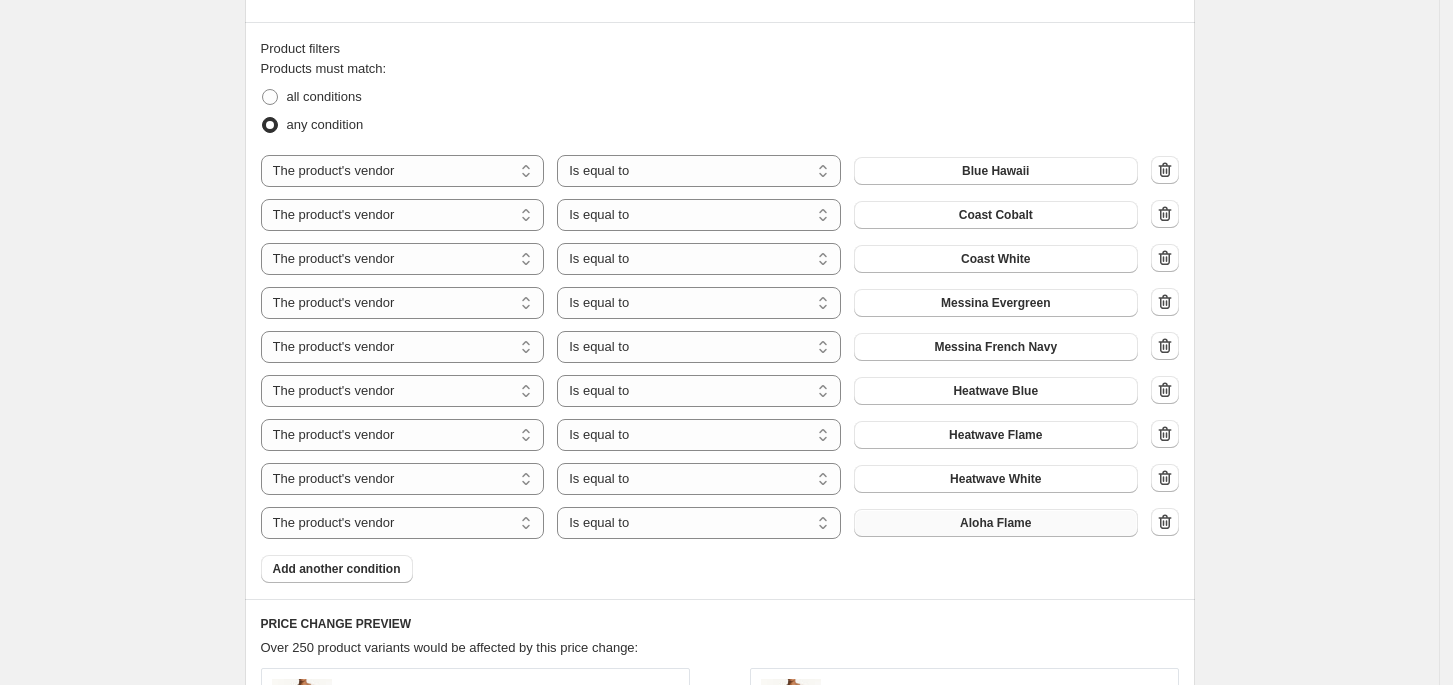 click on "Aloha Flame" at bounding box center [995, 523] 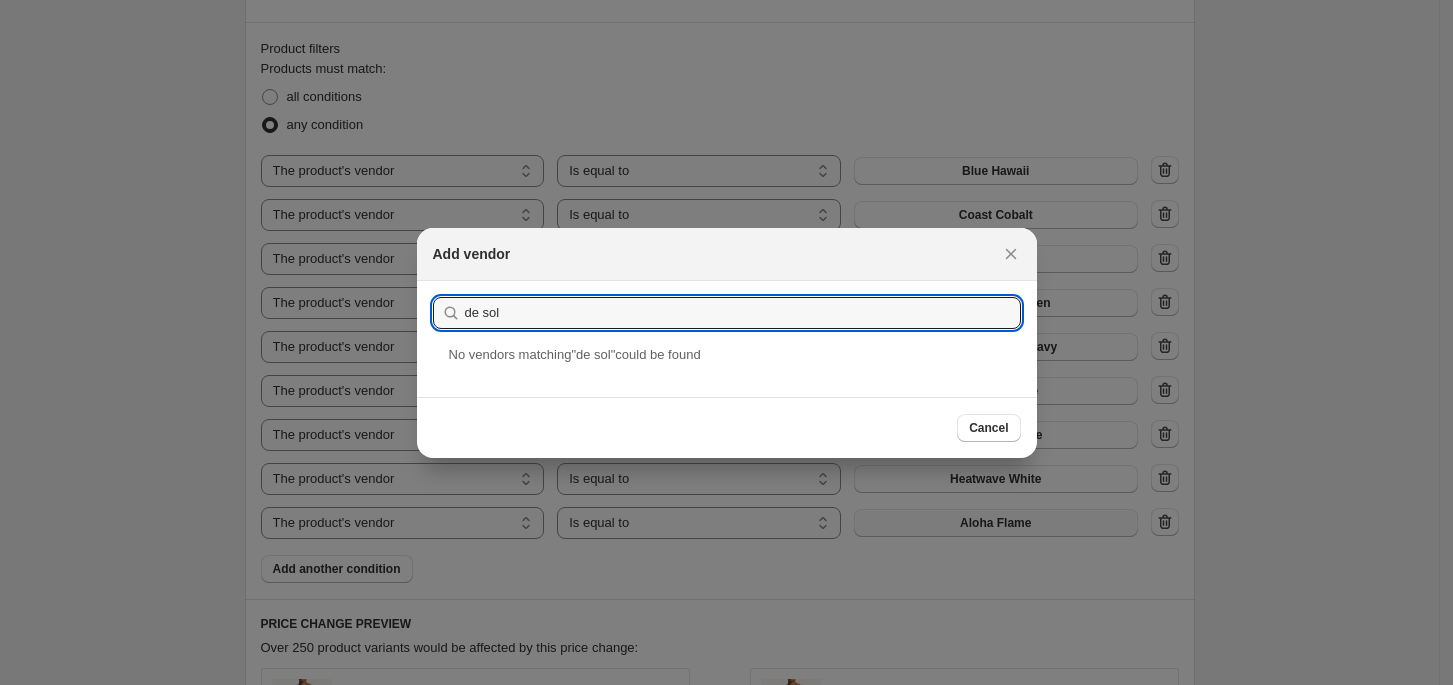 drag, startPoint x: 509, startPoint y: 320, endPoint x: 459, endPoint y: 315, distance: 50.24938 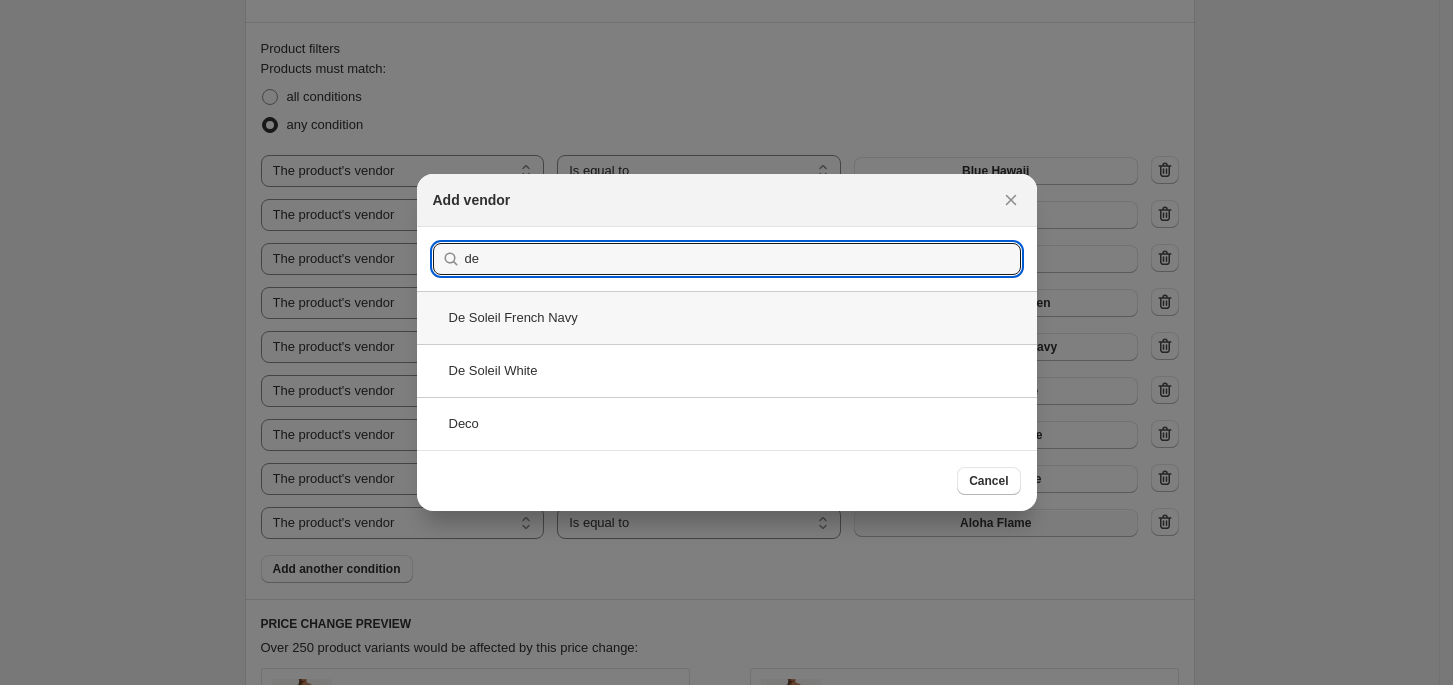 type on "de" 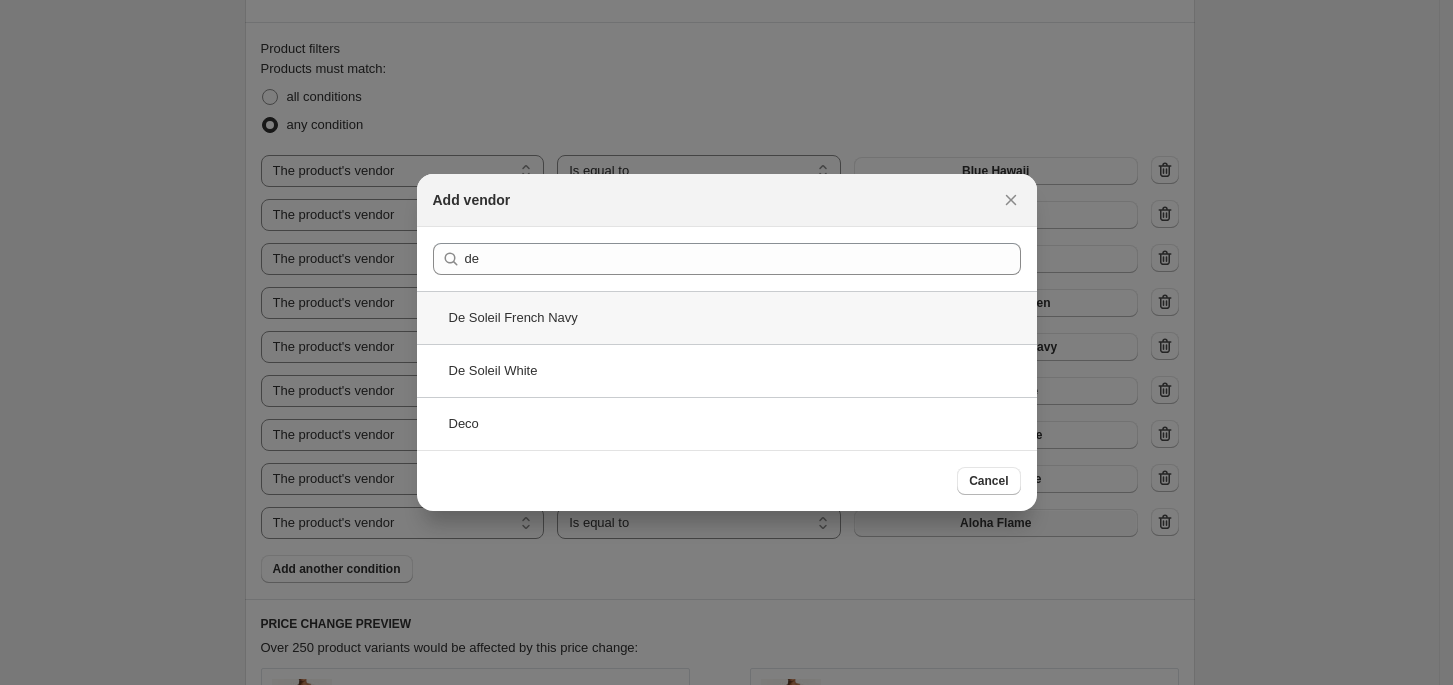 click on "De Soleil French Navy" at bounding box center [727, 317] 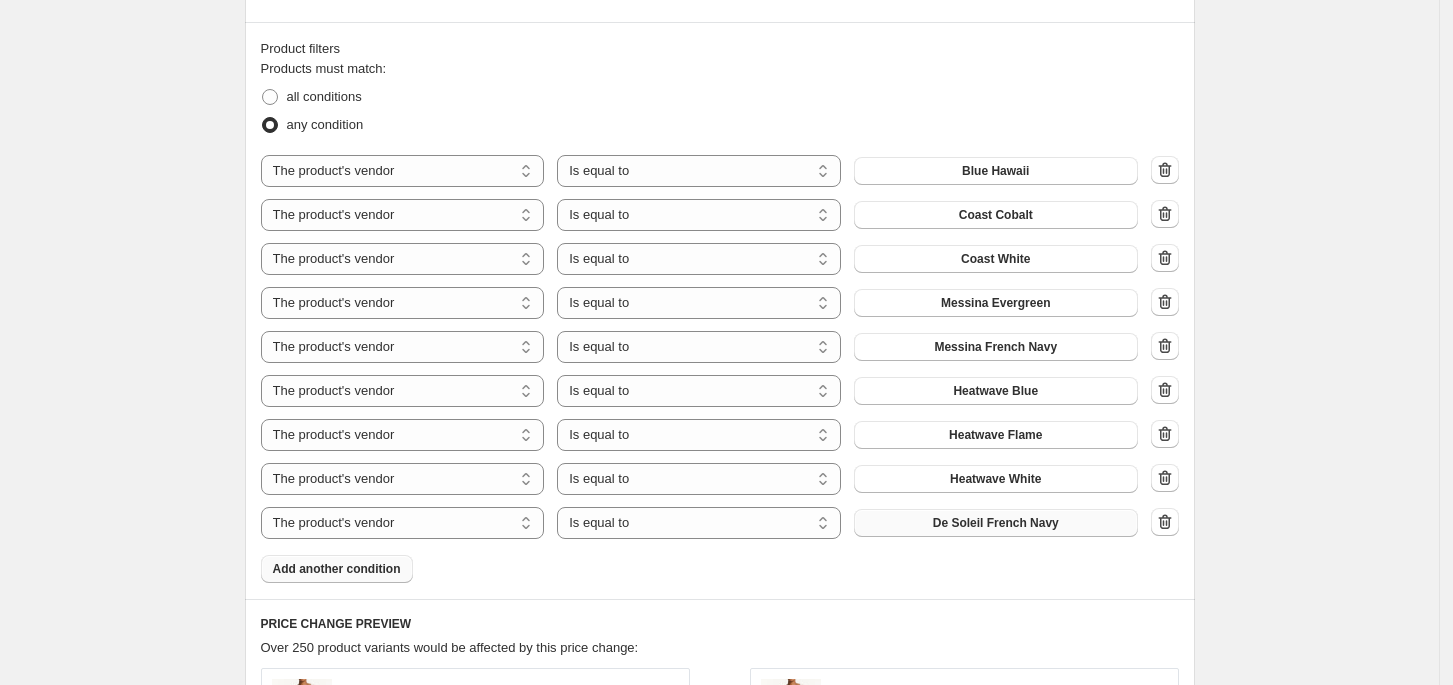 click on "Add another condition" at bounding box center (337, 569) 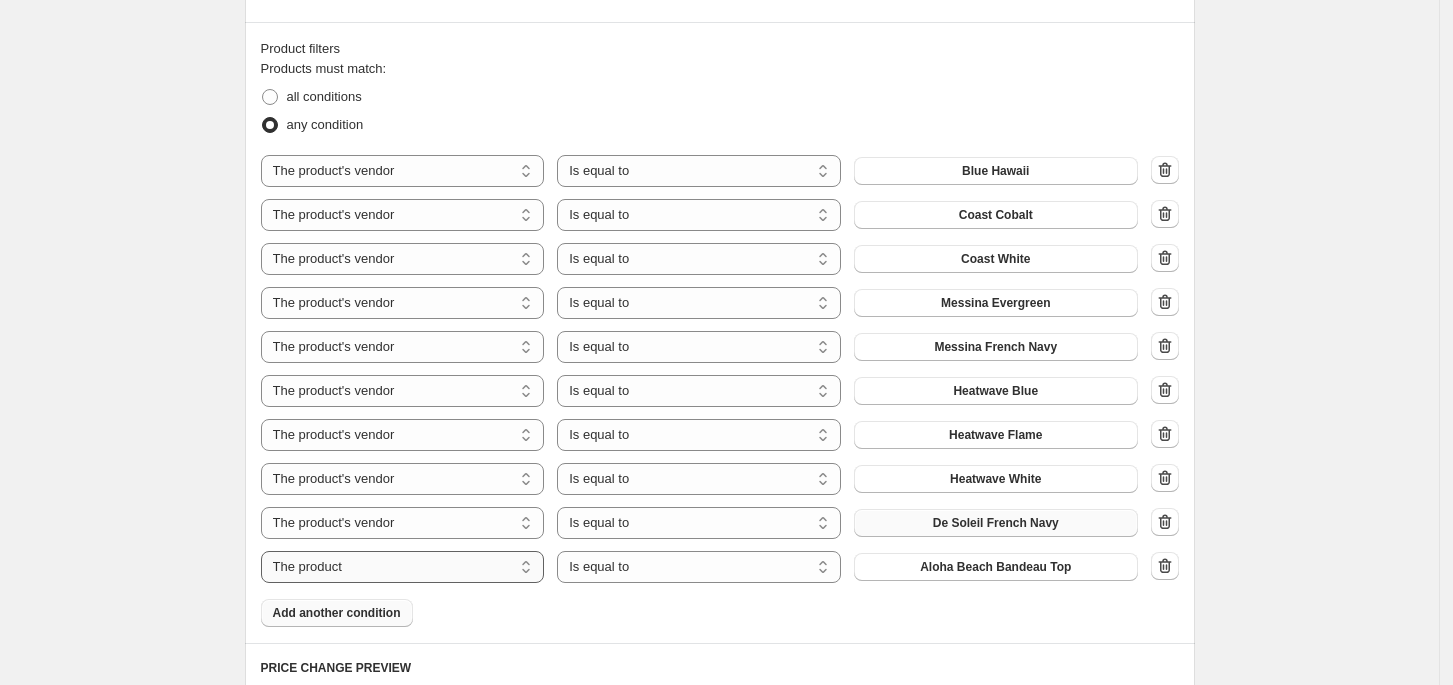 click on "The product The product's collection The product's tag The product's vendor The product's type The product's status The variant's title Inventory quantity" at bounding box center (403, 567) 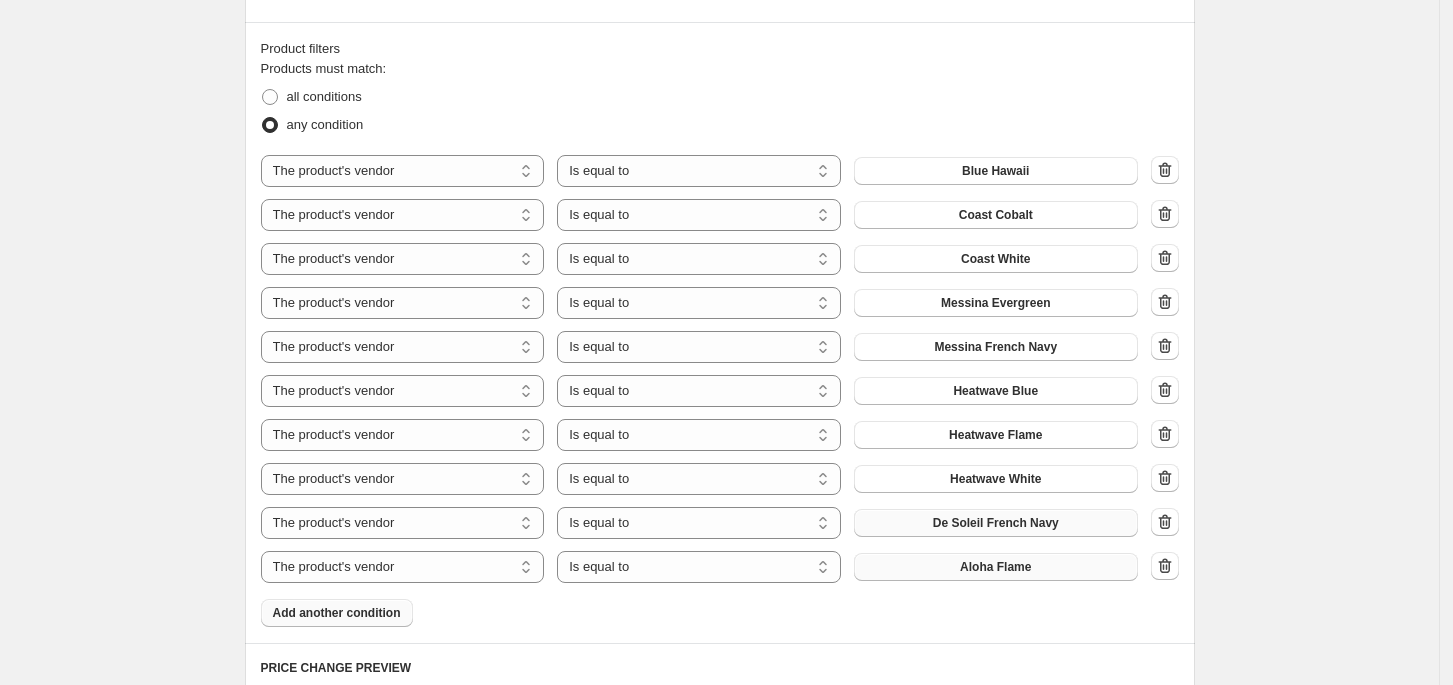 click on "Aloha Flame" at bounding box center [995, 567] 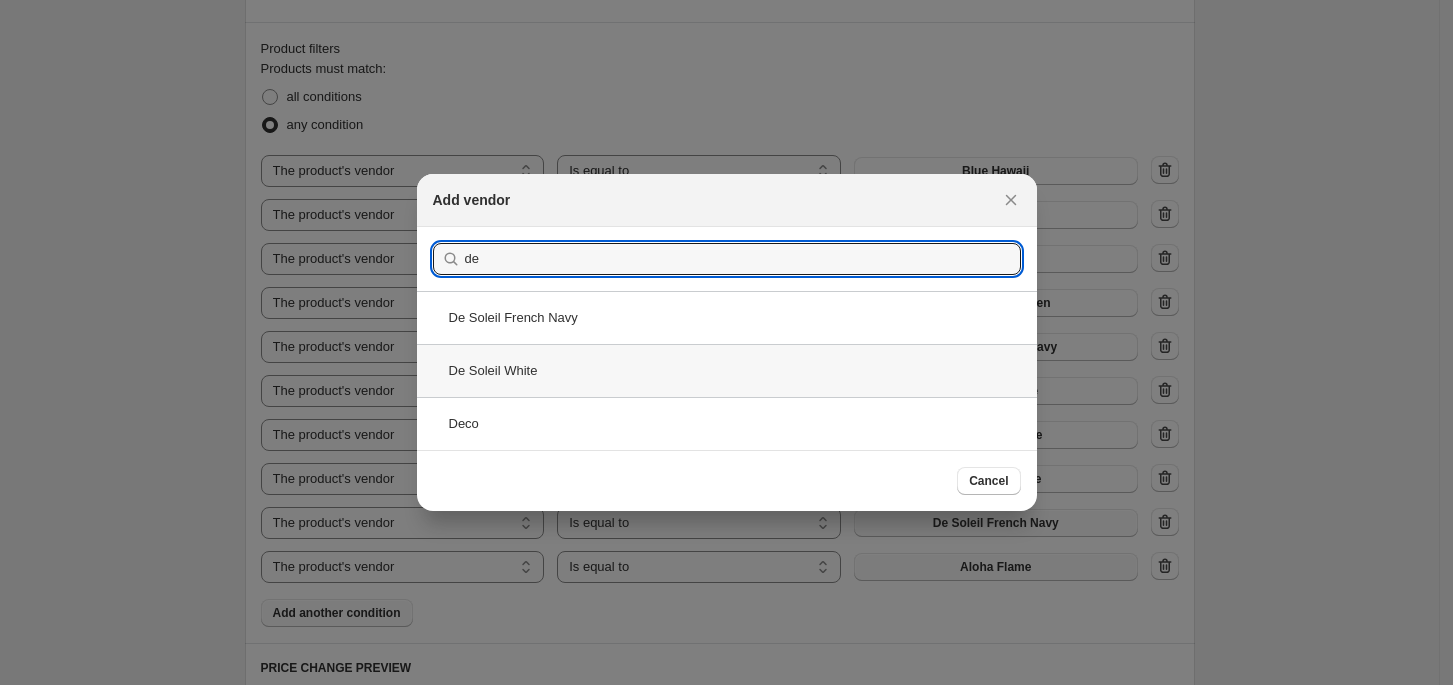 type on "de" 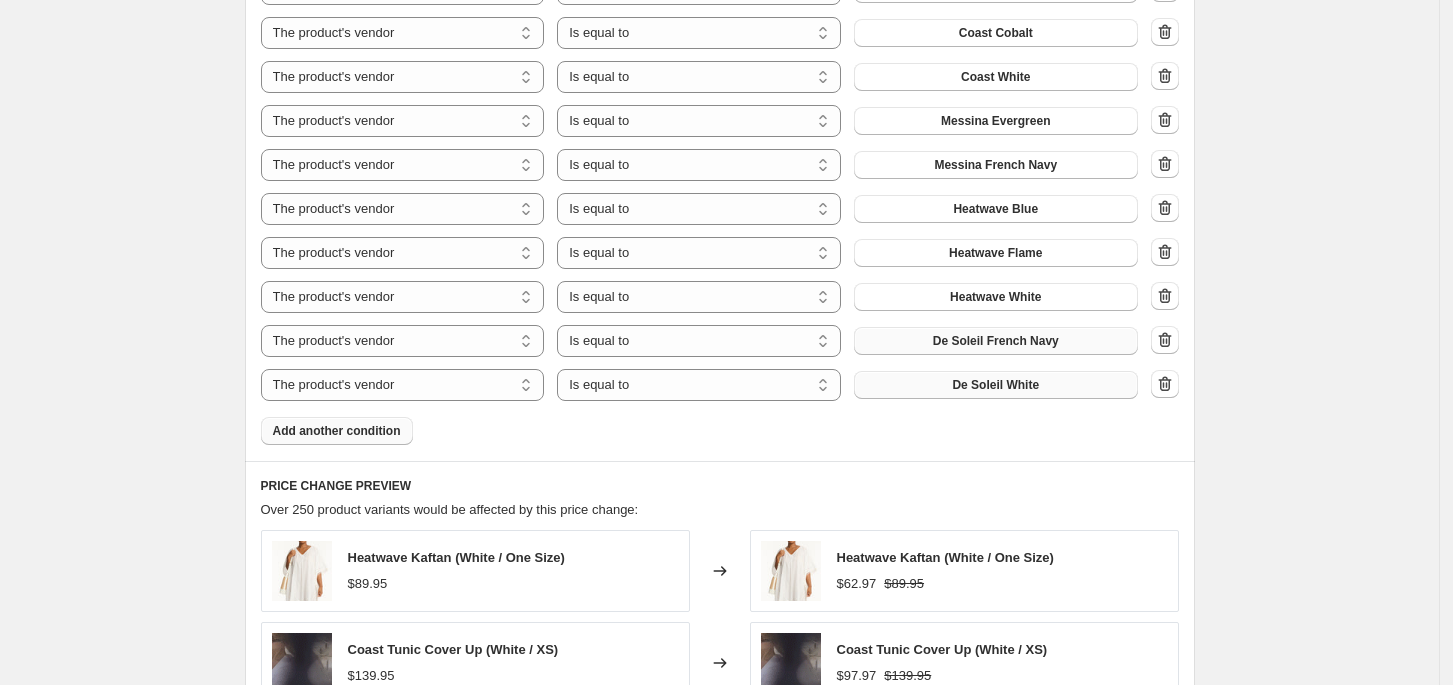 scroll, scrollTop: 1466, scrollLeft: 0, axis: vertical 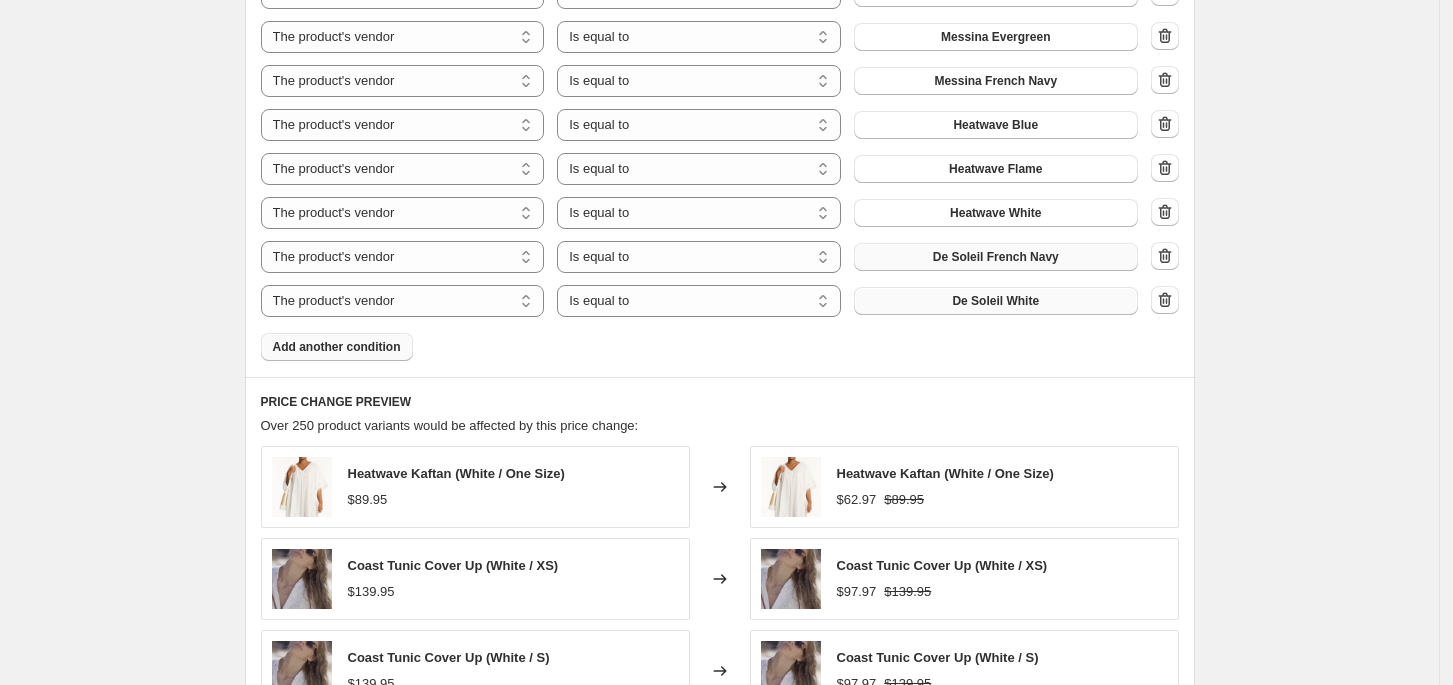 click on "Add another condition" at bounding box center [337, 347] 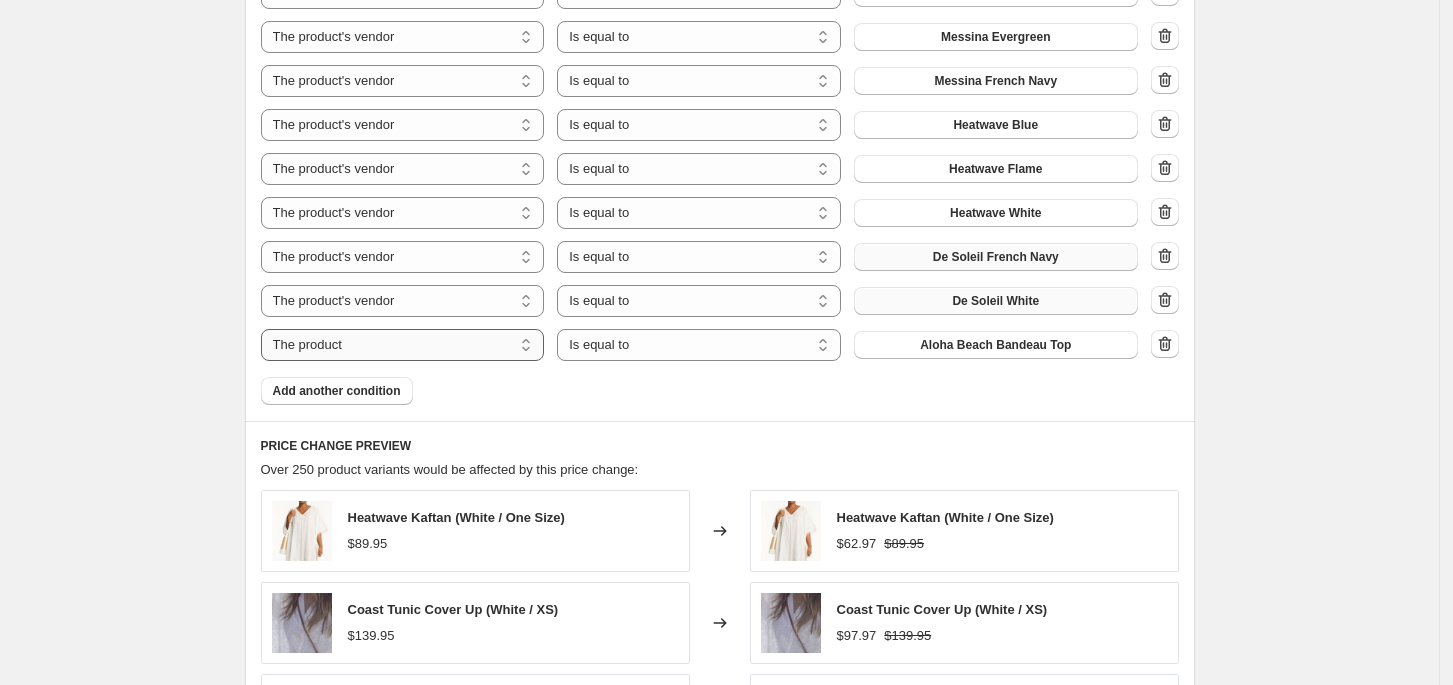 click on "The product The product's collection The product's tag The product's vendor The product's type The product's status The variant's title Inventory quantity" at bounding box center (403, 345) 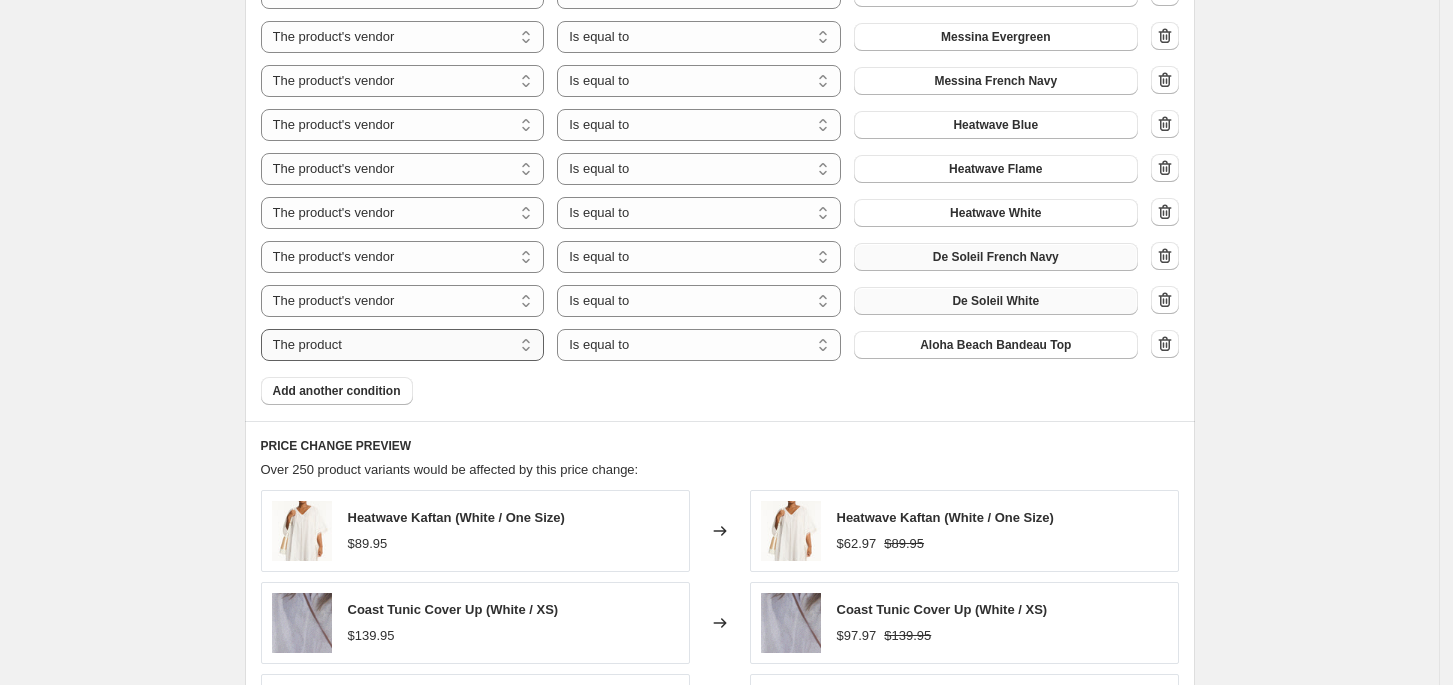 select on "vendor" 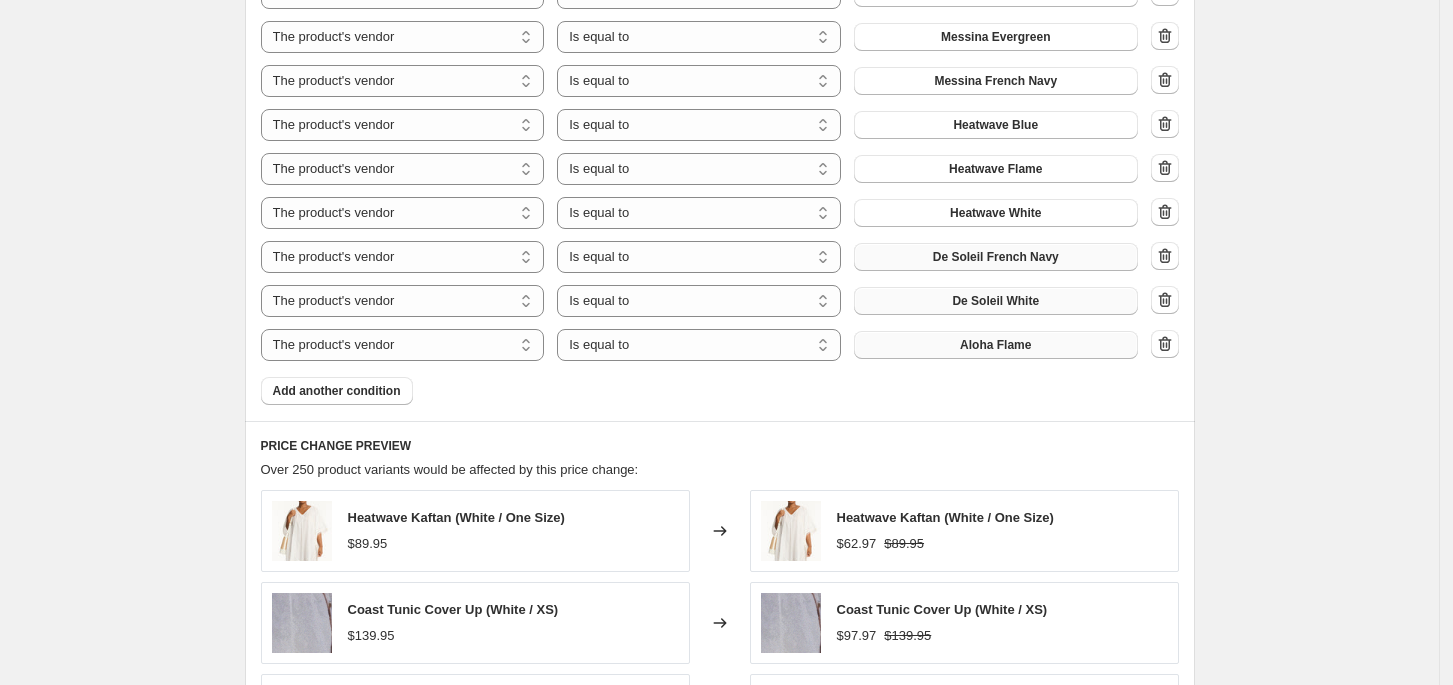 click on "Aloha Flame" at bounding box center [996, 345] 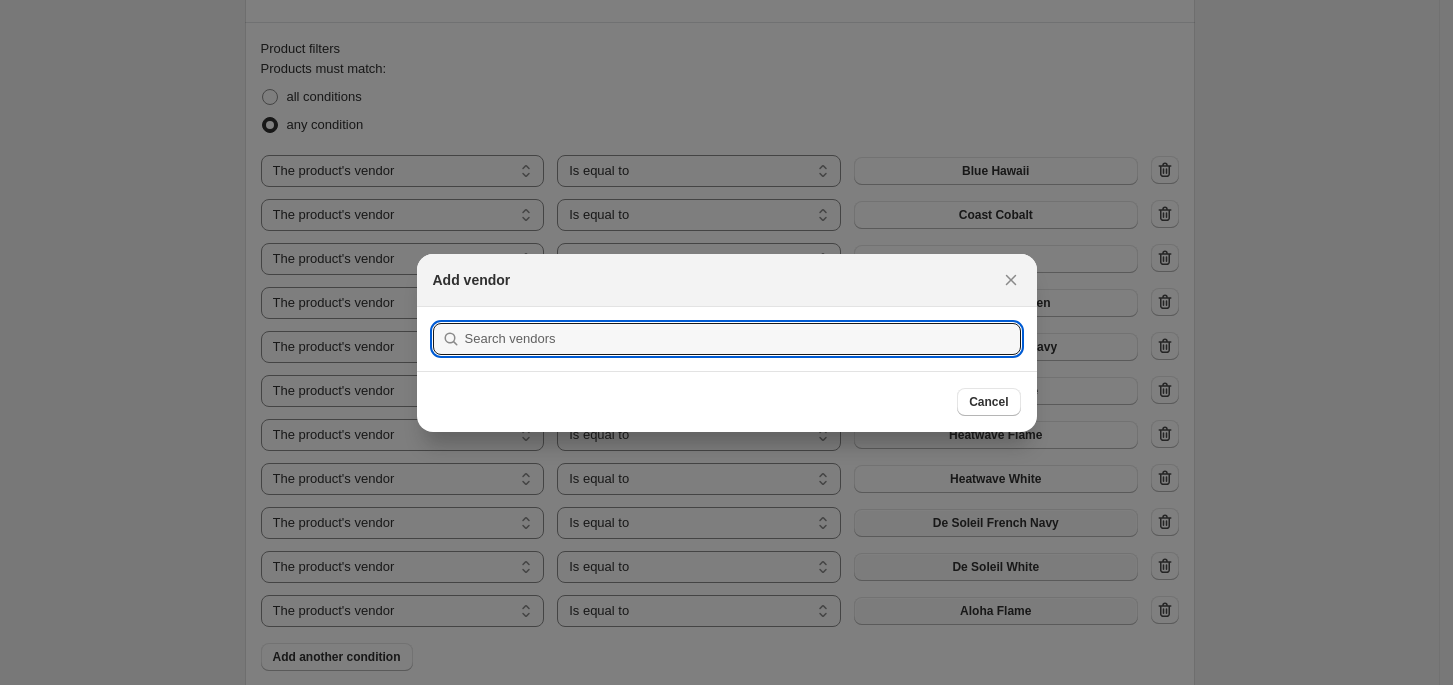 scroll, scrollTop: 0, scrollLeft: 0, axis: both 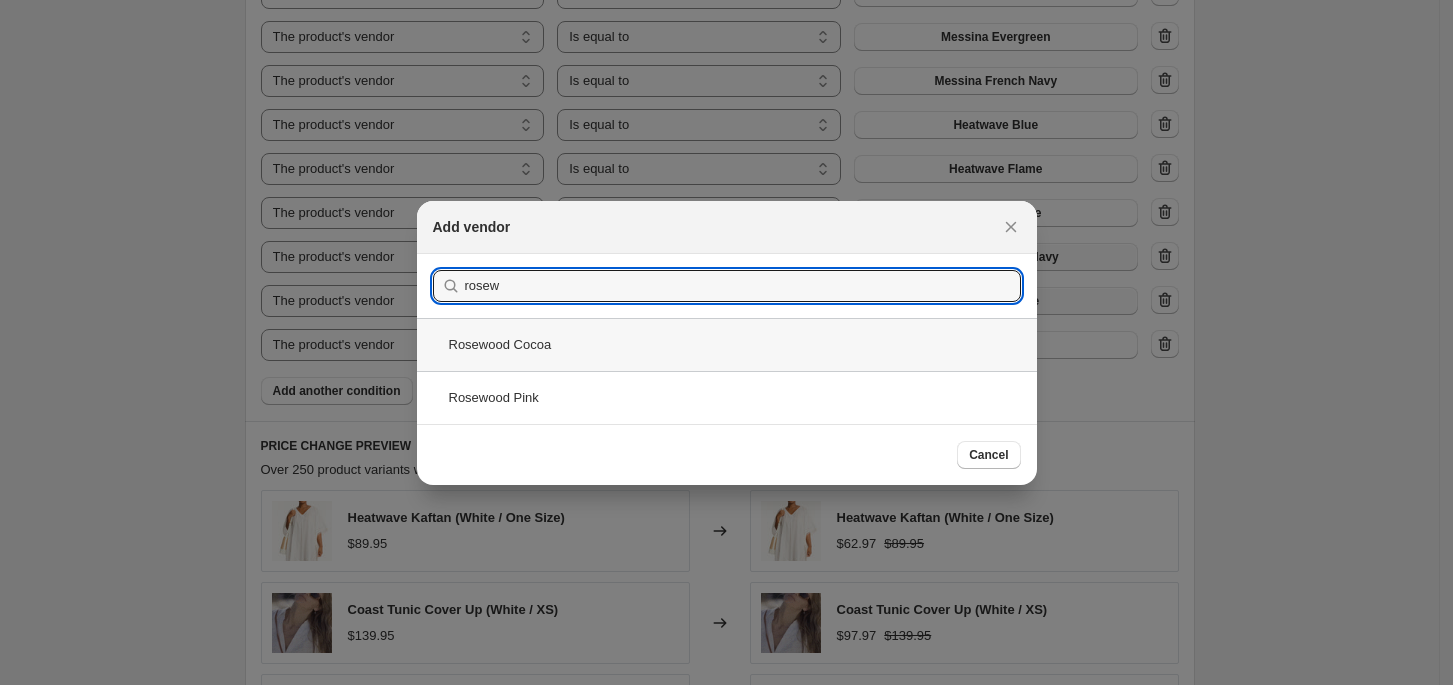 type on "rosew" 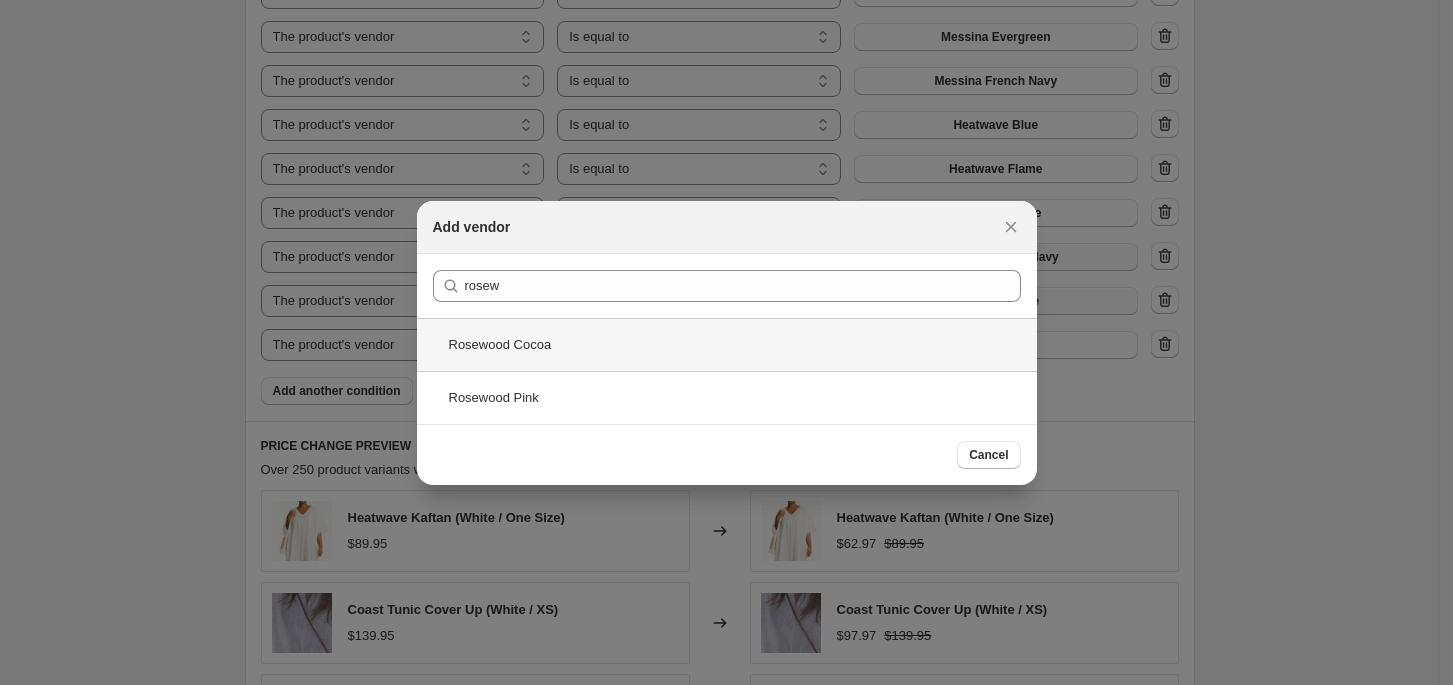 click on "Rosewood Cocoa" at bounding box center (727, 344) 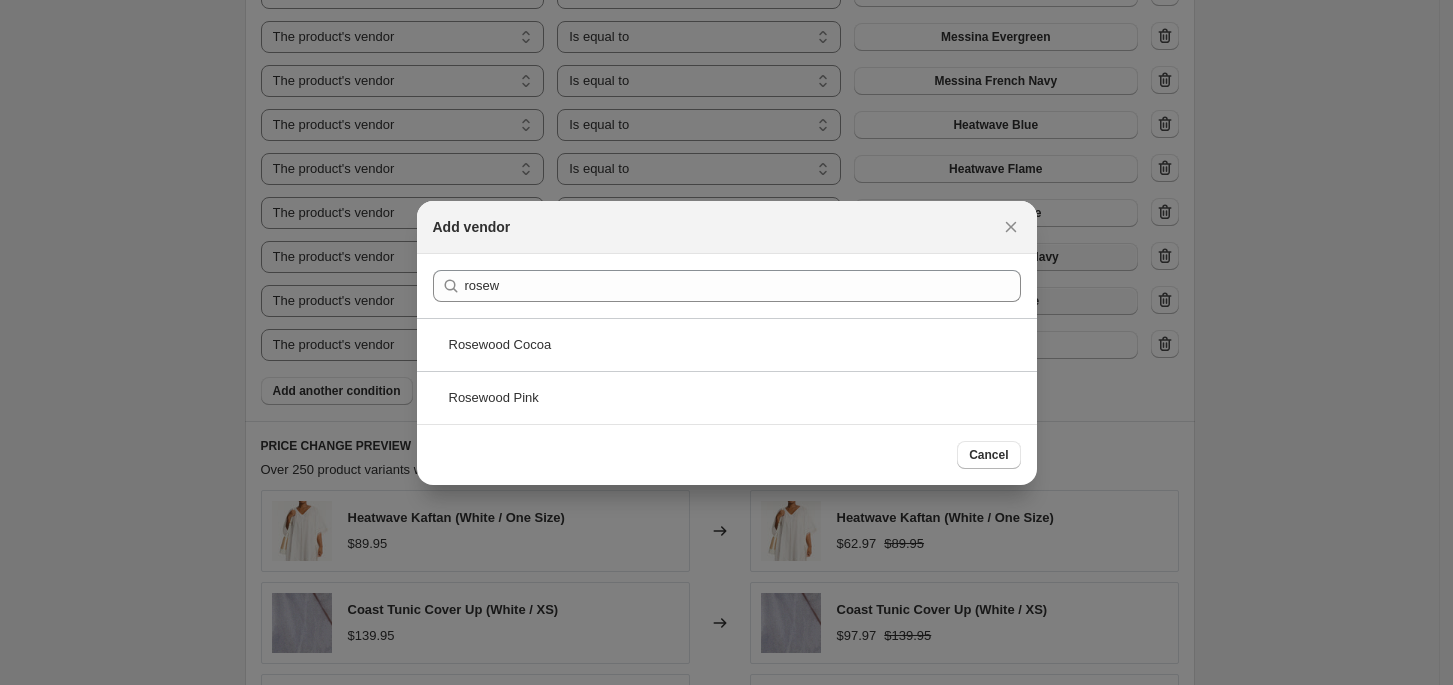 scroll, scrollTop: 1466, scrollLeft: 0, axis: vertical 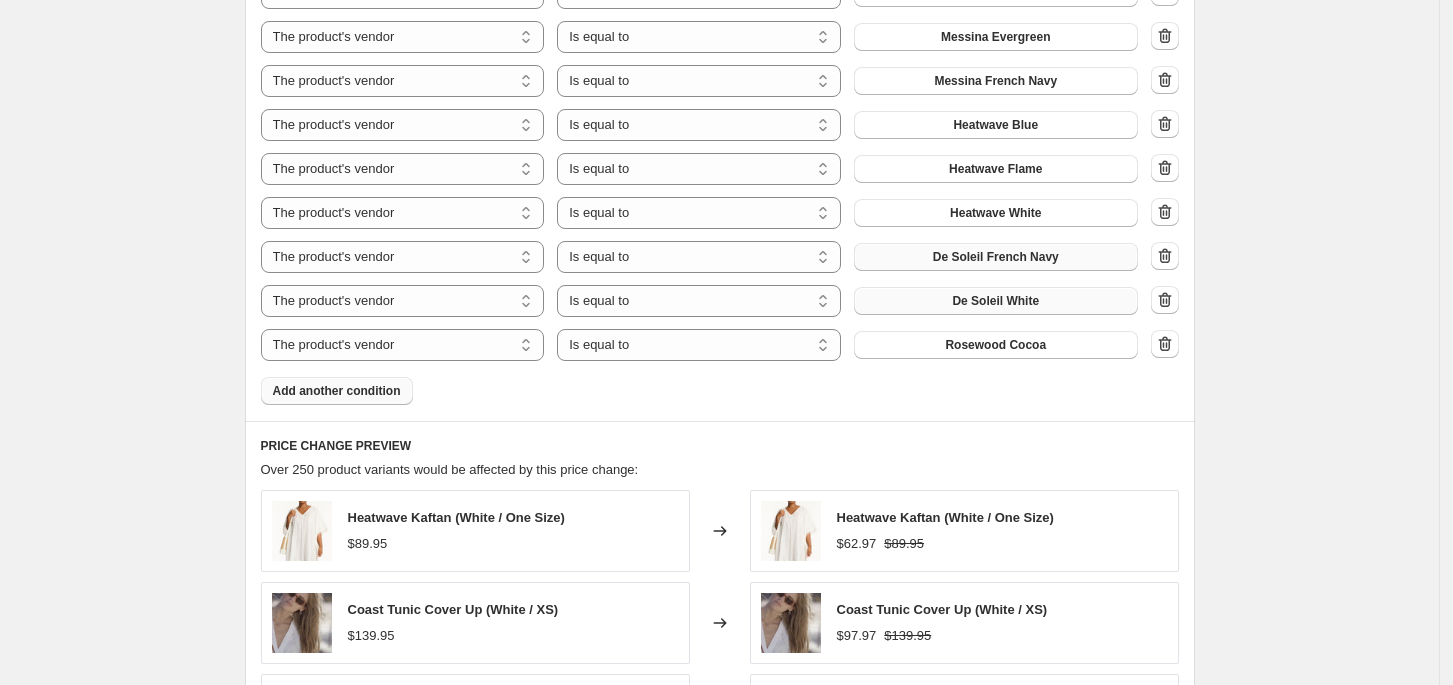 click on "Add another condition" at bounding box center (337, 391) 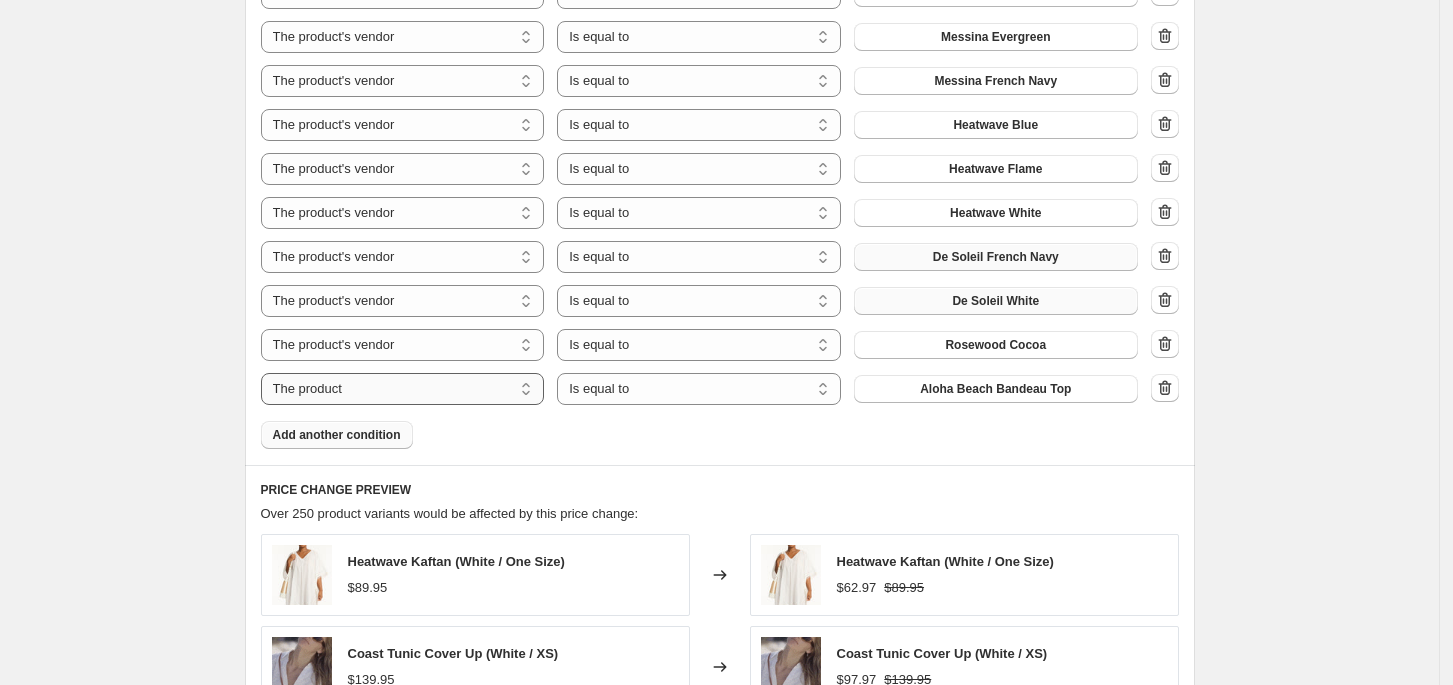 click on "The product The product's collection The product's tag The product's vendor The product's type The product's status The variant's title Inventory quantity" at bounding box center (403, 389) 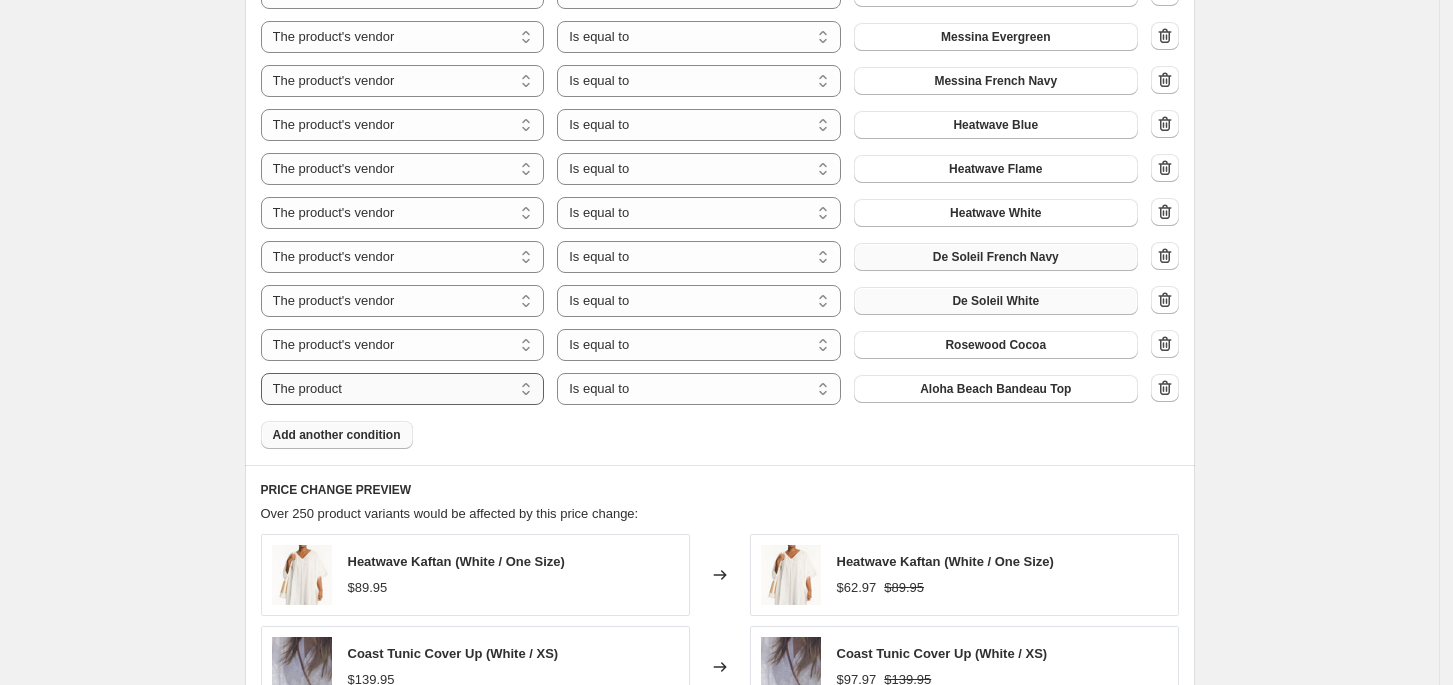 select on "vendor" 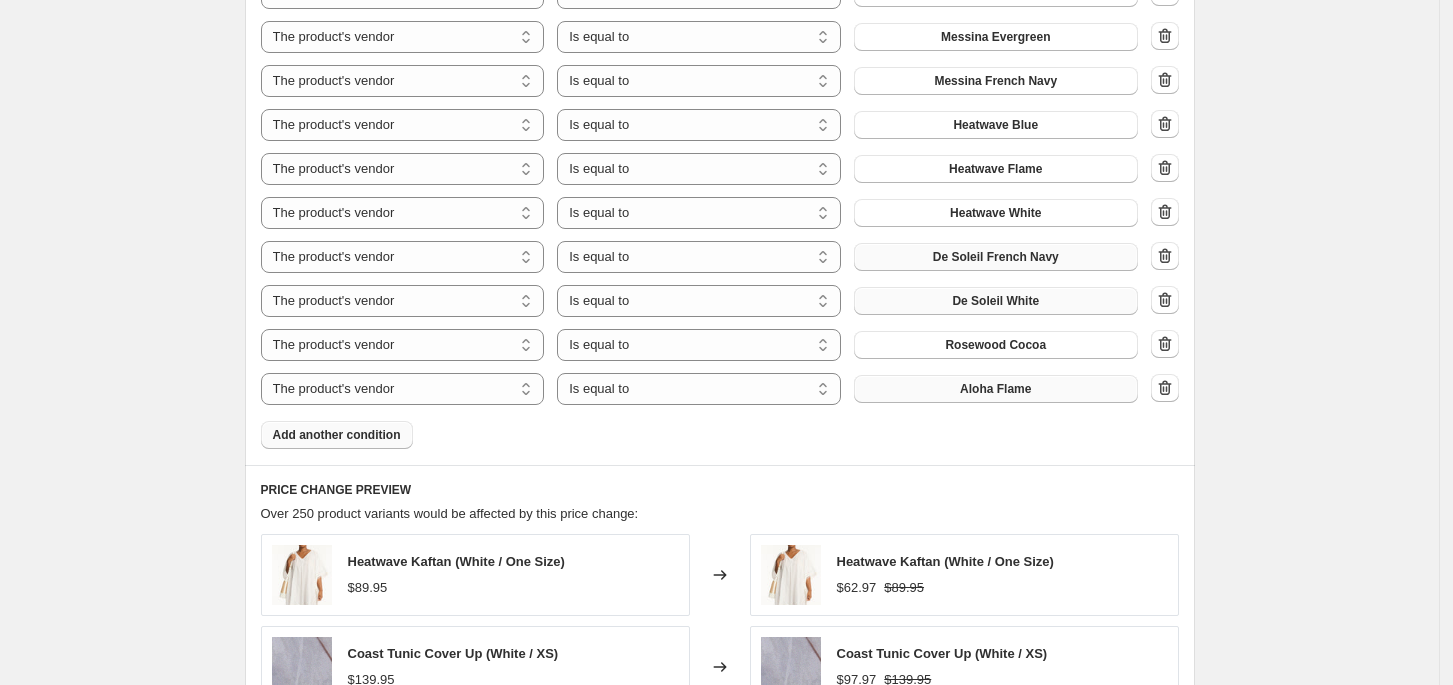 click on "Aloha Flame" at bounding box center [995, 389] 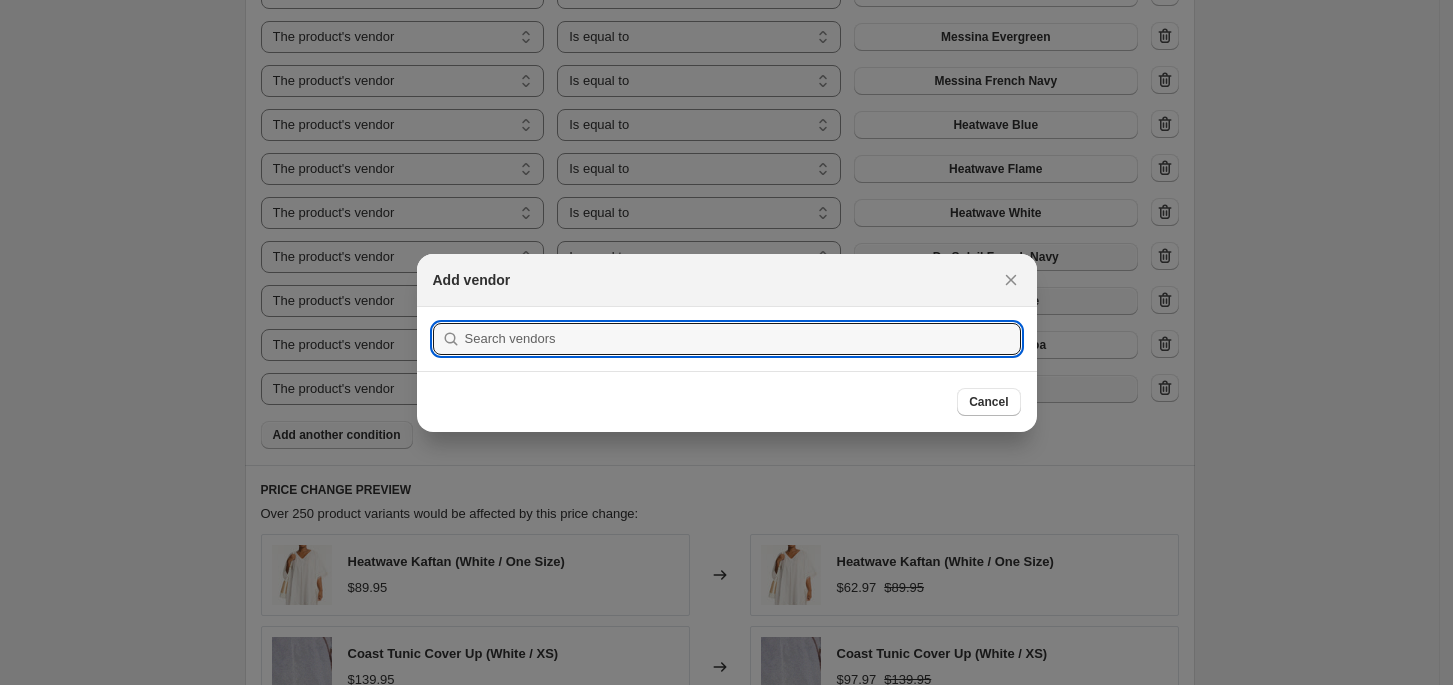 scroll, scrollTop: 0, scrollLeft: 0, axis: both 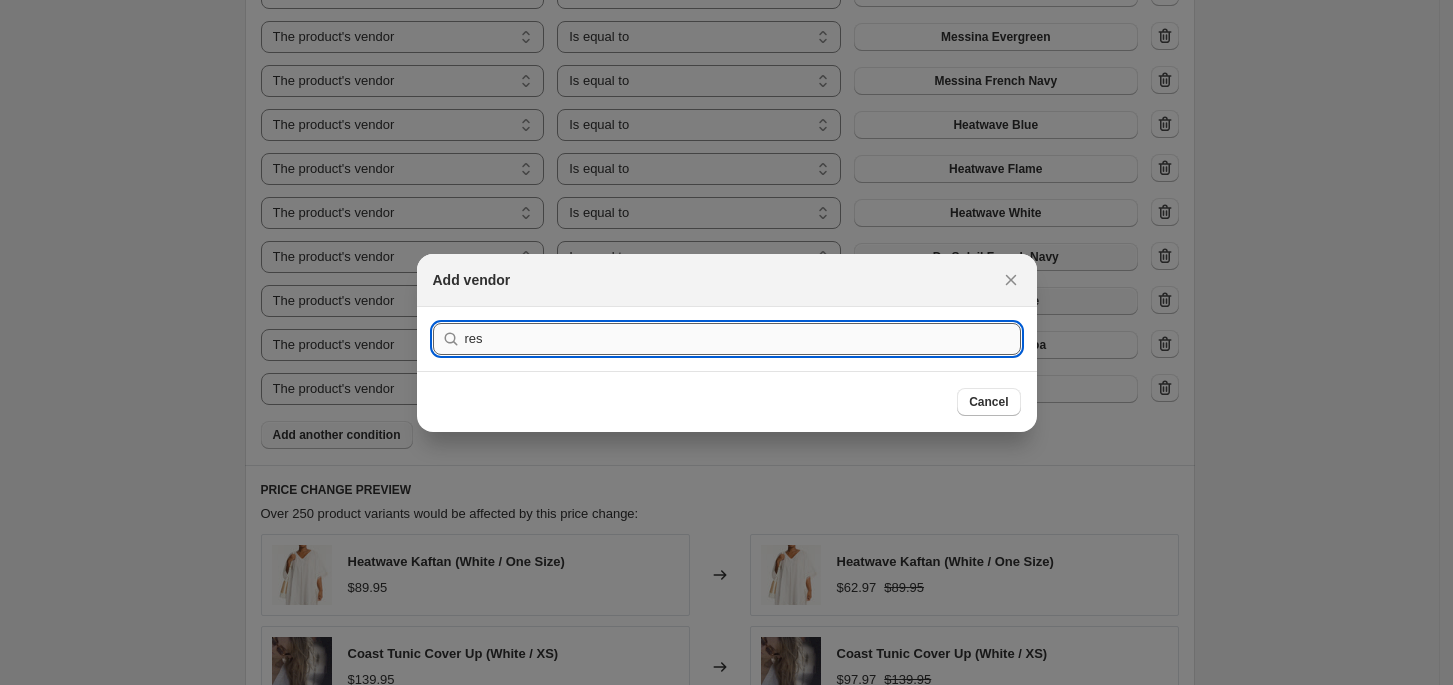 click on "res" at bounding box center (743, 339) 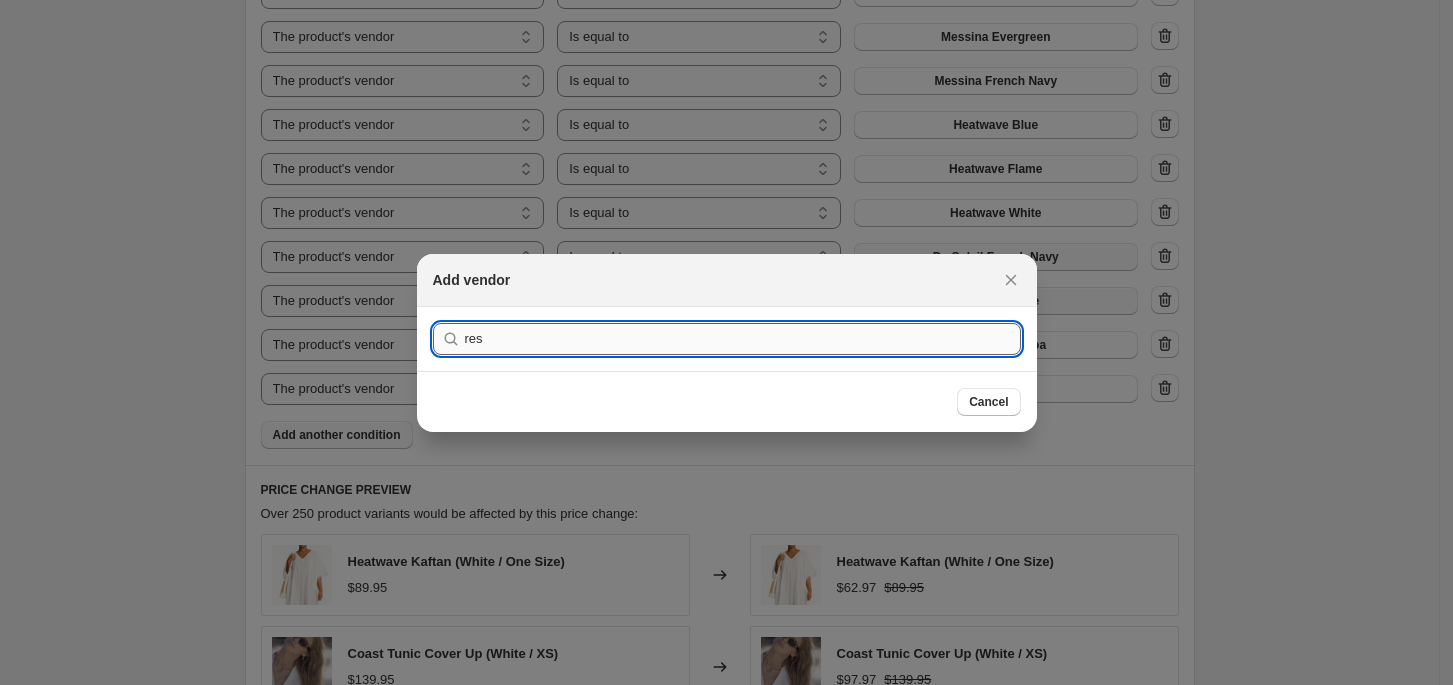 type on "res" 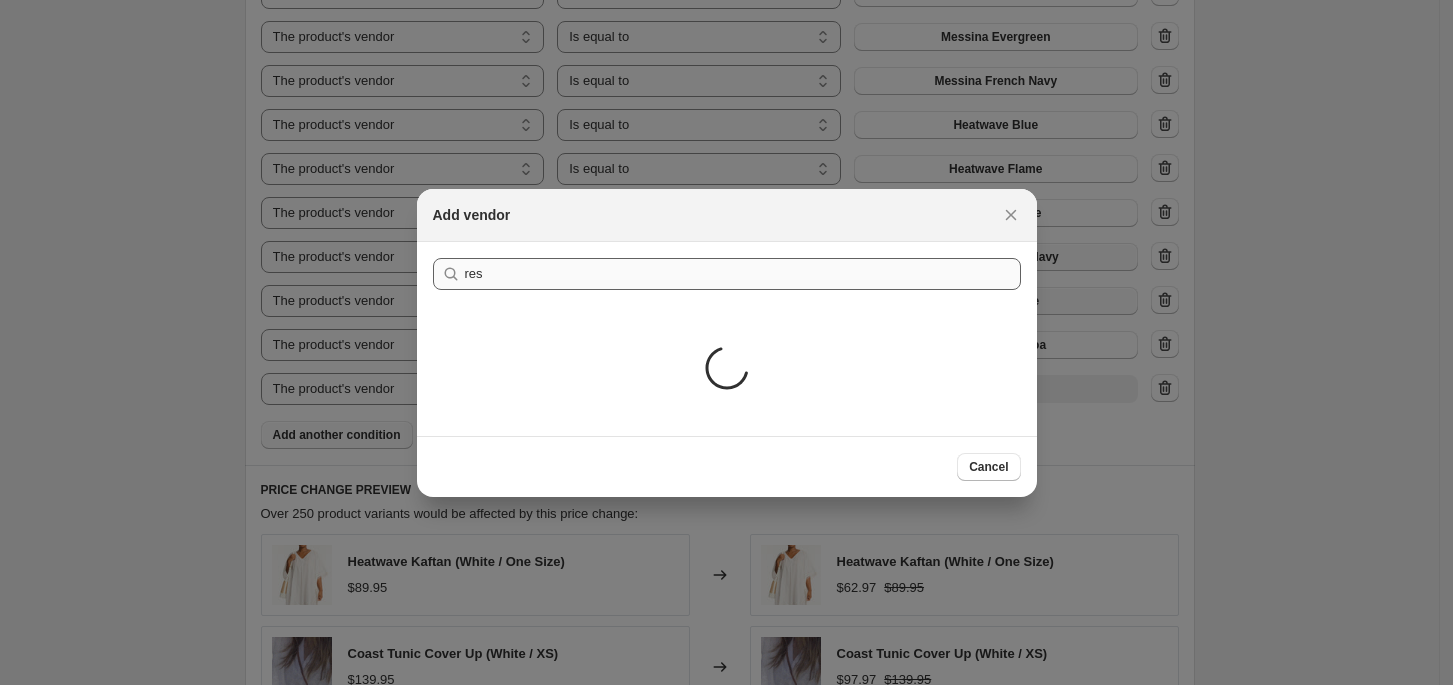 click on "Loading..." at bounding box center (727, 371) 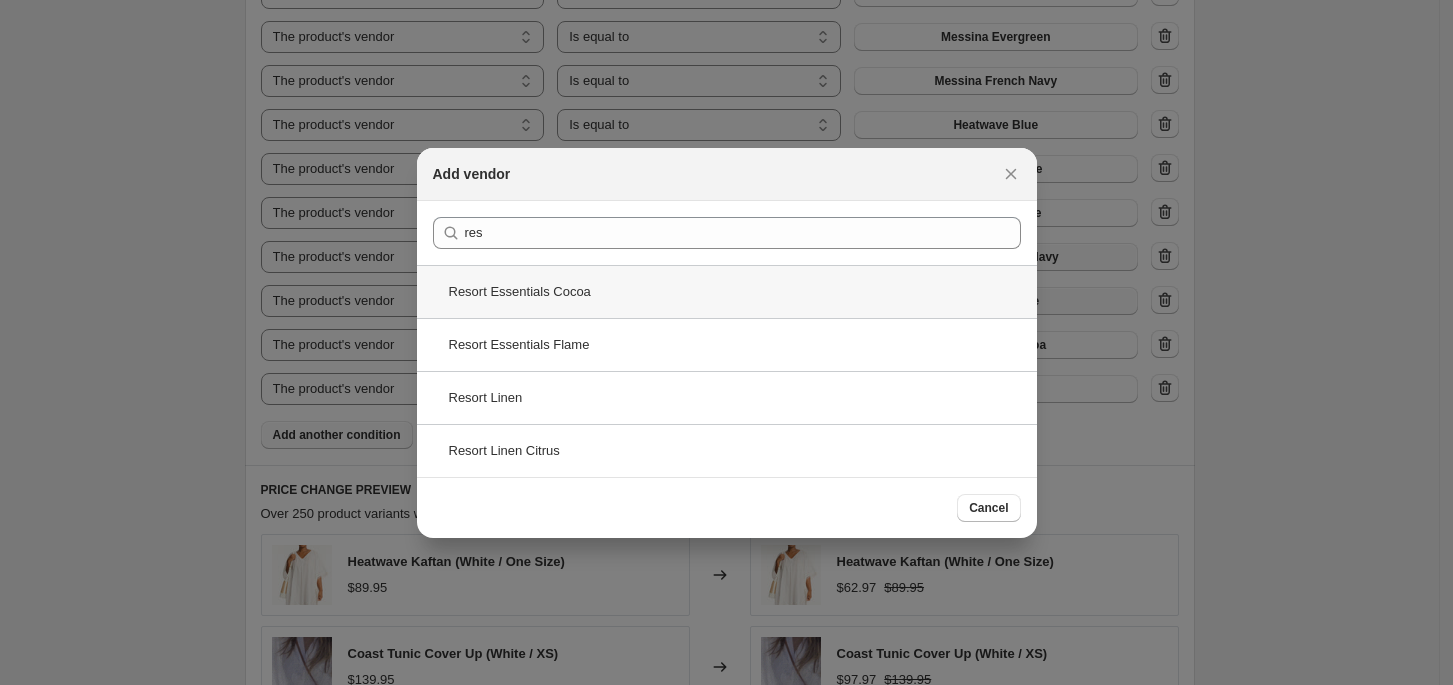 click on "Resort Essentials Cocoa" at bounding box center (727, 291) 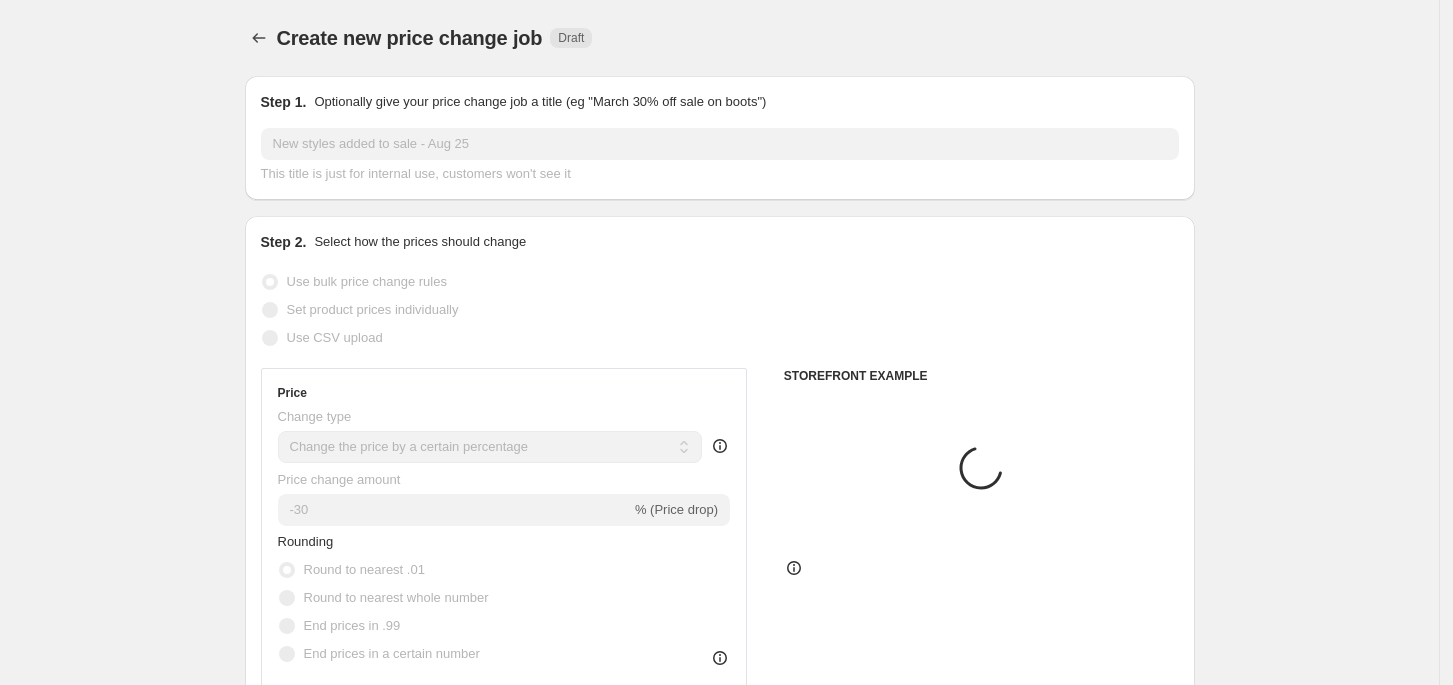 scroll, scrollTop: 1466, scrollLeft: 0, axis: vertical 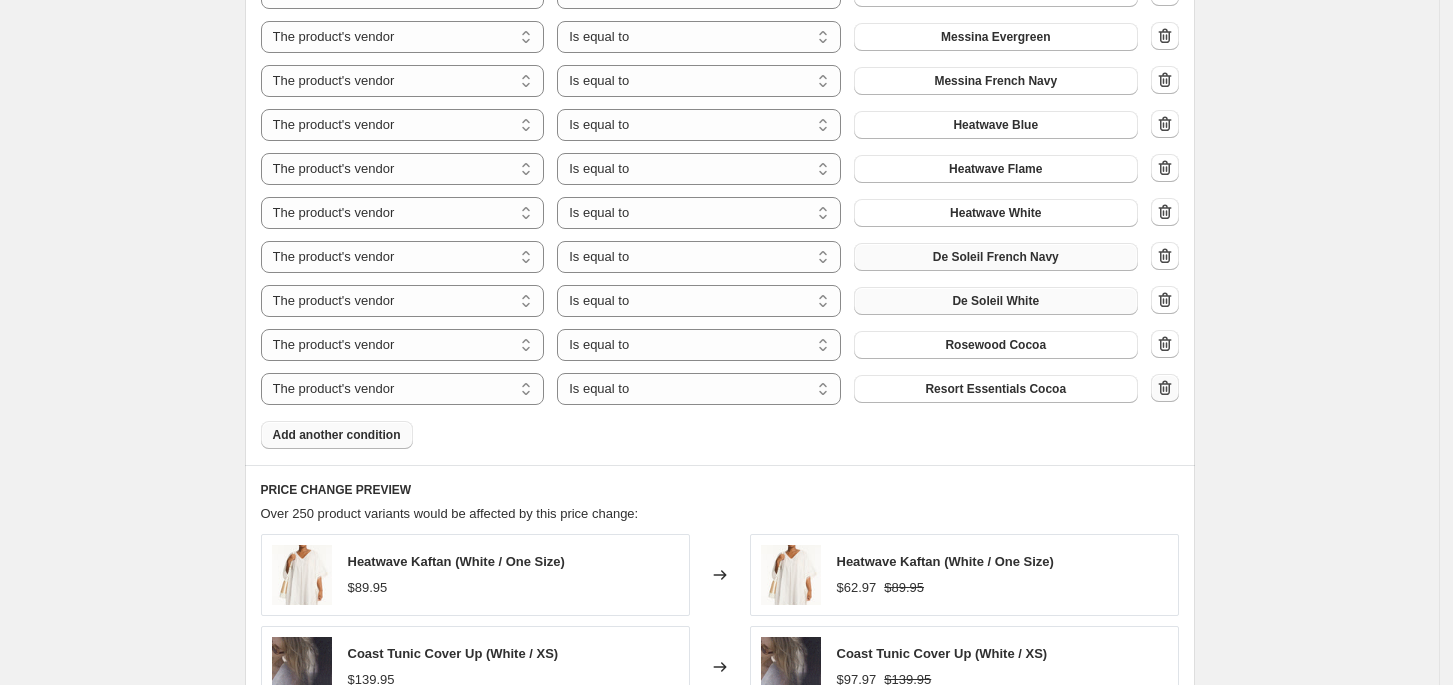 click 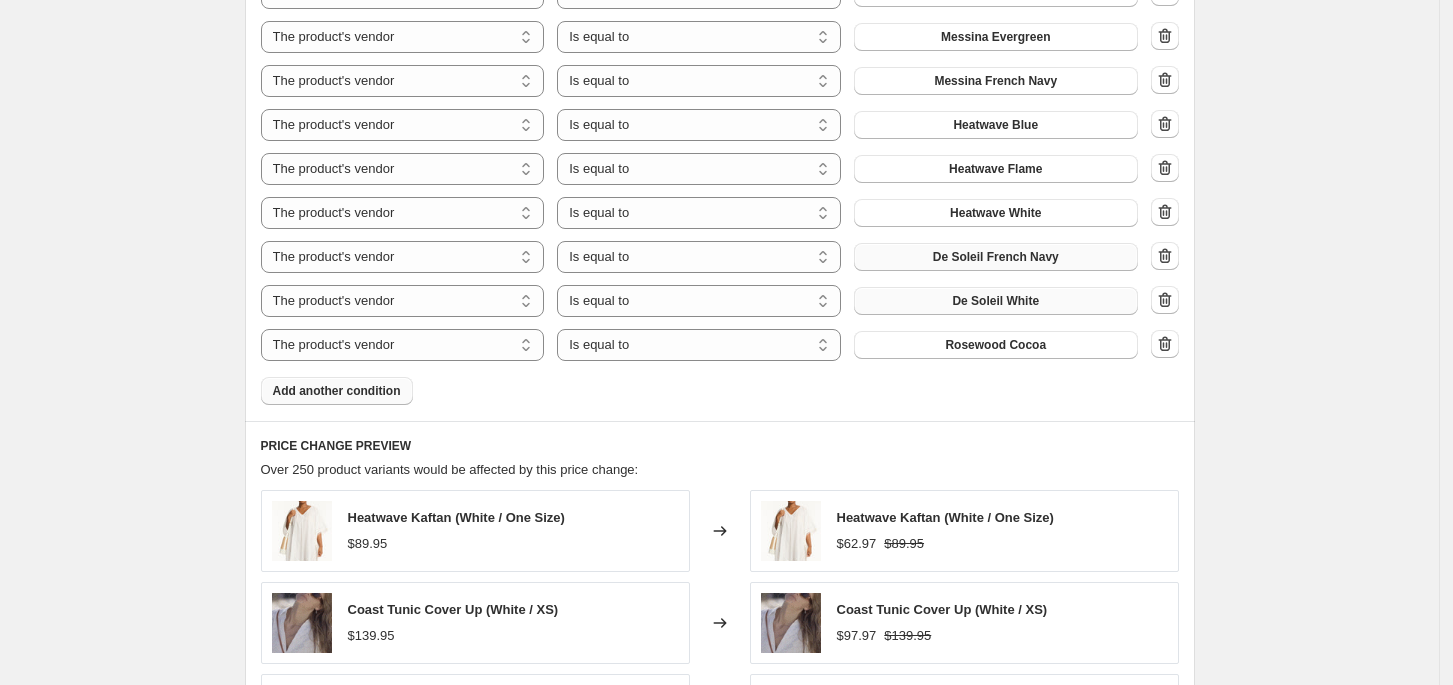 click on "Add another condition" at bounding box center (337, 391) 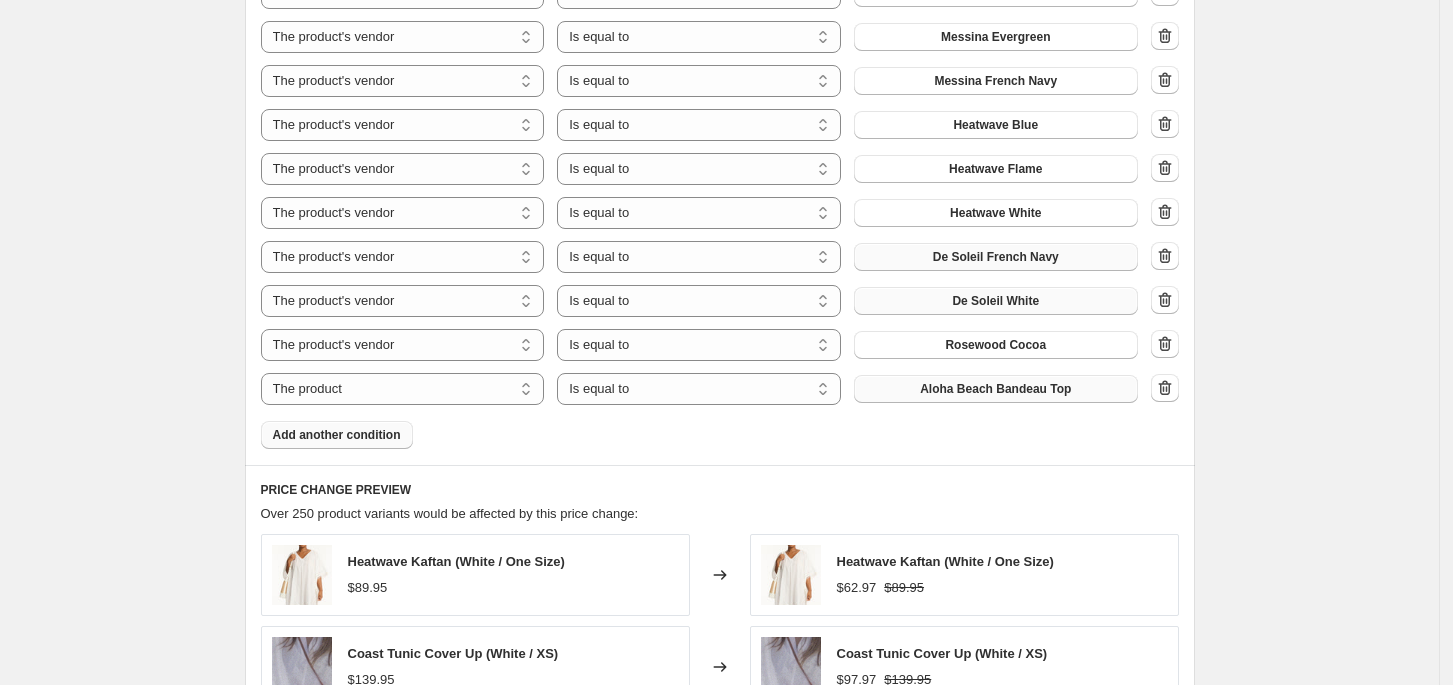 click on "Aloha Beach Bandeau Top" at bounding box center (996, 389) 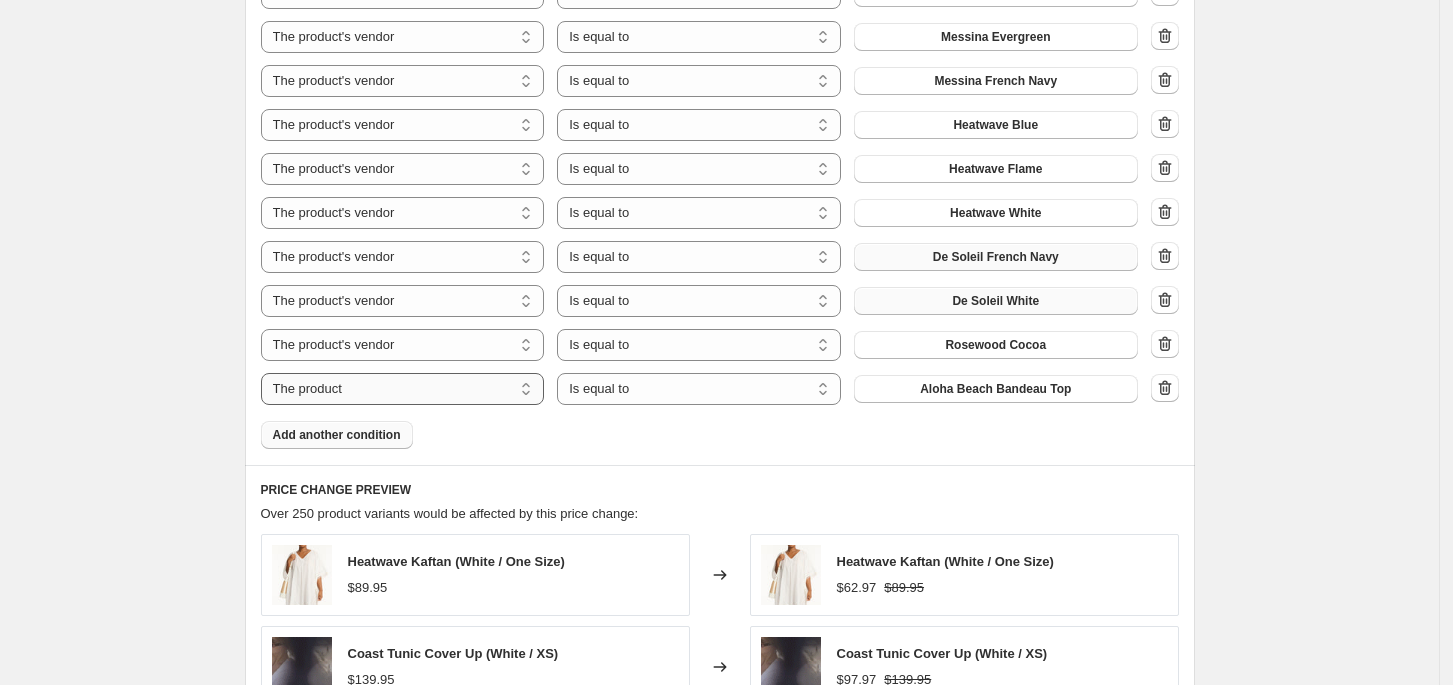 click on "The product The product's collection The product's tag The product's vendor The product's type The product's status The variant's title Inventory quantity" at bounding box center [403, 389] 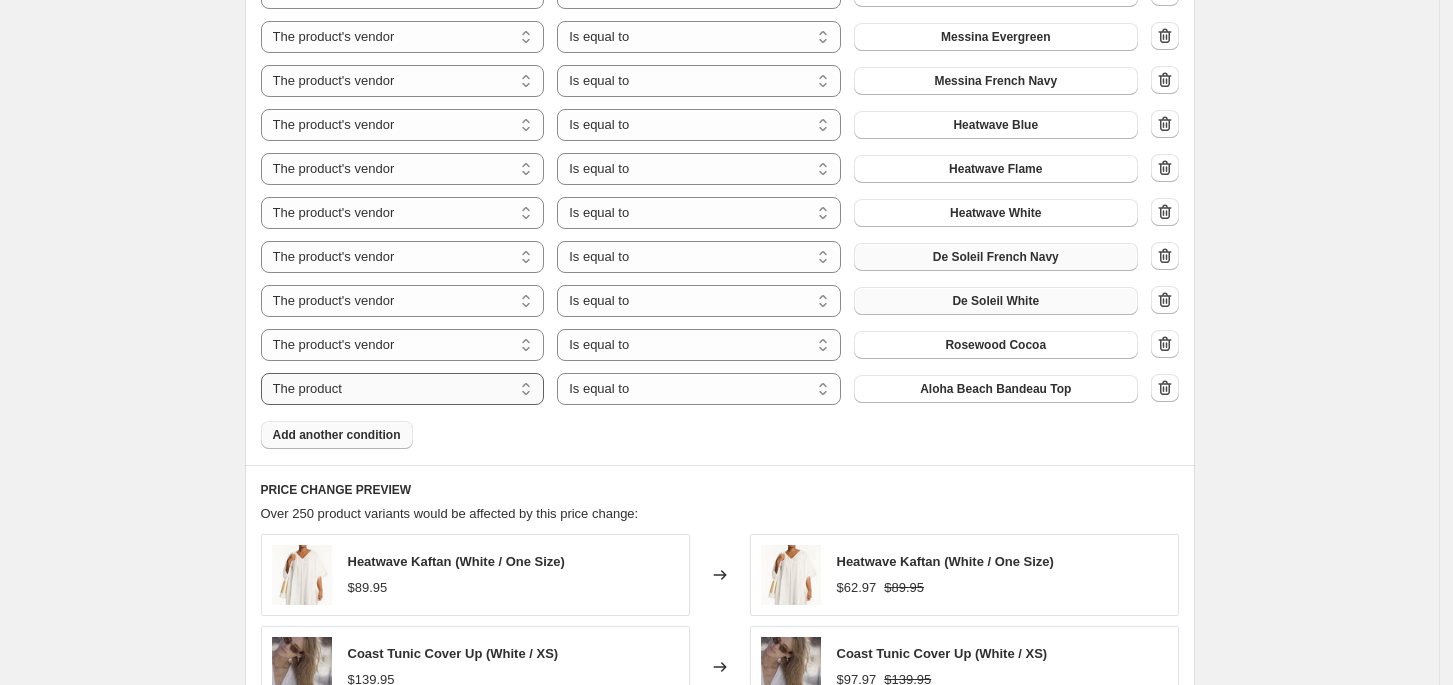 select on "vendor" 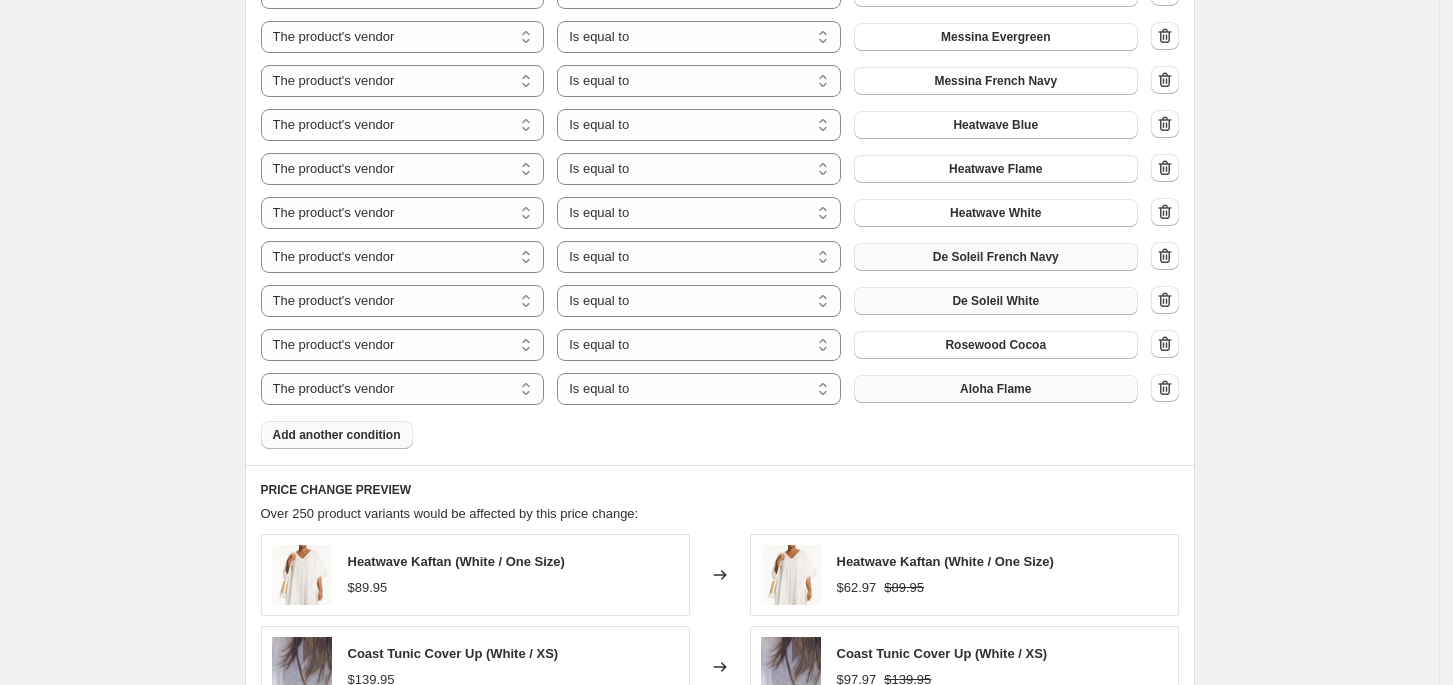 click on "Aloha Flame" at bounding box center [995, 389] 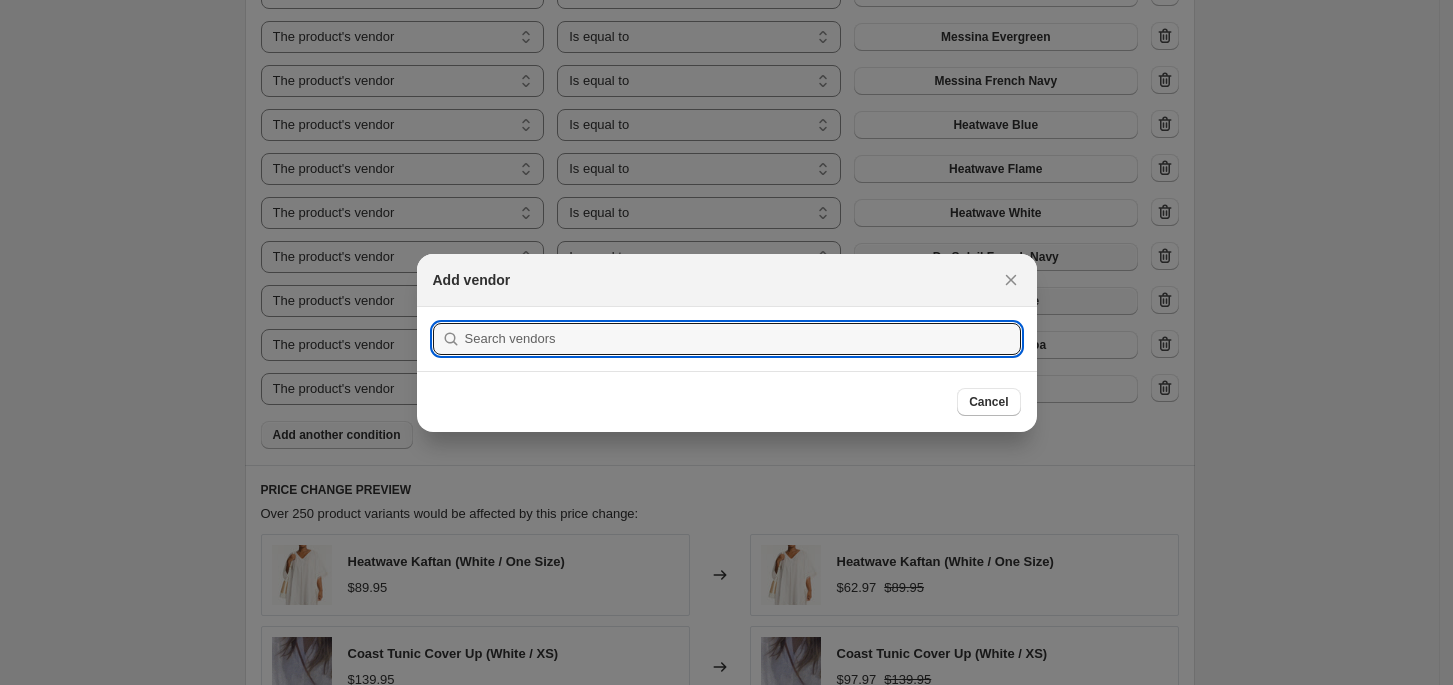 scroll, scrollTop: 0, scrollLeft: 0, axis: both 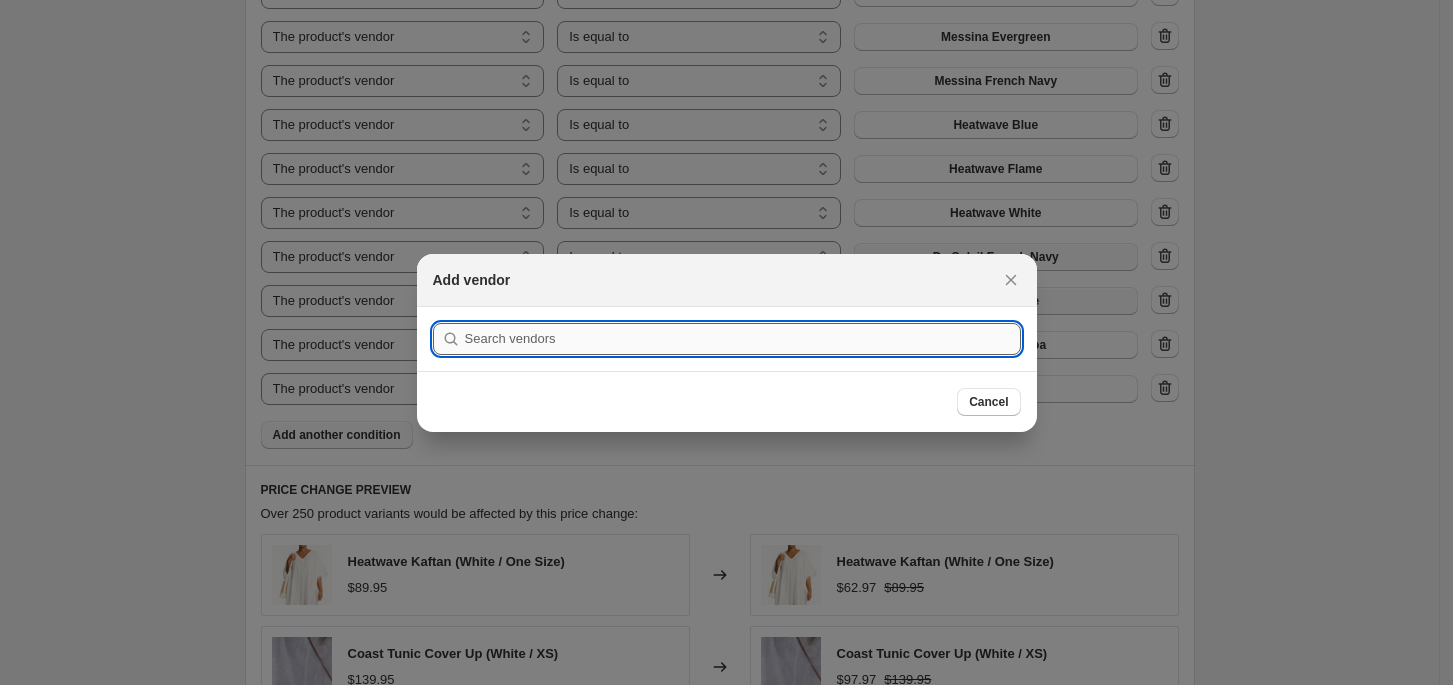 click at bounding box center [743, 339] 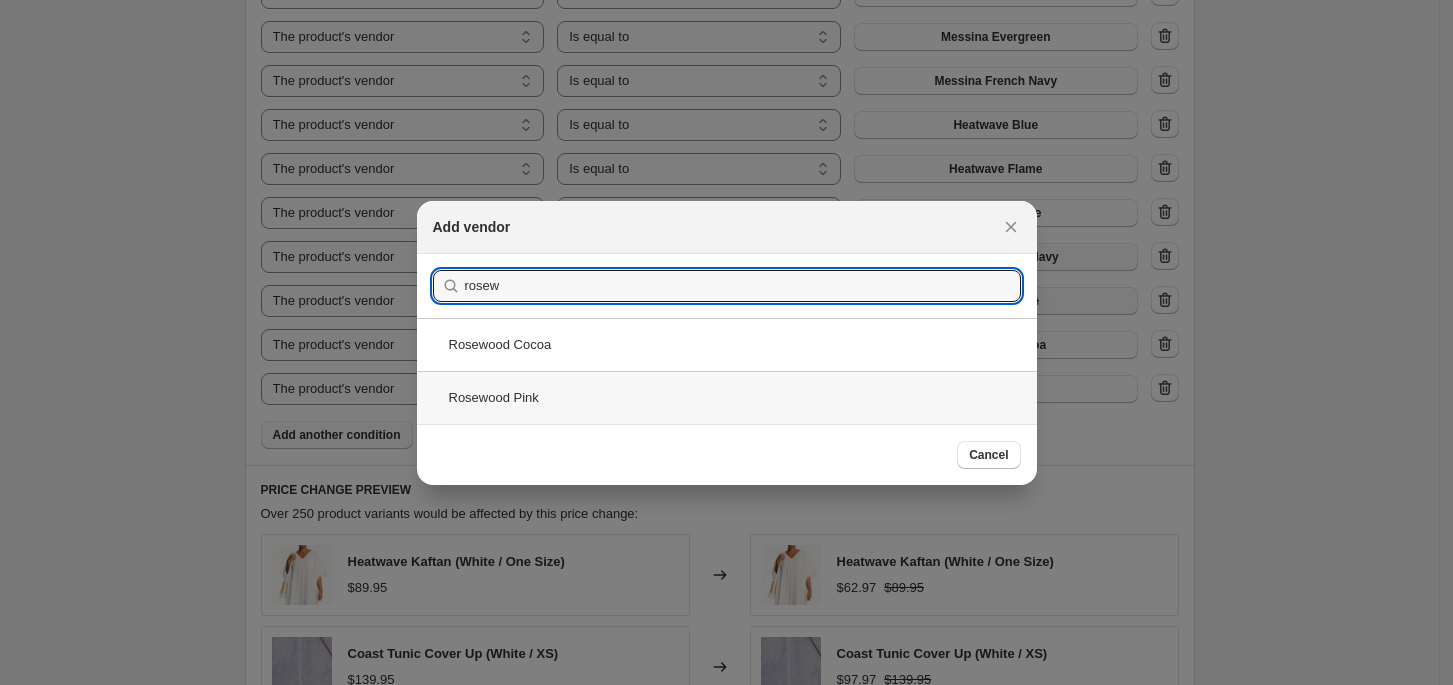 type on "rosew" 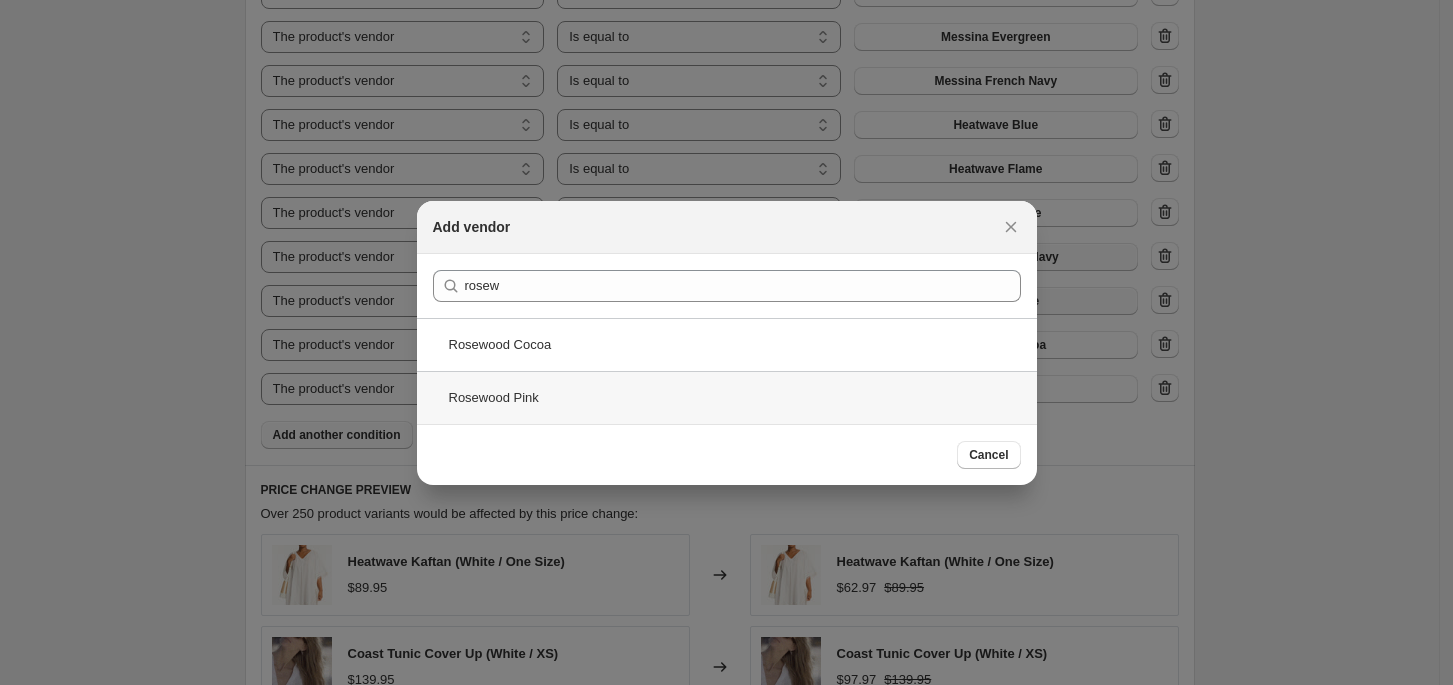 click on "Rosewood Pink" at bounding box center [727, 397] 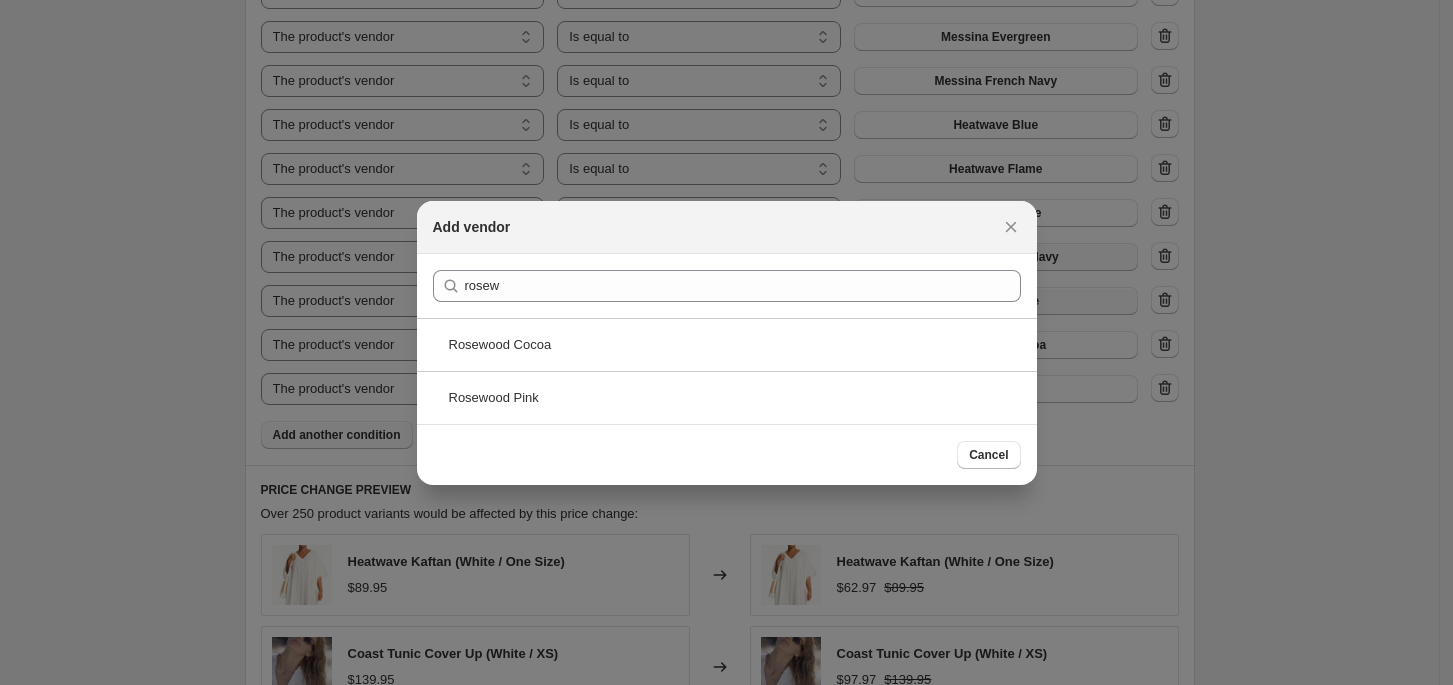 scroll, scrollTop: 1466, scrollLeft: 0, axis: vertical 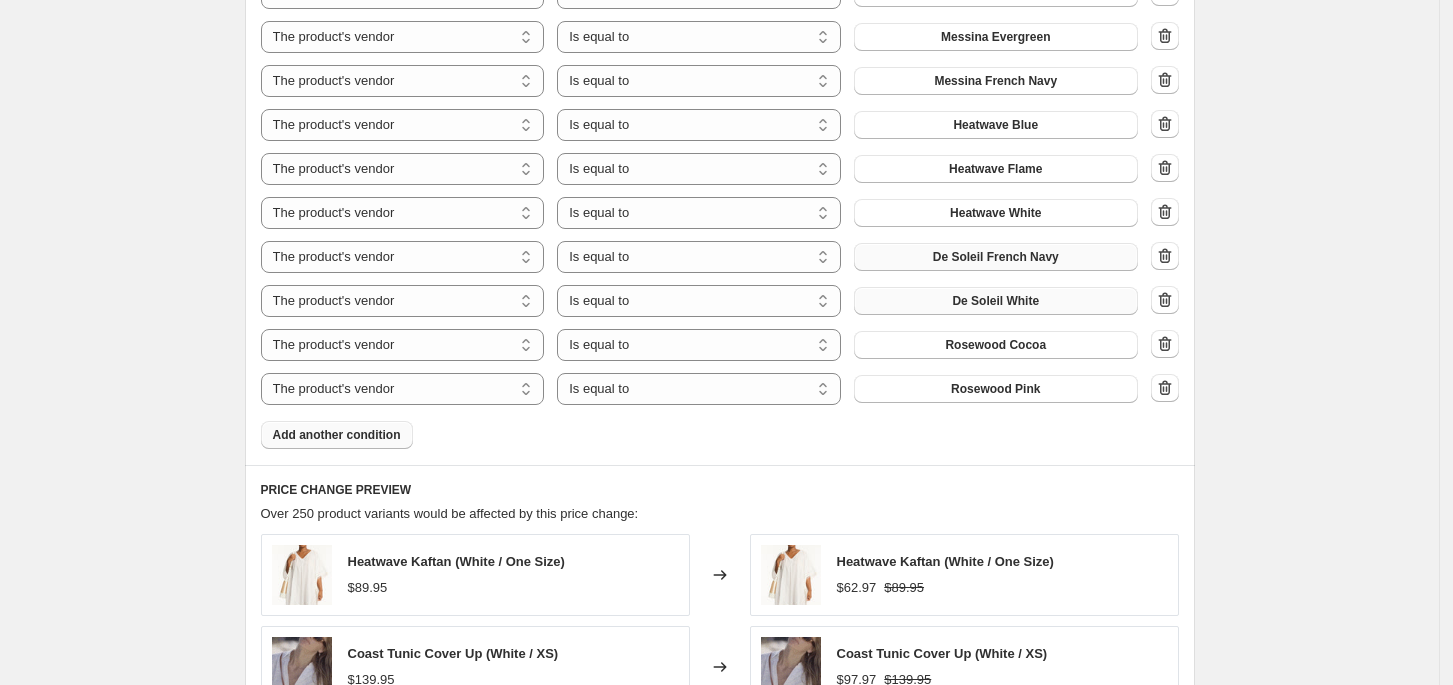 click on "Product filters Products must match: all conditions any condition The product The product's collection The product's tag The product's vendor The product's type The product's status The variant's title Inventory quantity The product's vendor Is equal to Is not equal to Is equal to Blue Hawaii The product The product's collection The product's tag The product's vendor The product's type The product's status The variant's title Inventory quantity The product's vendor Is equal to Is not equal to Is equal to Coast Cobalt The product The product's collection The product's tag The product's vendor The product's type The product's status The variant's title Inventory quantity The product's vendor Is equal to Is not equal to Is equal to Coast White The product The product's collection The product's tag The product's vendor The product's type The product's status The variant's title Inventory quantity The product's vendor Is equal to Is not equal to Is equal to Messina Evergreen The product The product's collection" at bounding box center [720, 110] 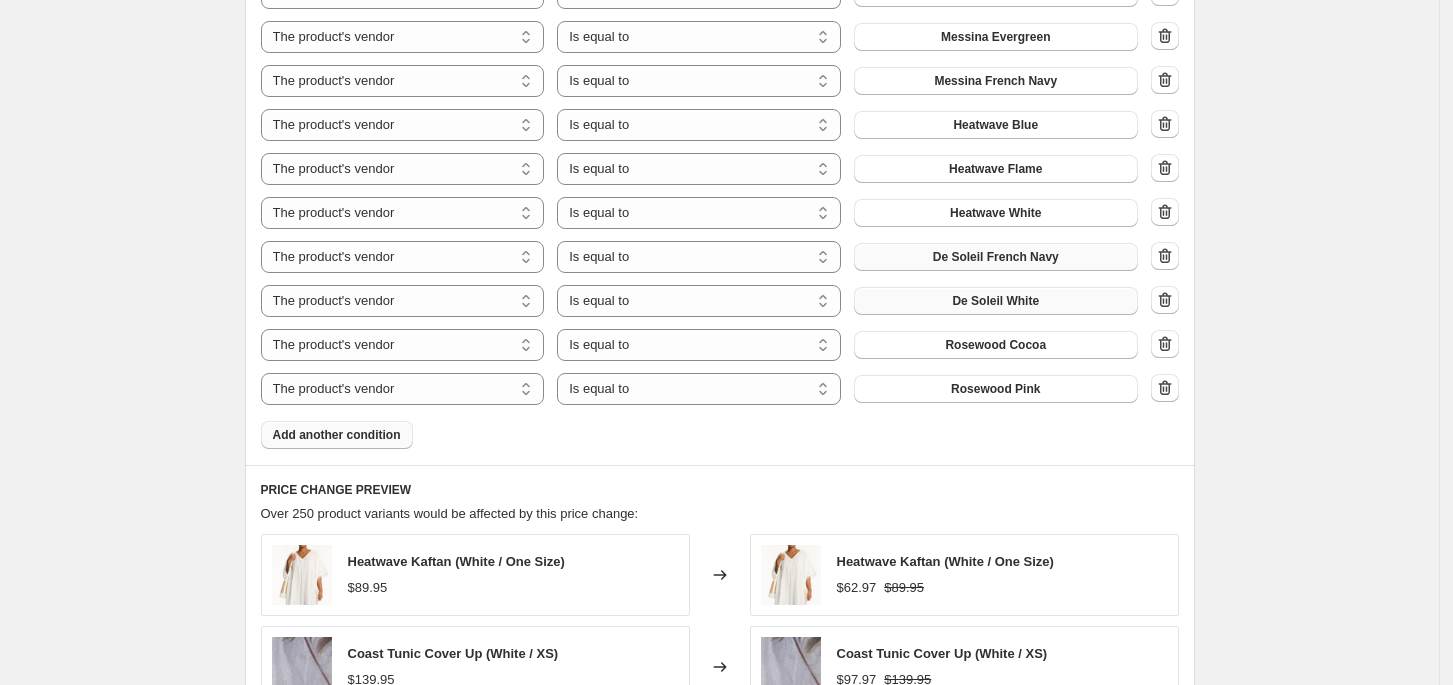 click on "Add another condition" at bounding box center [337, 435] 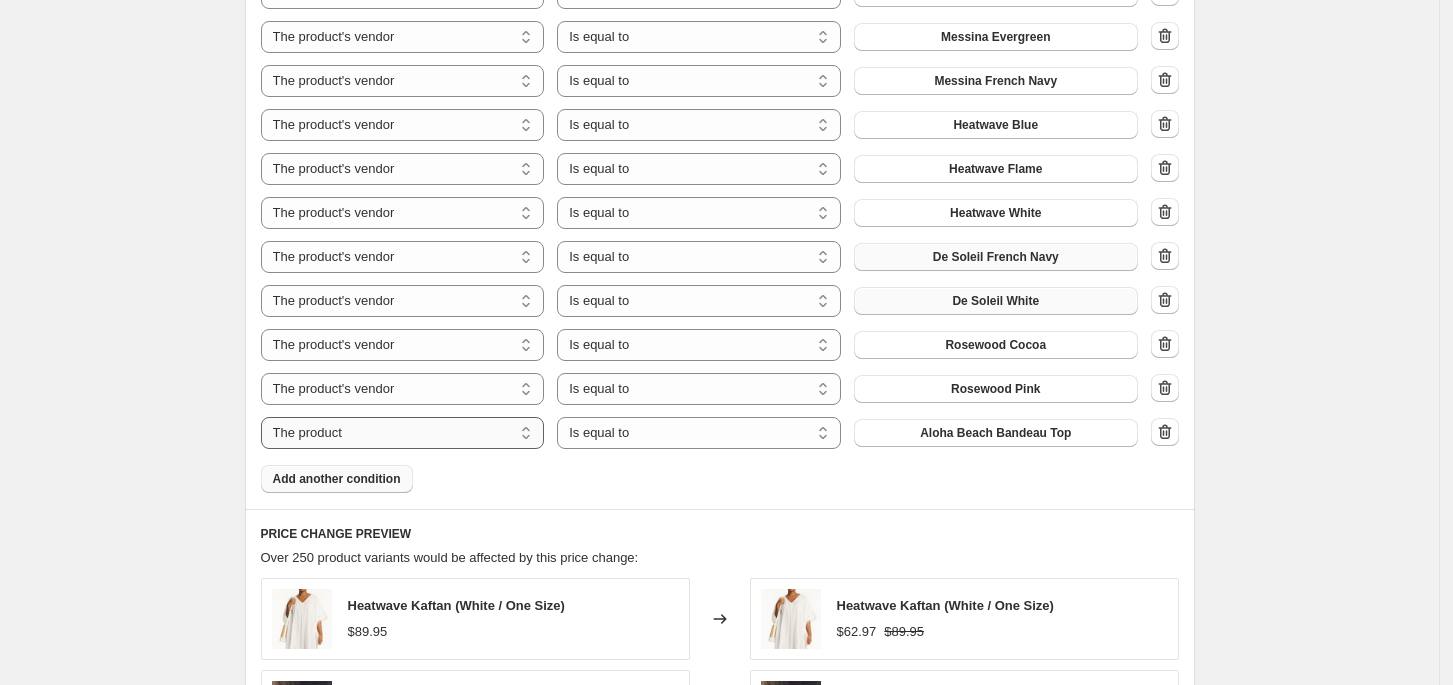 click on "The product The product's collection The product's tag The product's vendor The product's type The product's status The variant's title Inventory quantity" at bounding box center [403, 433] 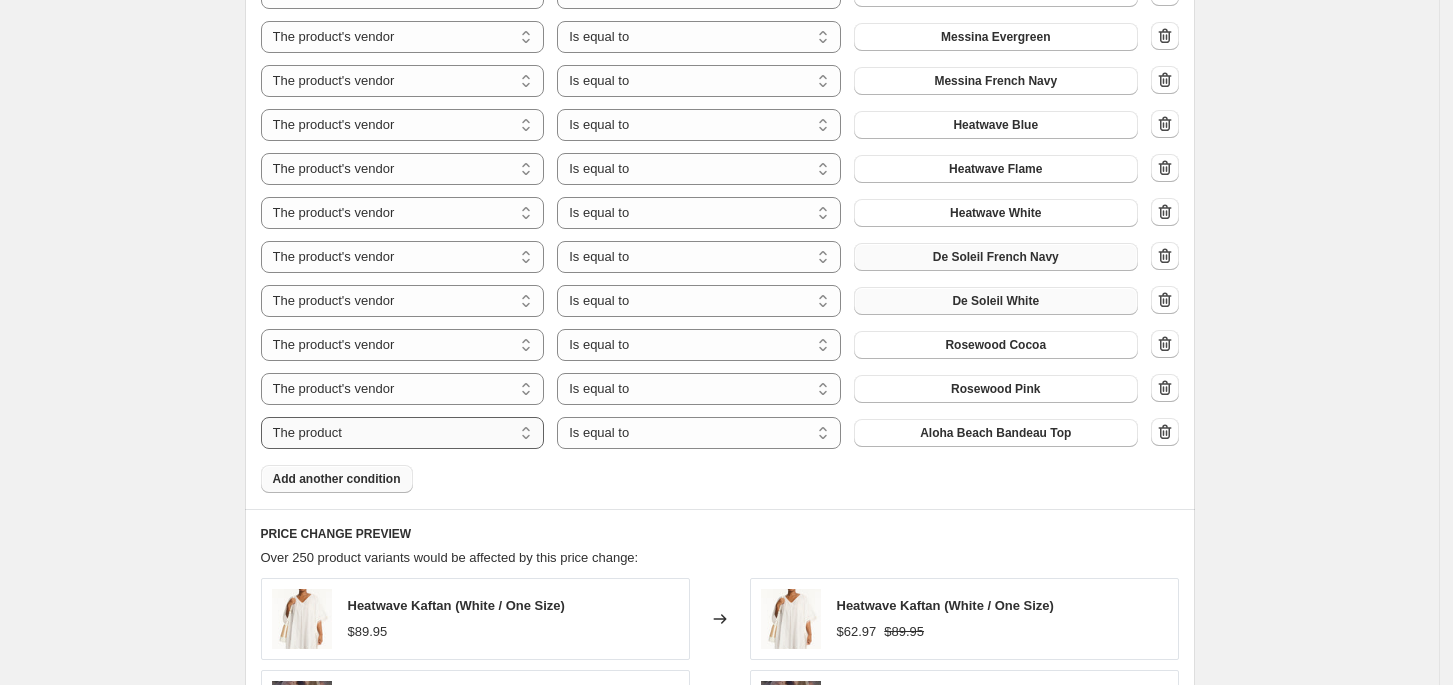 select on "vendor" 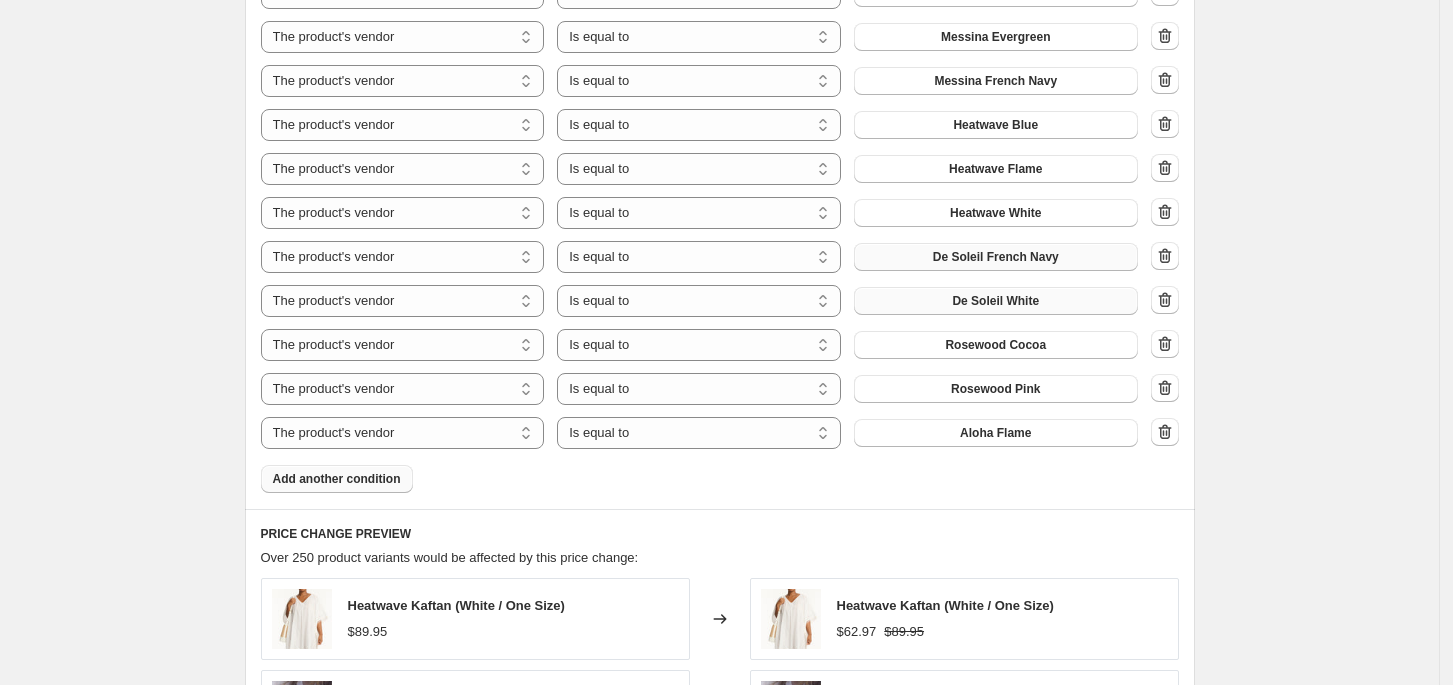 click on "Aloha Flame" at bounding box center [995, 433] 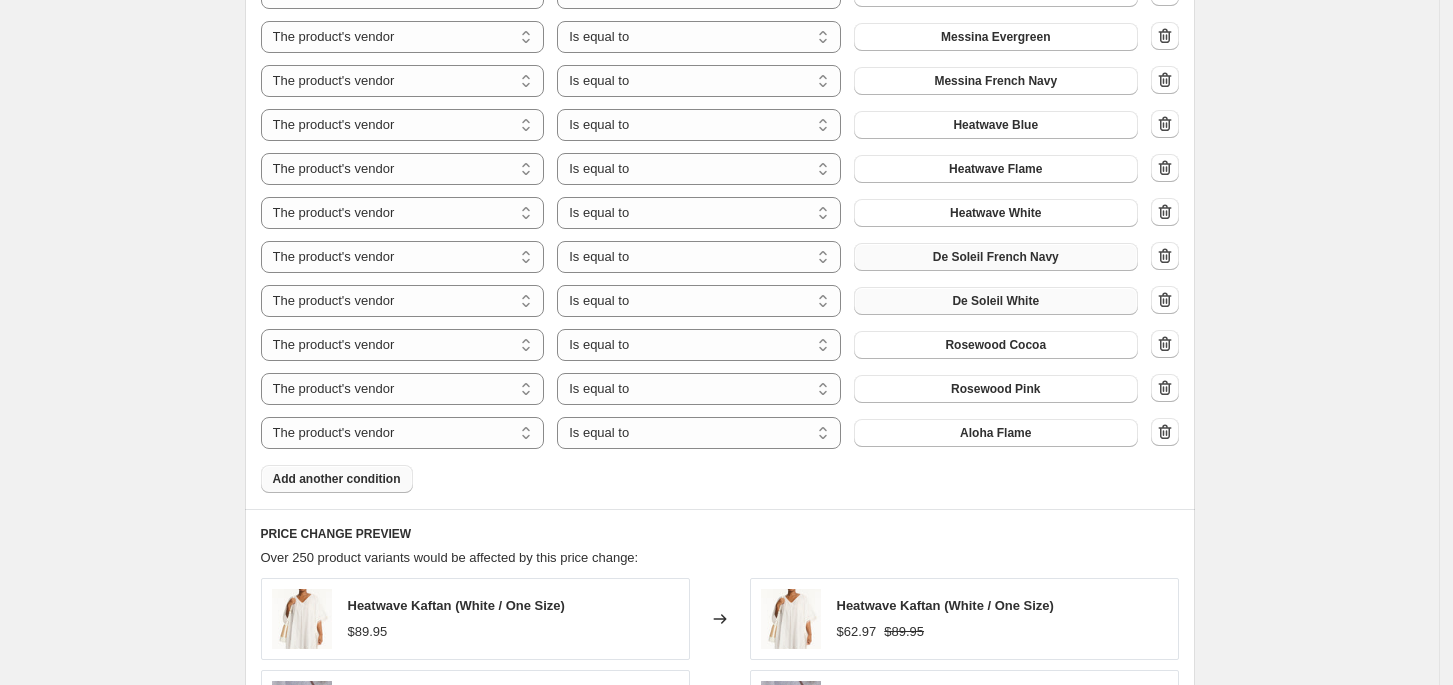 scroll, scrollTop: 0, scrollLeft: 0, axis: both 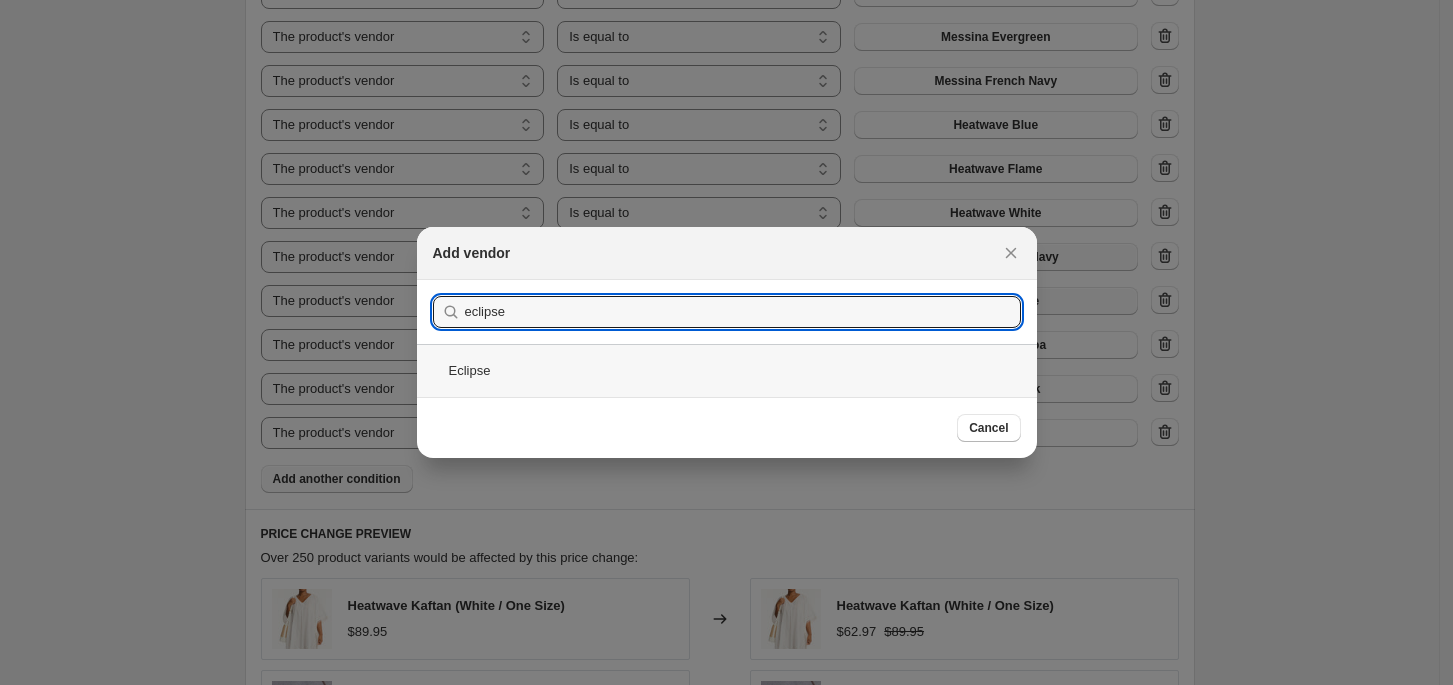 type on "eclipse" 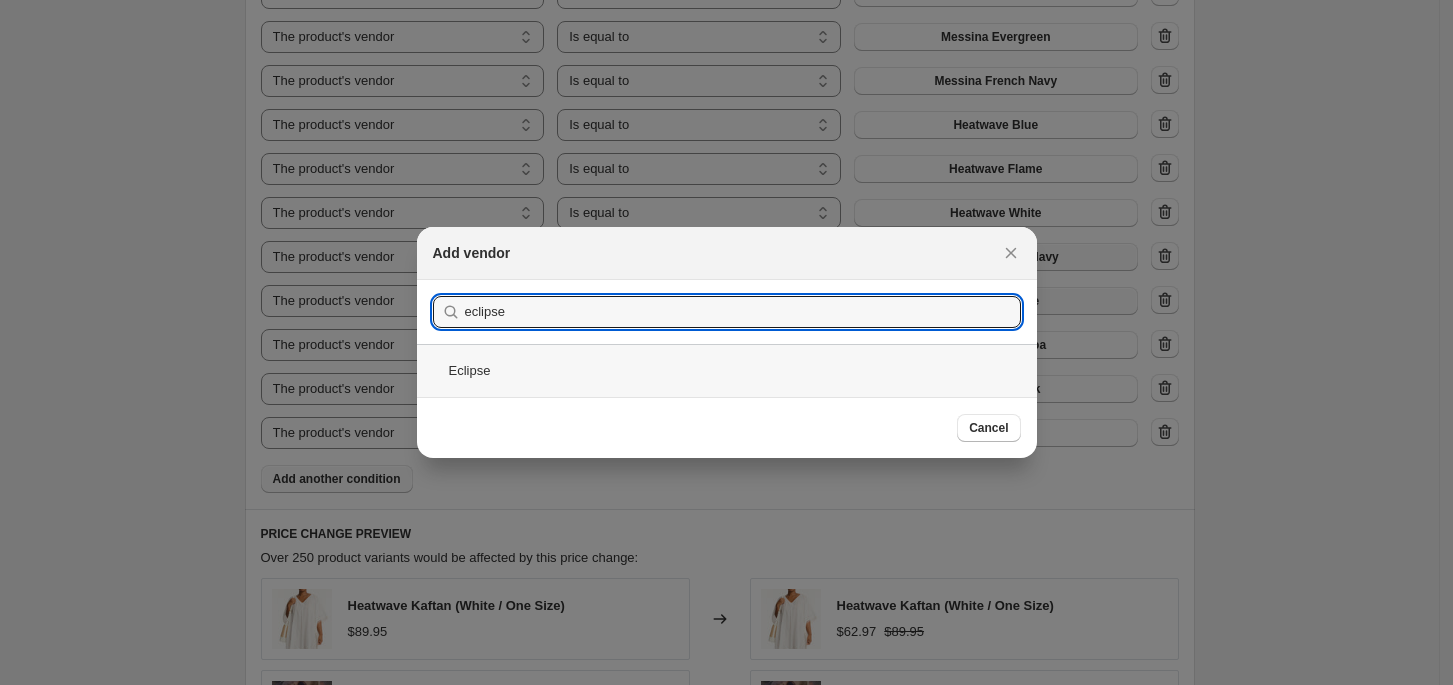 click on "Eclipse" at bounding box center [727, 370] 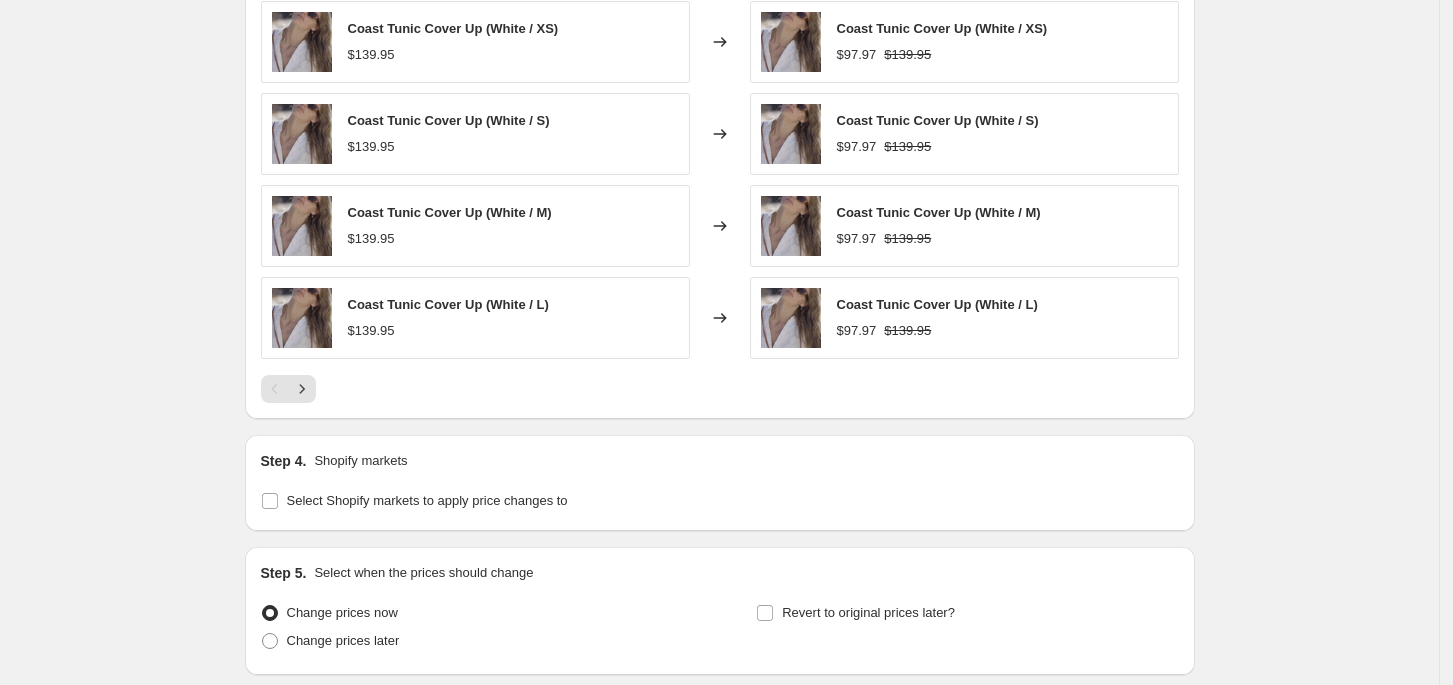 scroll, scrollTop: 2266, scrollLeft: 0, axis: vertical 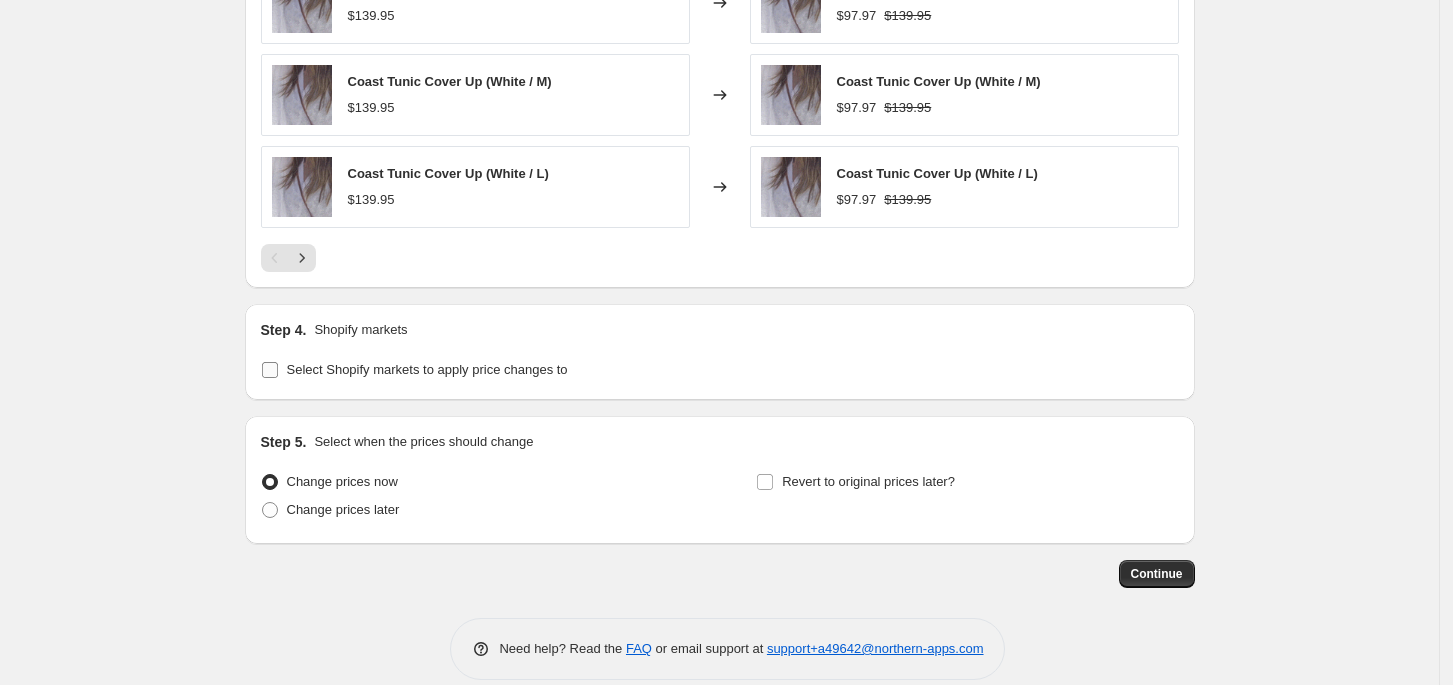 click on "Select Shopify markets to apply price changes to" at bounding box center [427, 369] 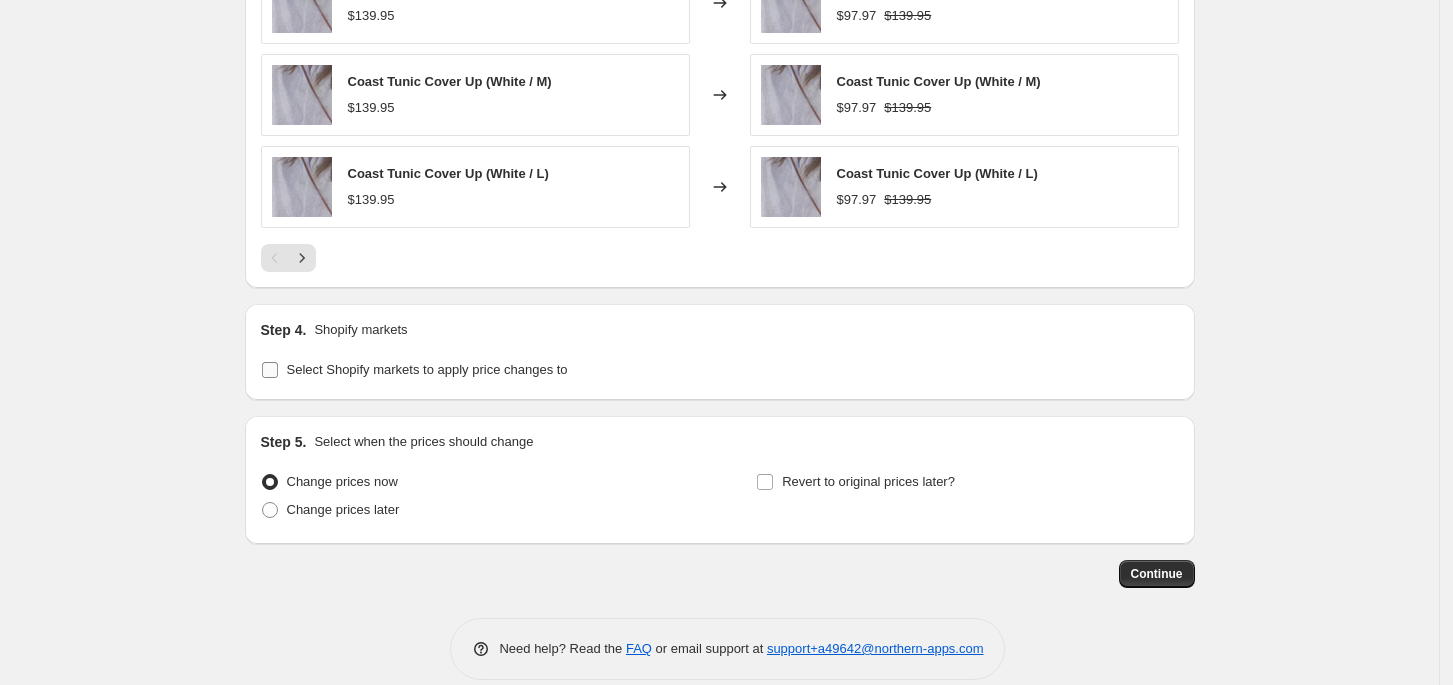 click on "Select Shopify markets to apply price changes to" at bounding box center [270, 370] 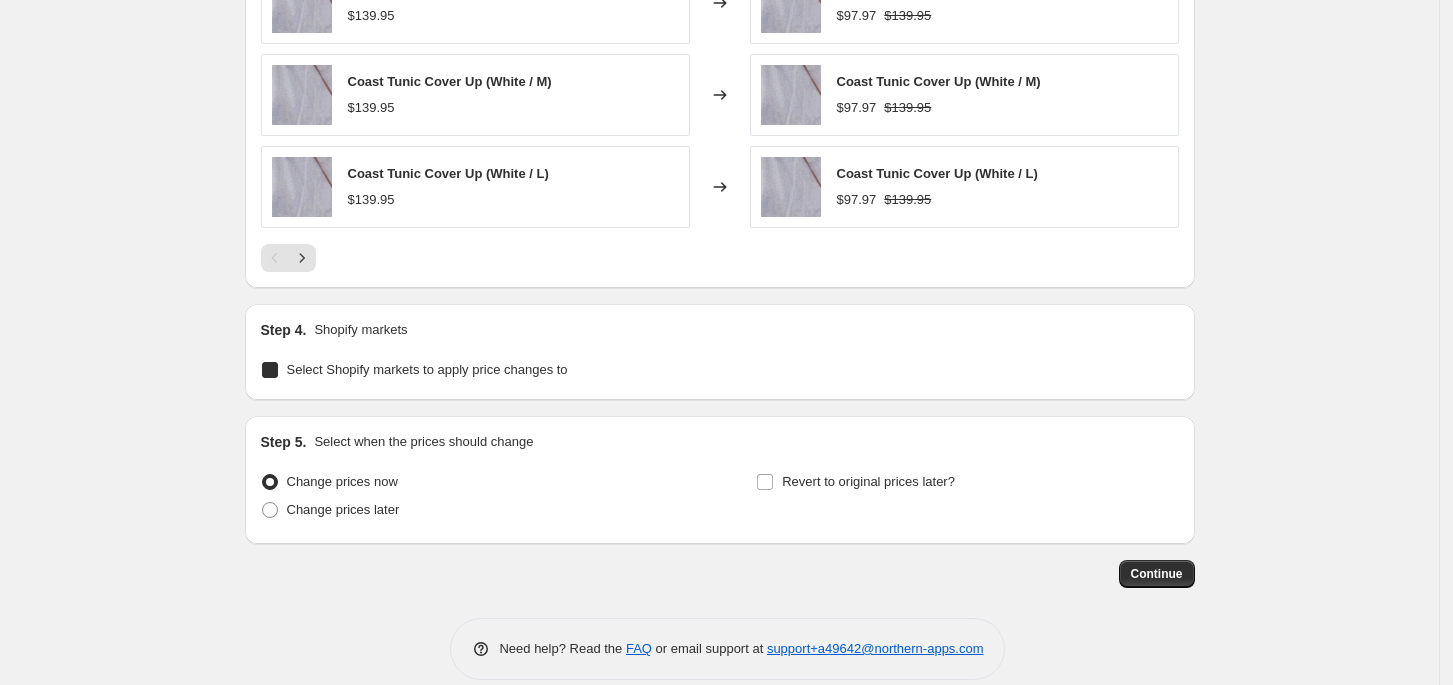checkbox on "true" 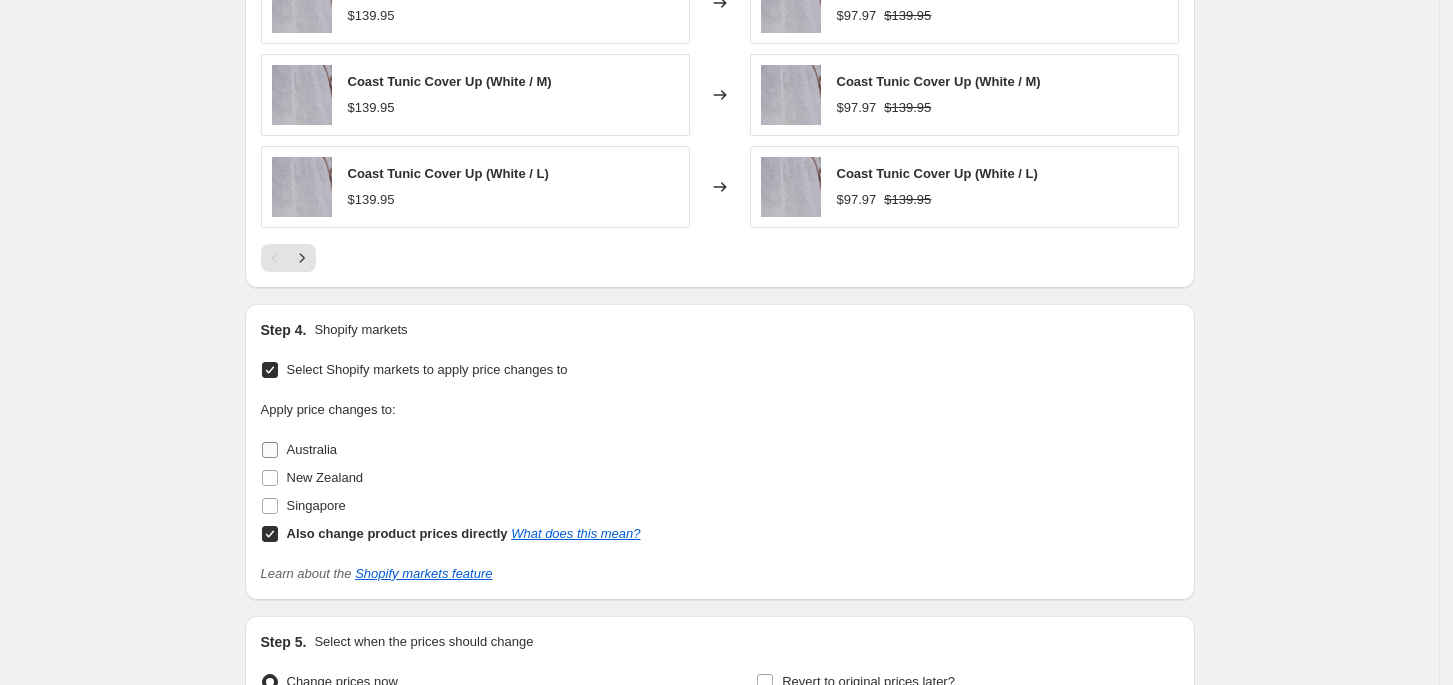 click on "Australia" at bounding box center [312, 449] 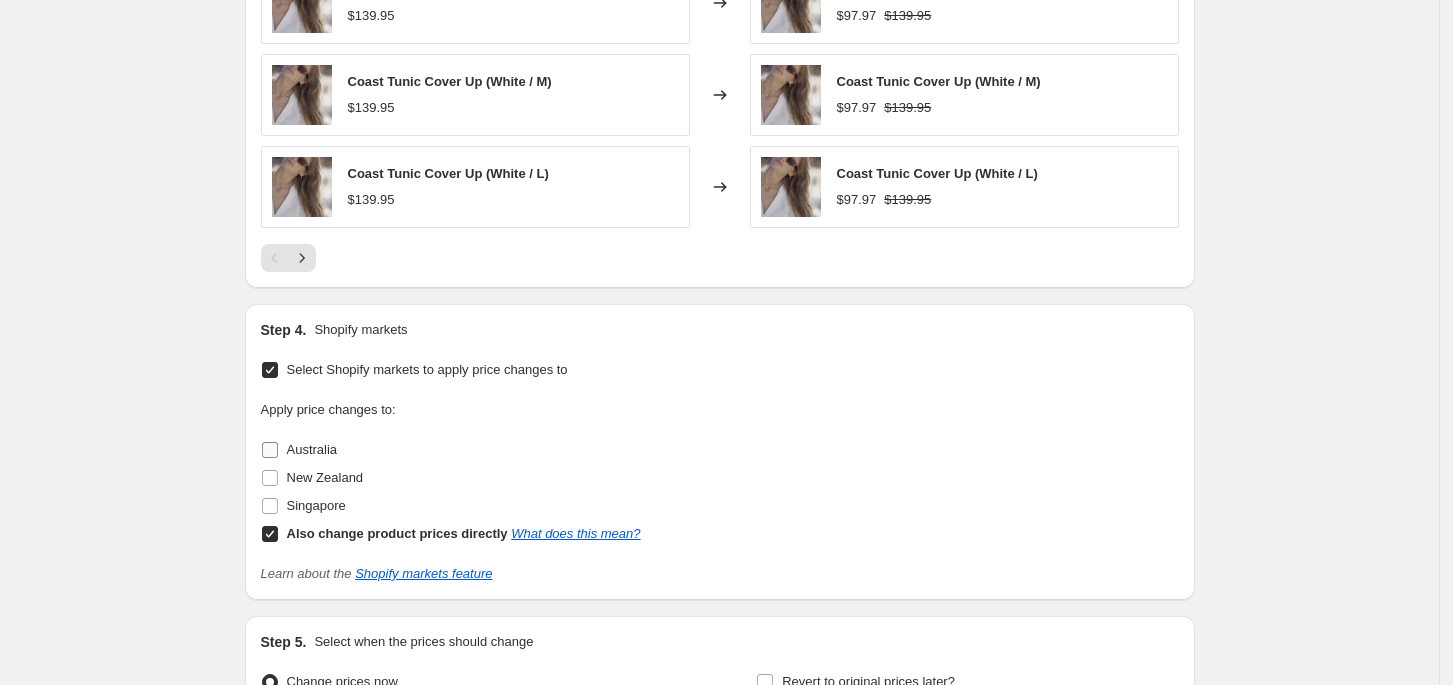 click on "Australia" at bounding box center (270, 450) 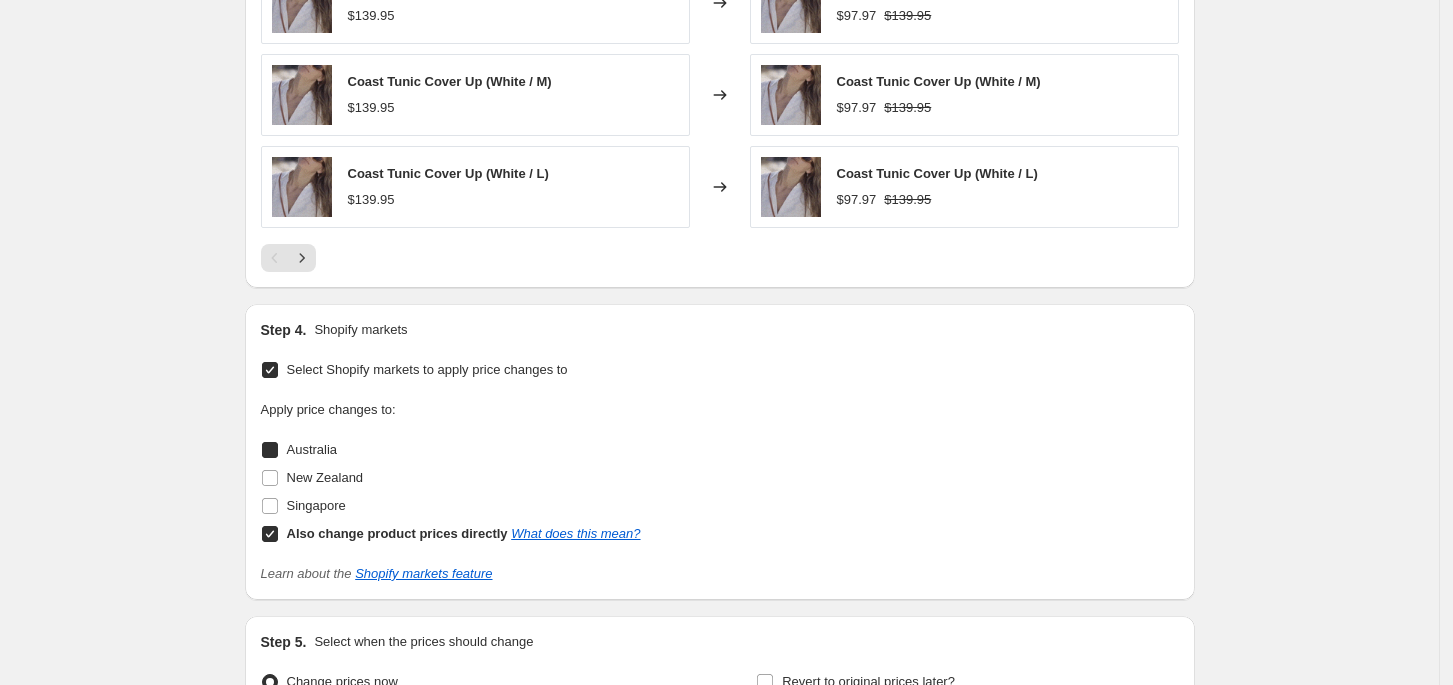 checkbox on "true" 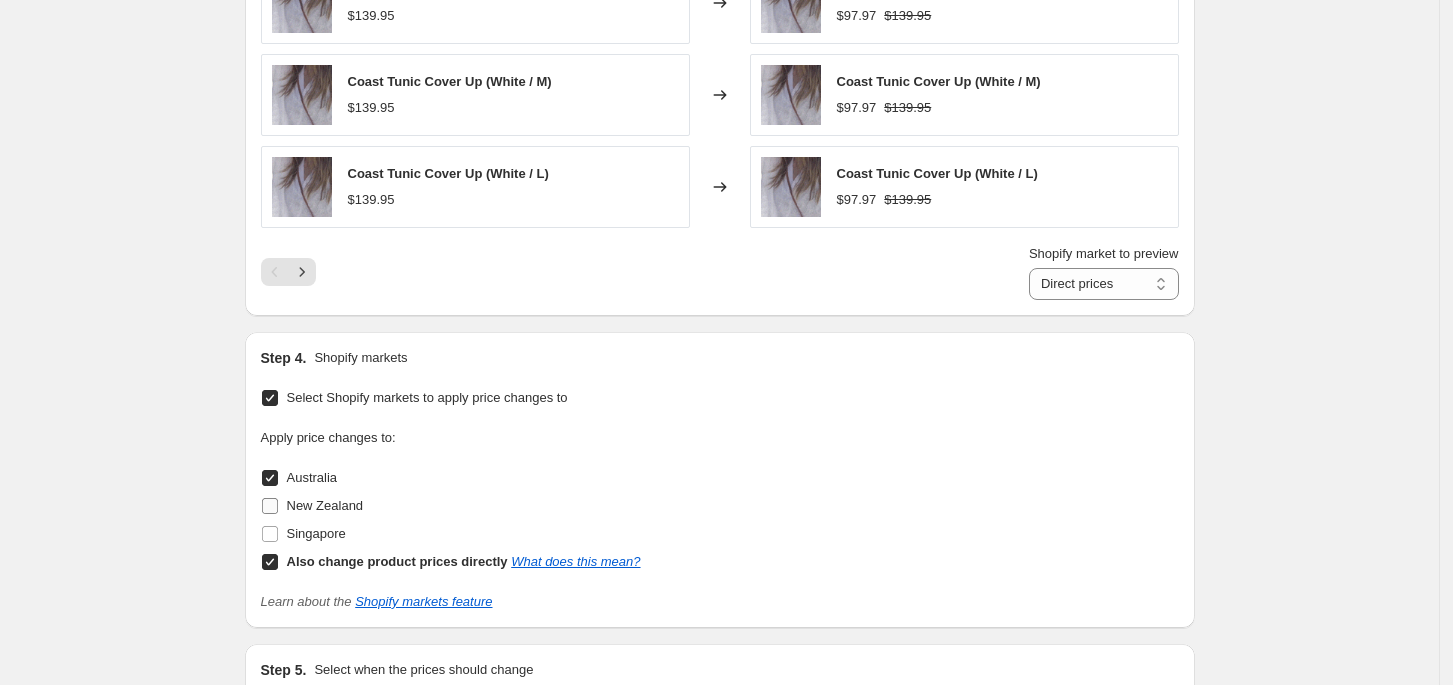 click on "New Zealand" at bounding box center (325, 505) 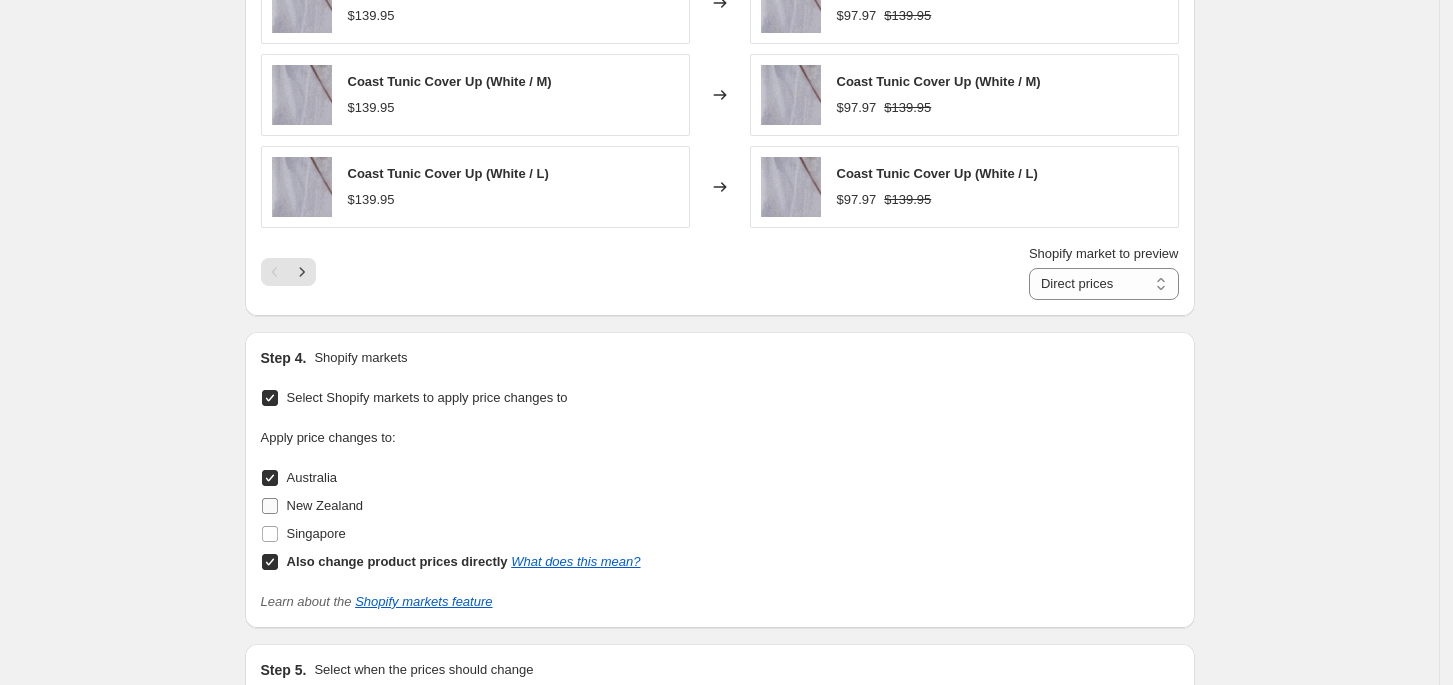 click on "New Zealand" at bounding box center (270, 506) 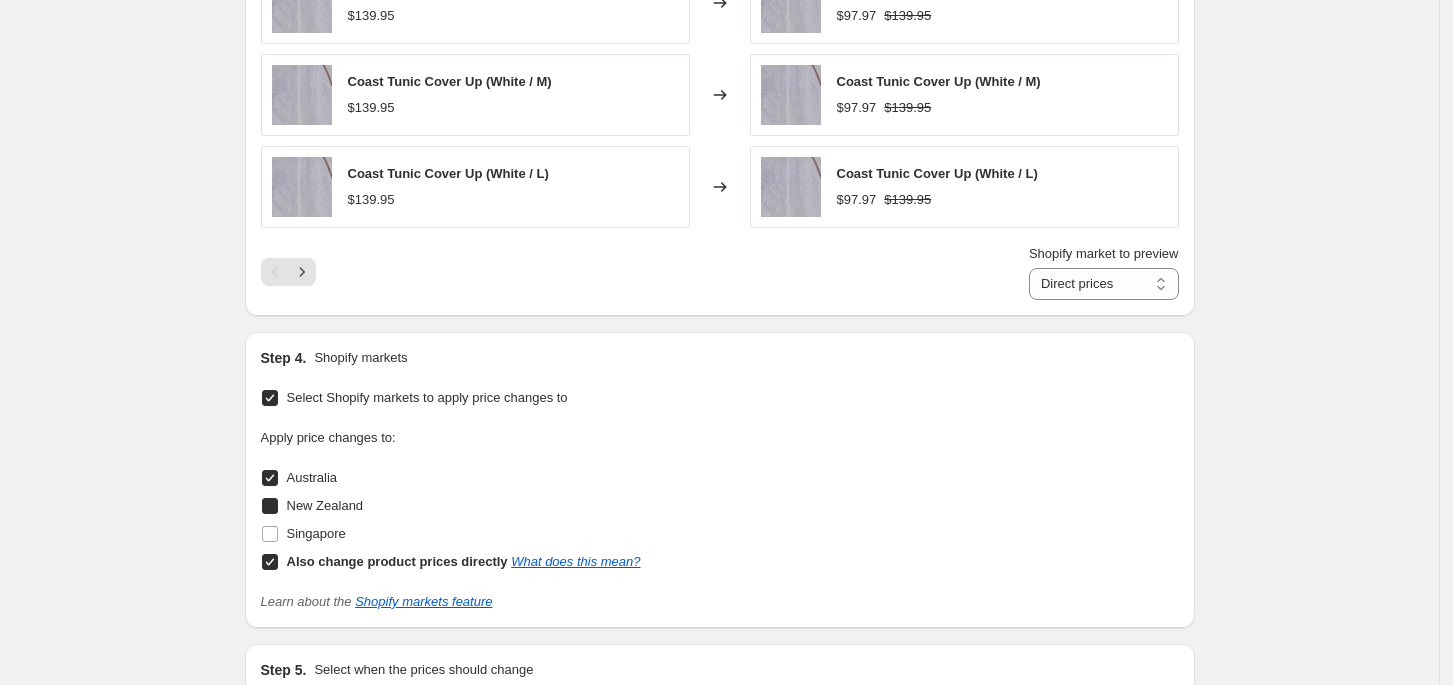 checkbox on "true" 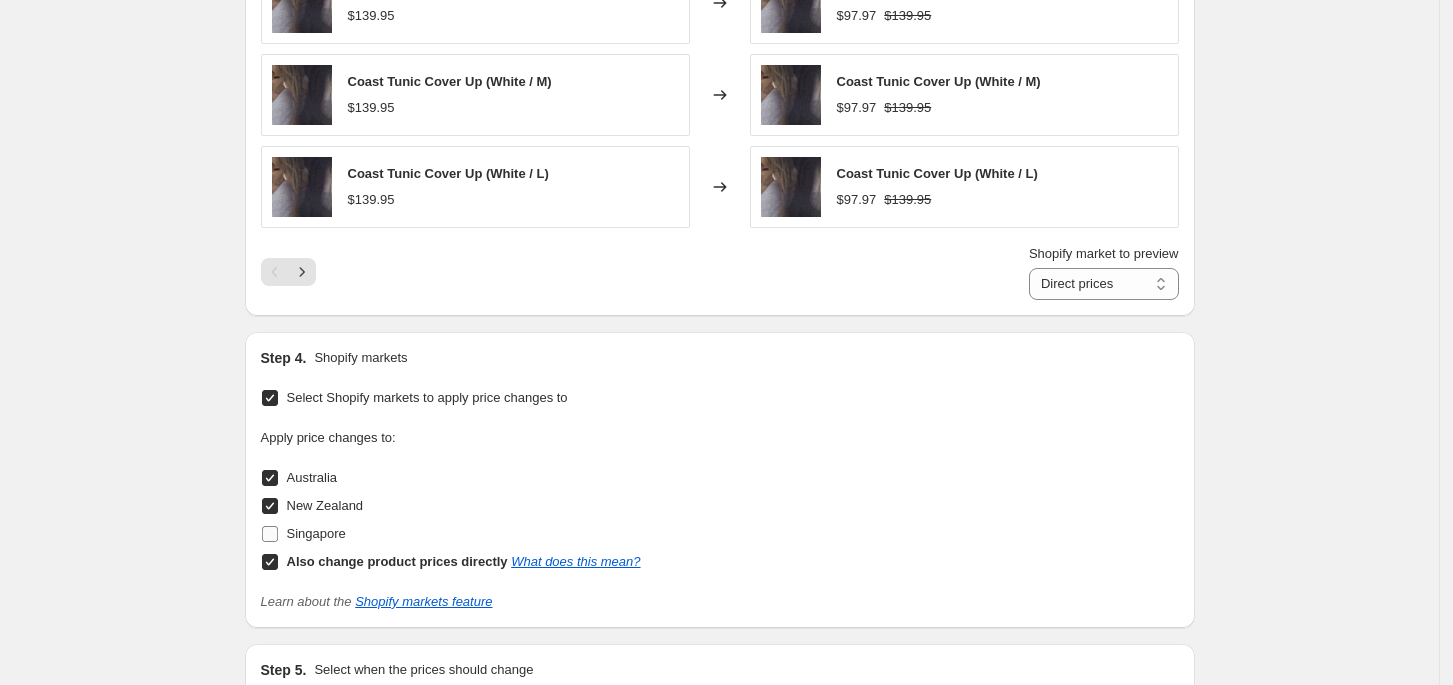 click on "Singapore" at bounding box center (316, 533) 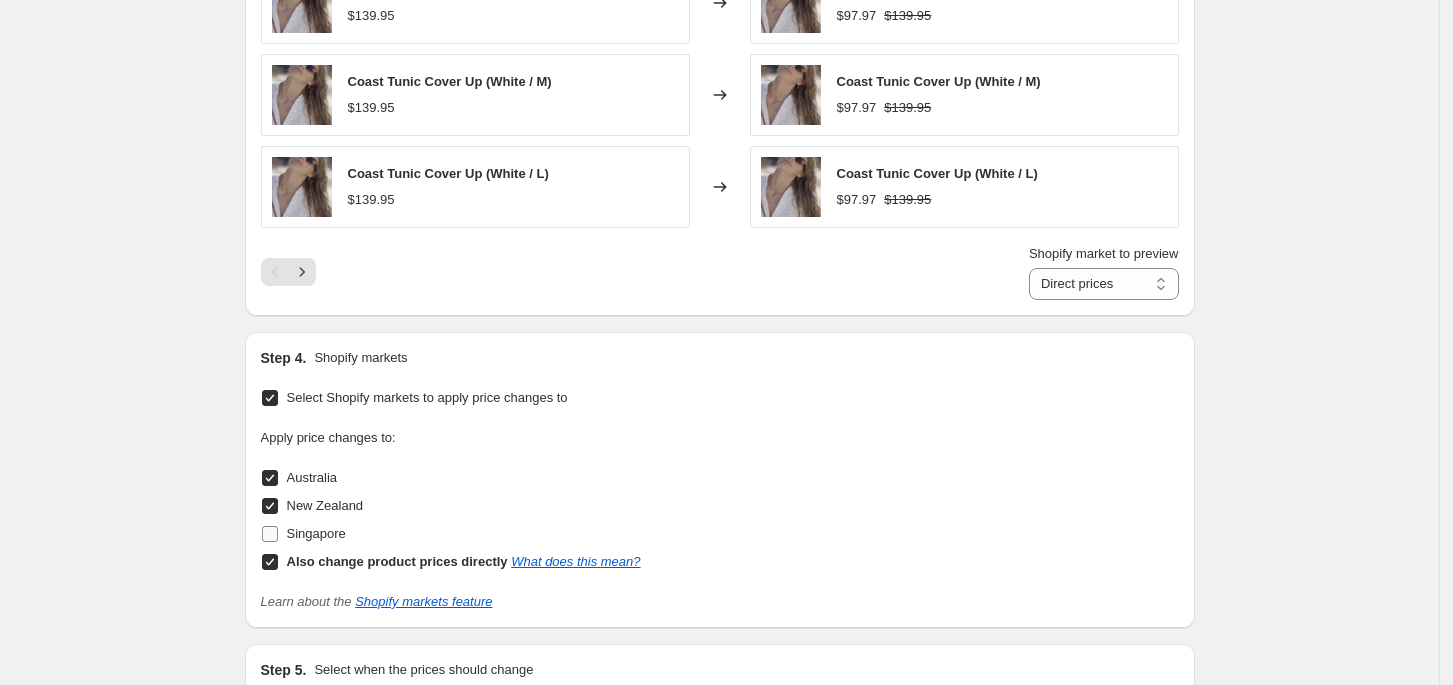 click on "Singapore" at bounding box center [270, 534] 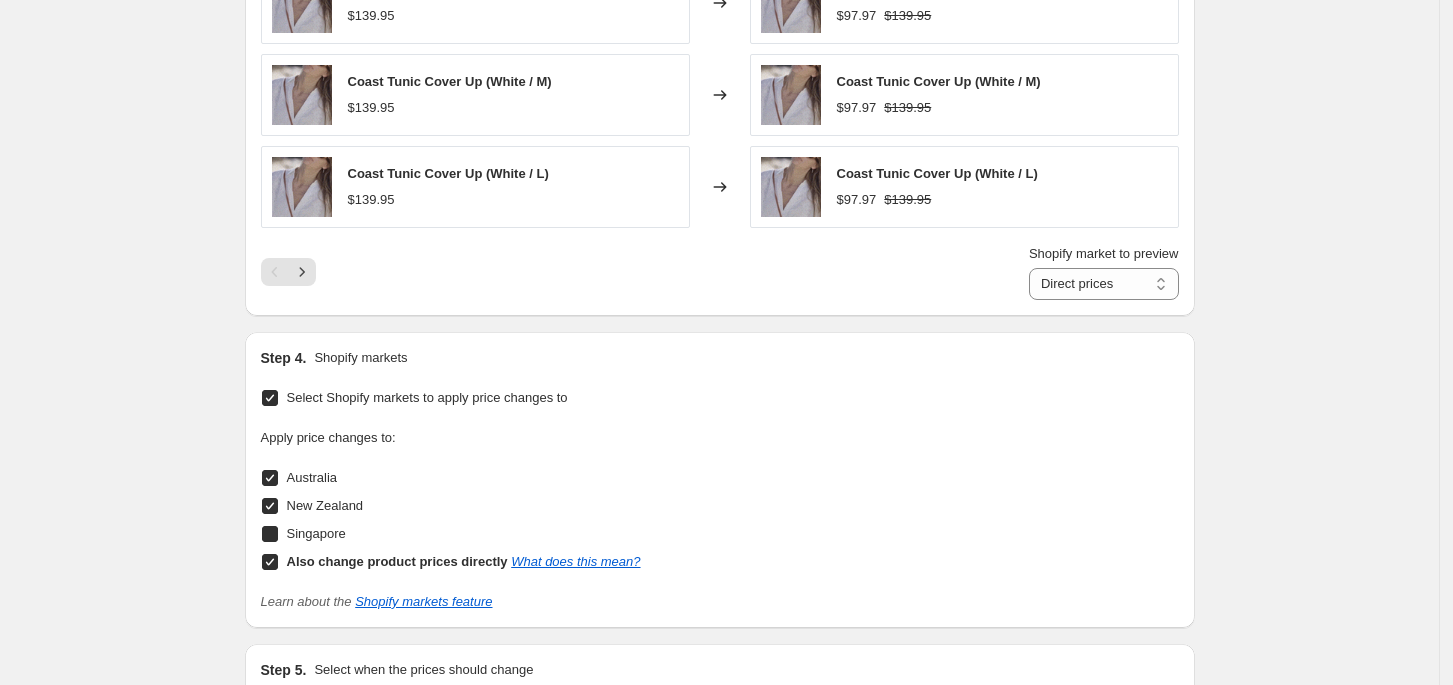checkbox on "true" 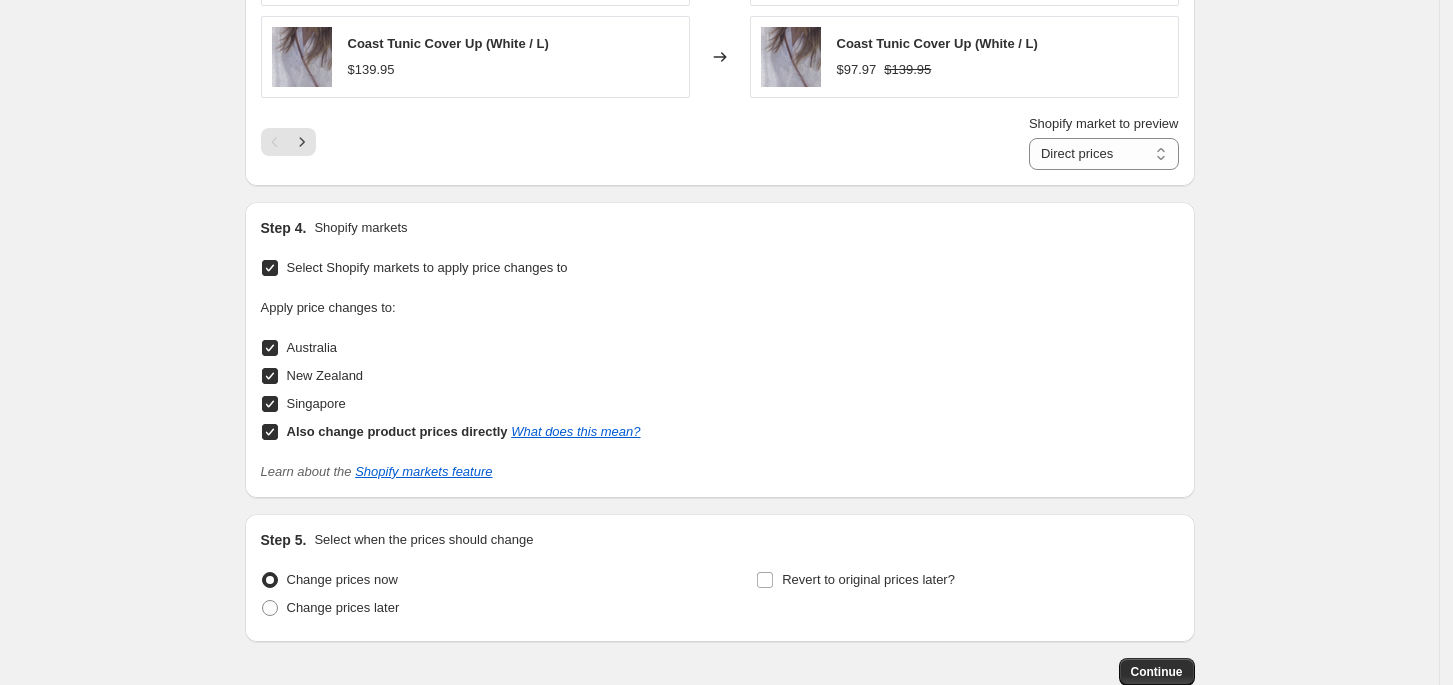 scroll, scrollTop: 2518, scrollLeft: 0, axis: vertical 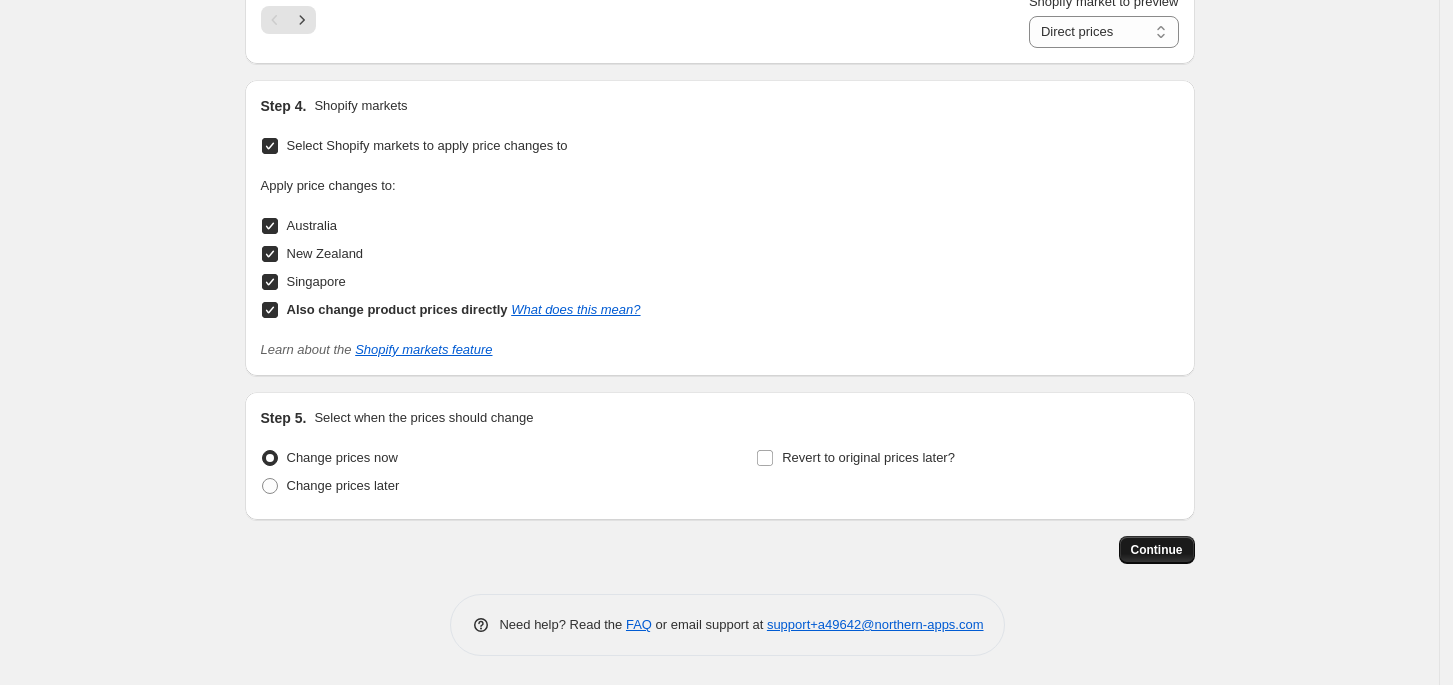 click on "Continue" at bounding box center [1157, 550] 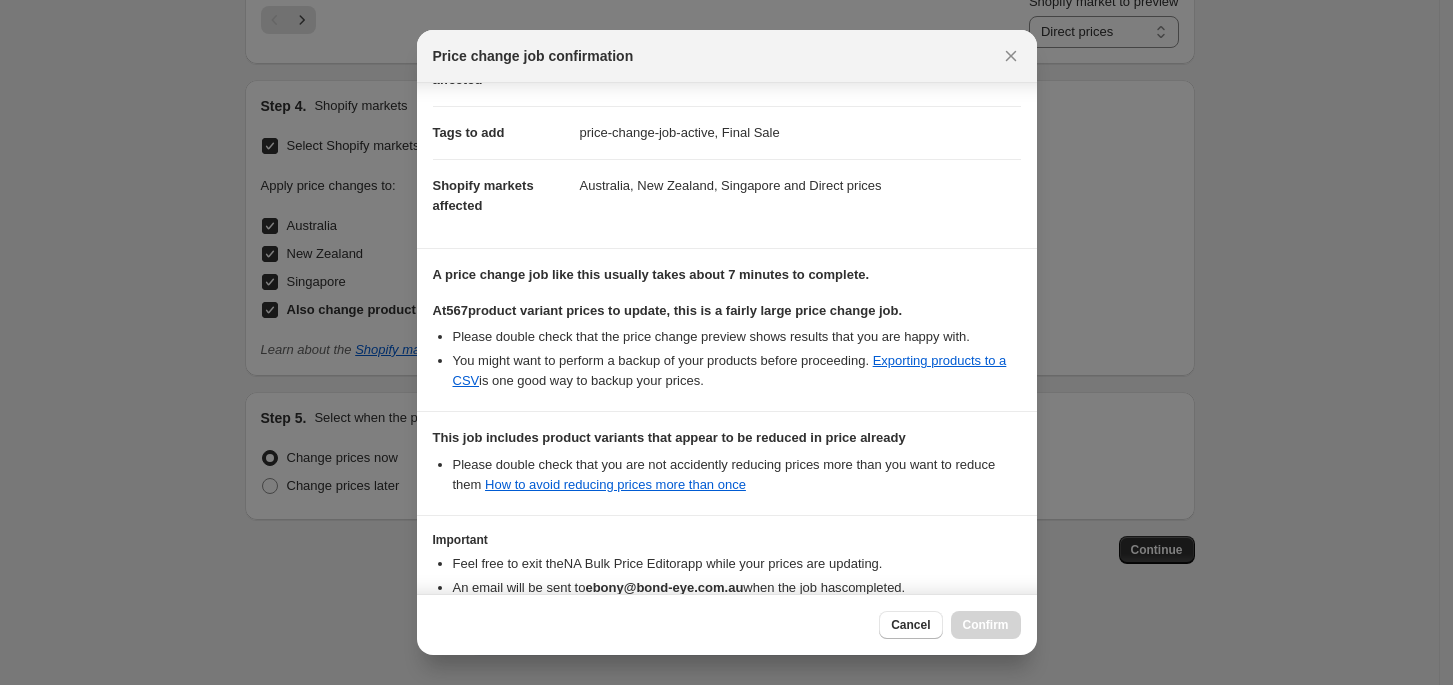 scroll, scrollTop: 391, scrollLeft: 0, axis: vertical 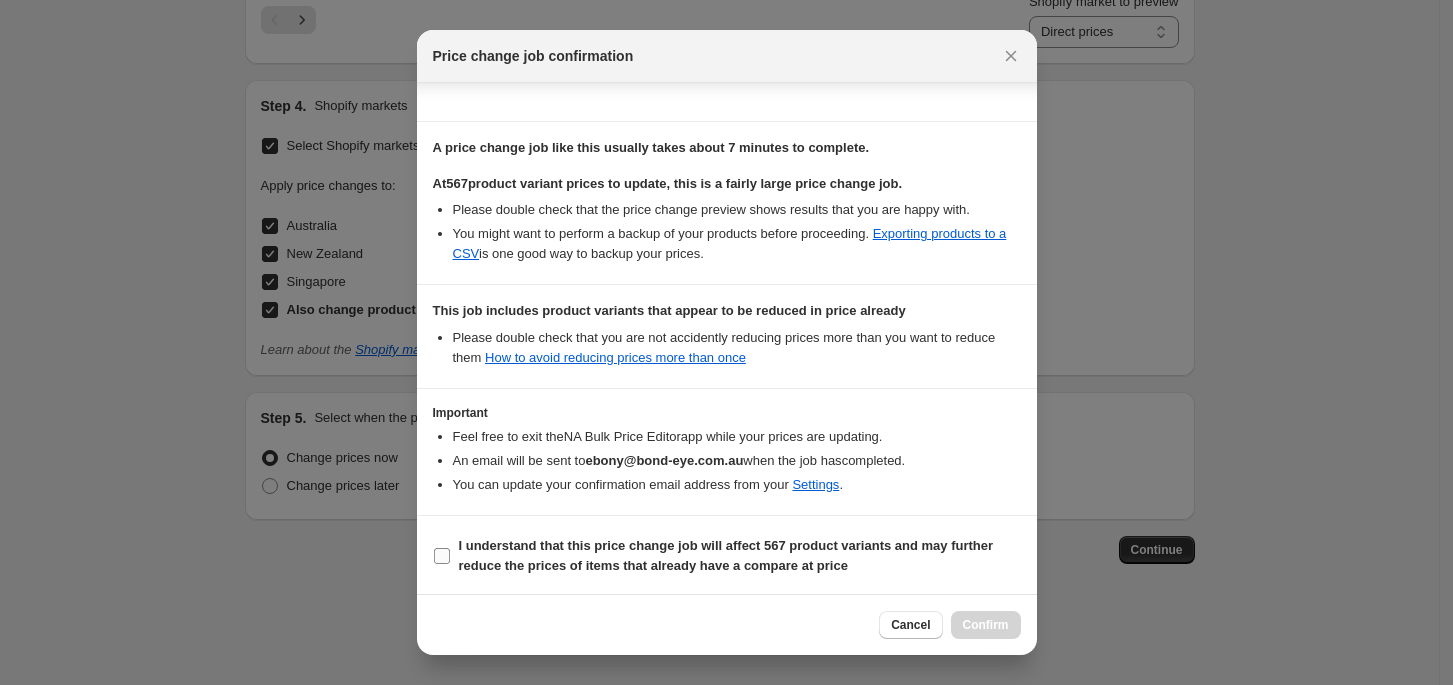 click on "I understand that this price change job will affect 567 product variants and may further reduce the prices of items that already have a compare at price" at bounding box center [727, 556] 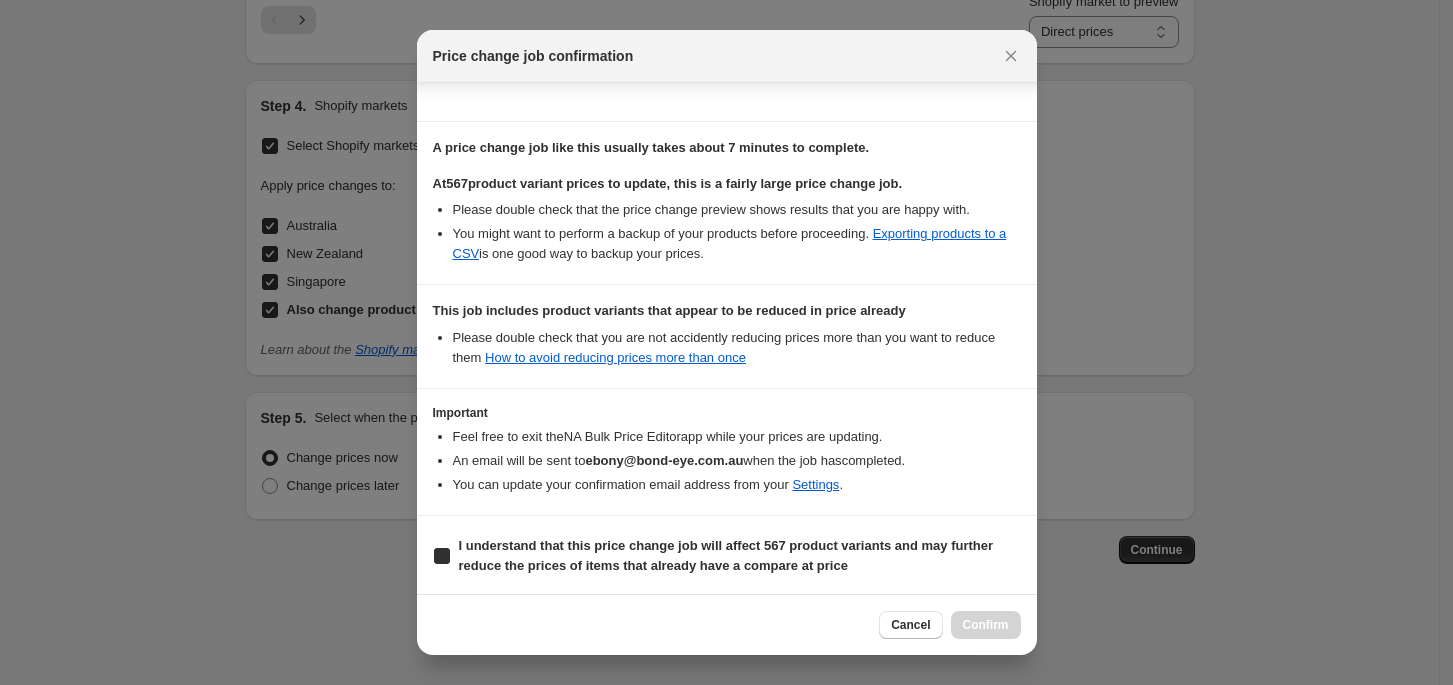 checkbox on "true" 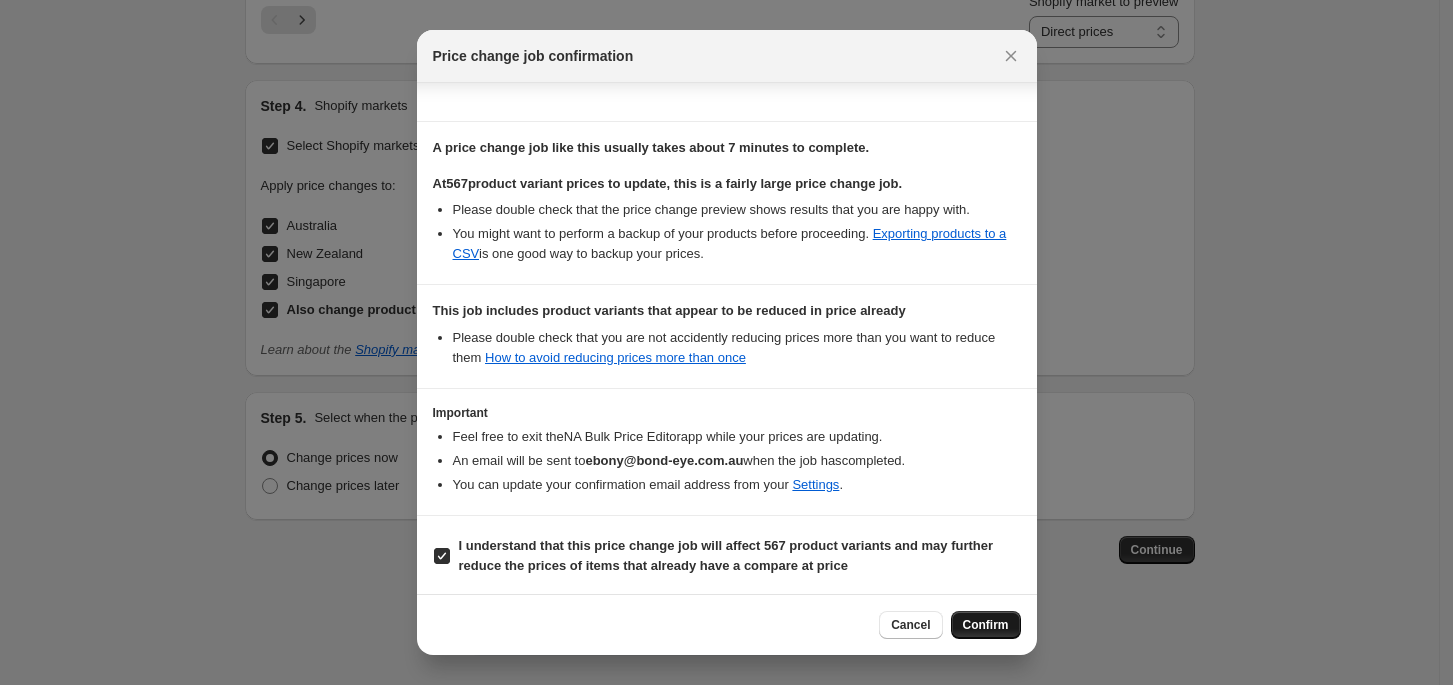 click on "Confirm" at bounding box center (986, 625) 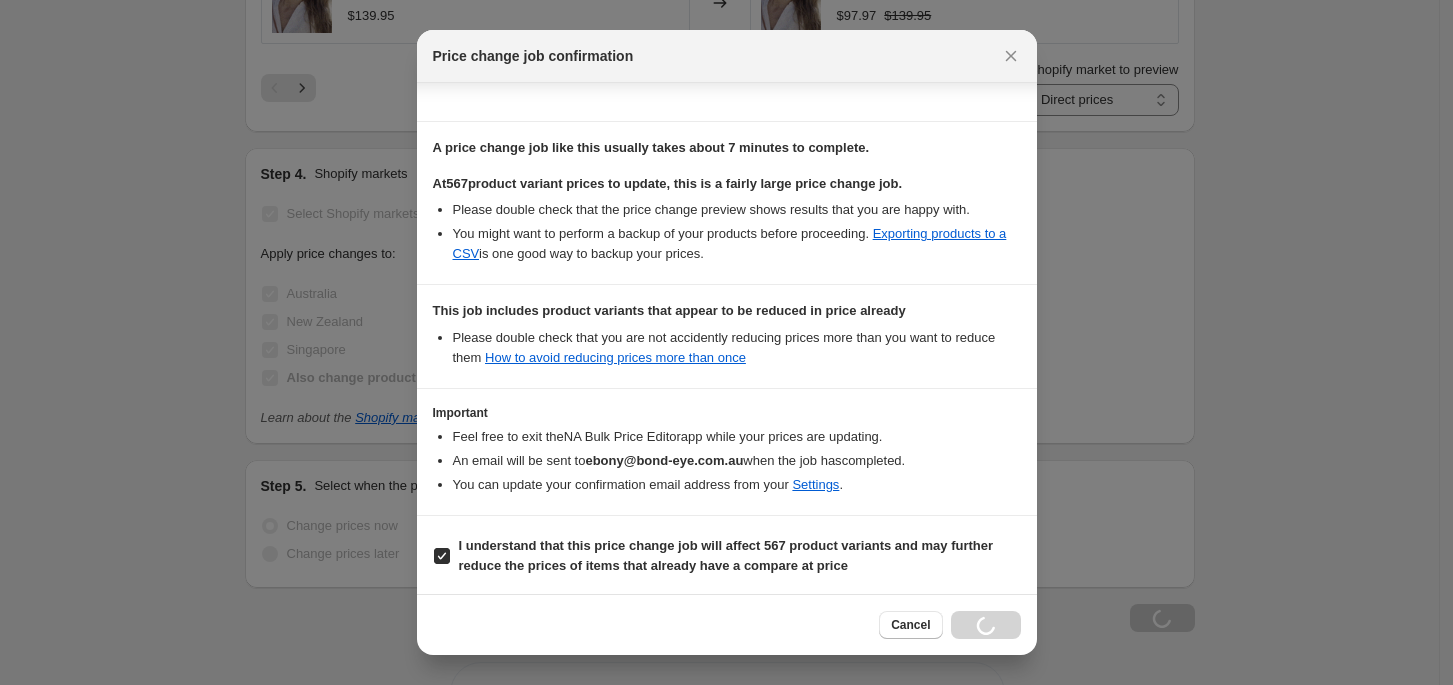scroll, scrollTop: 2585, scrollLeft: 0, axis: vertical 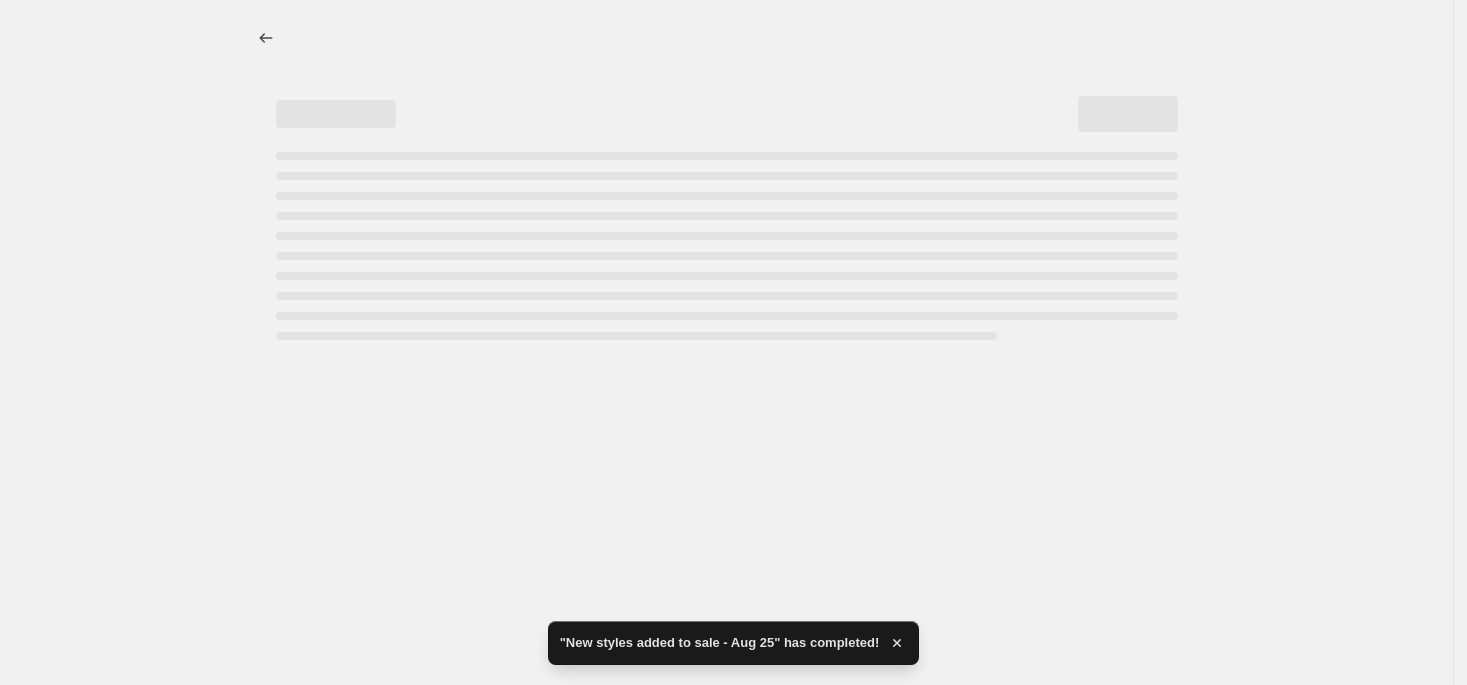 select on "percentage" 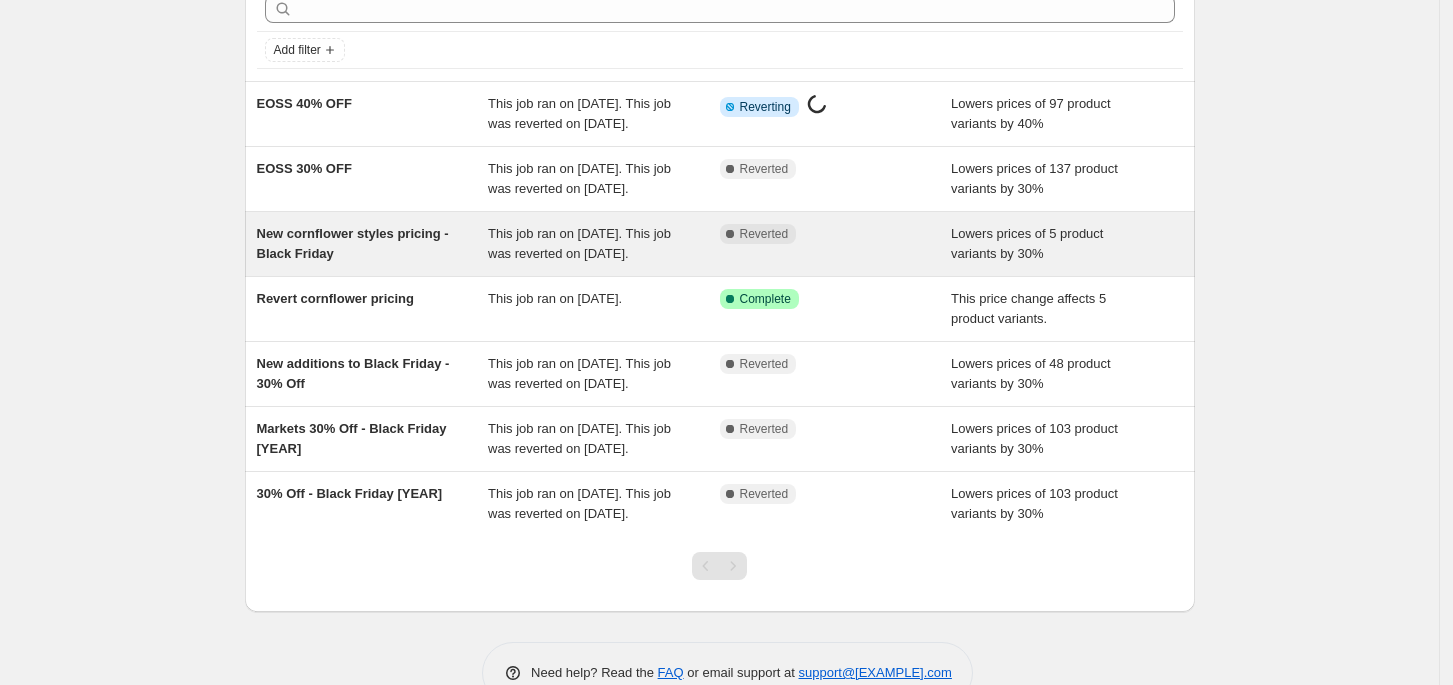 scroll, scrollTop: 0, scrollLeft: 0, axis: both 